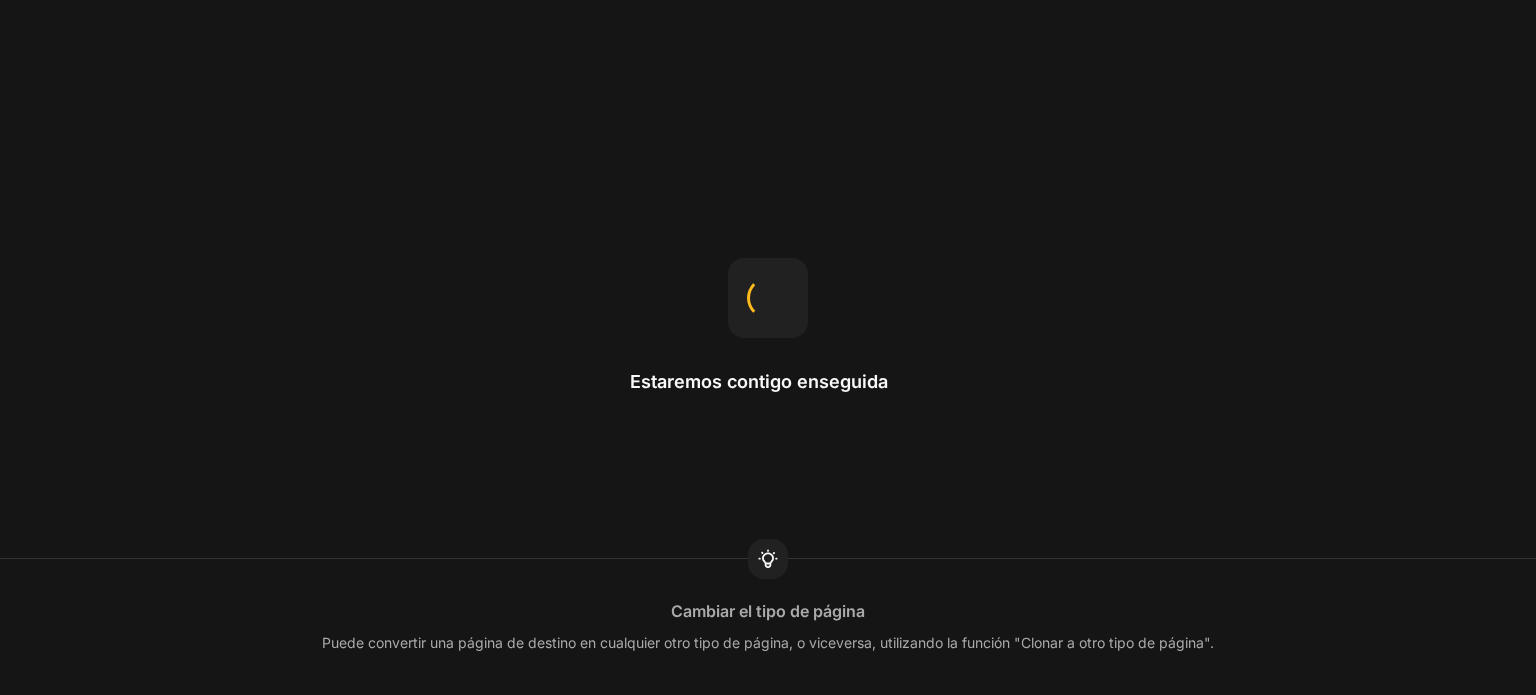 scroll, scrollTop: 0, scrollLeft: 0, axis: both 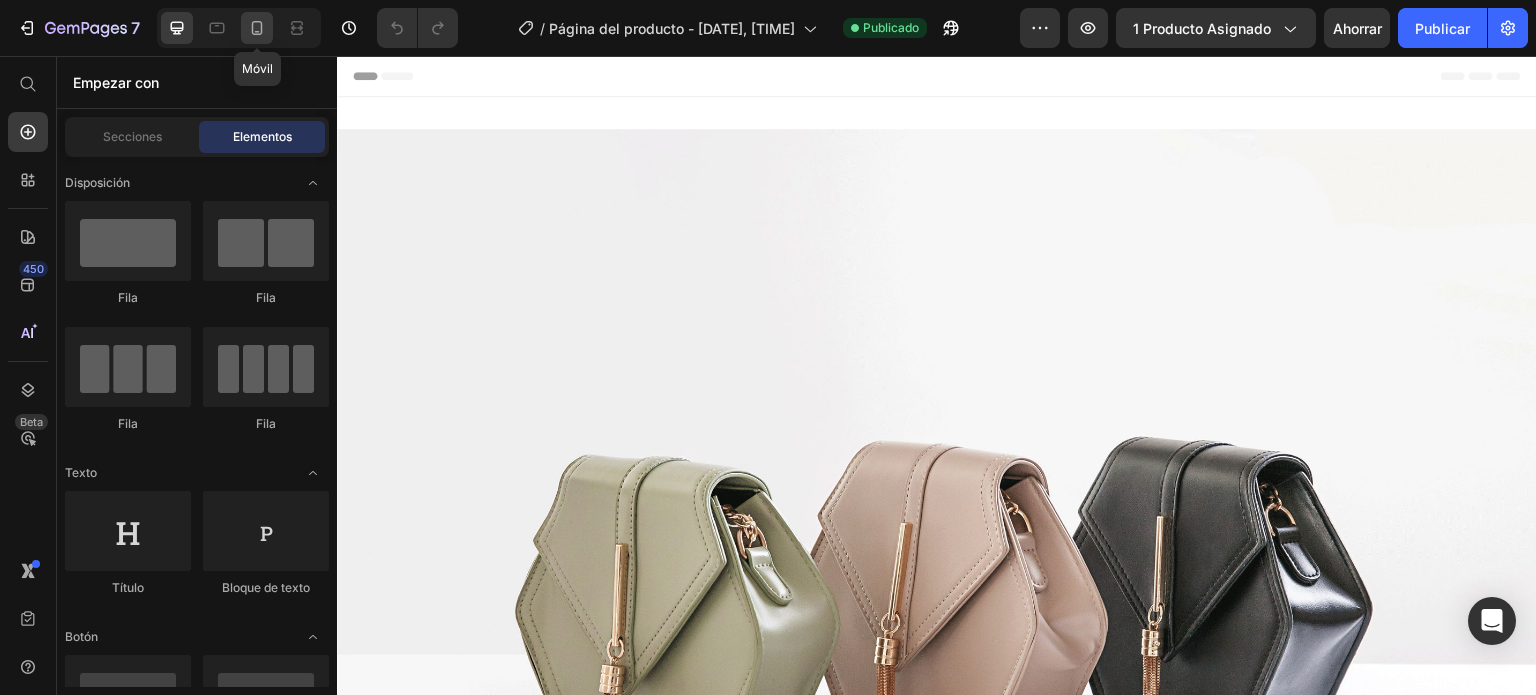 click 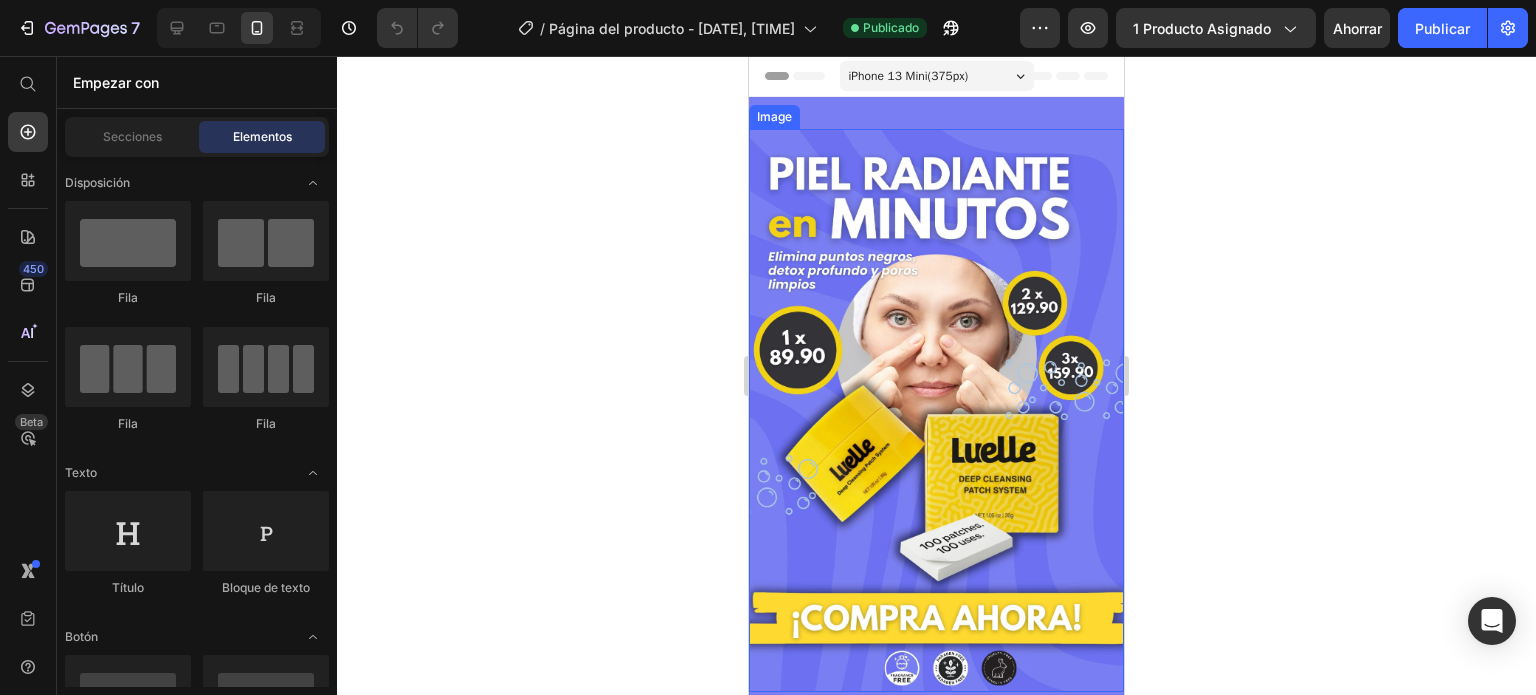 click at bounding box center [936, 410] 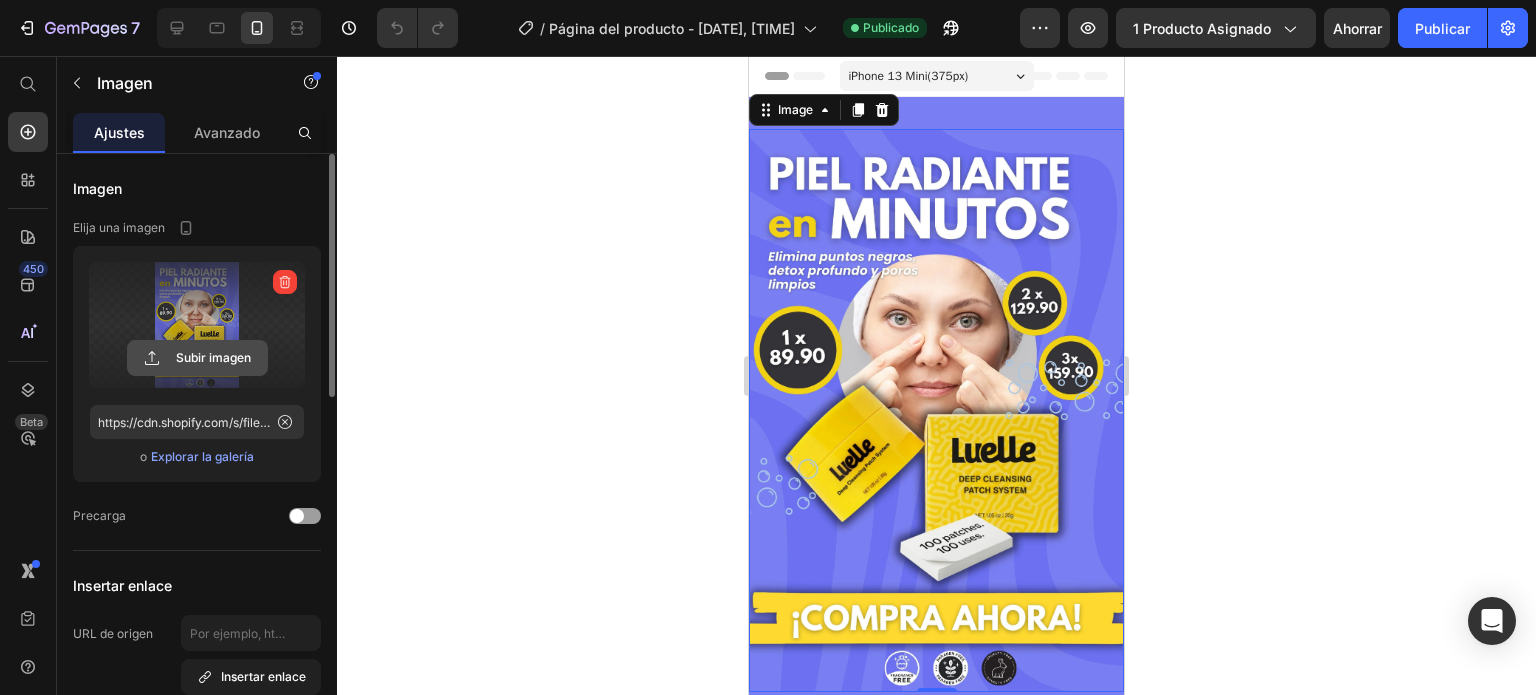 click 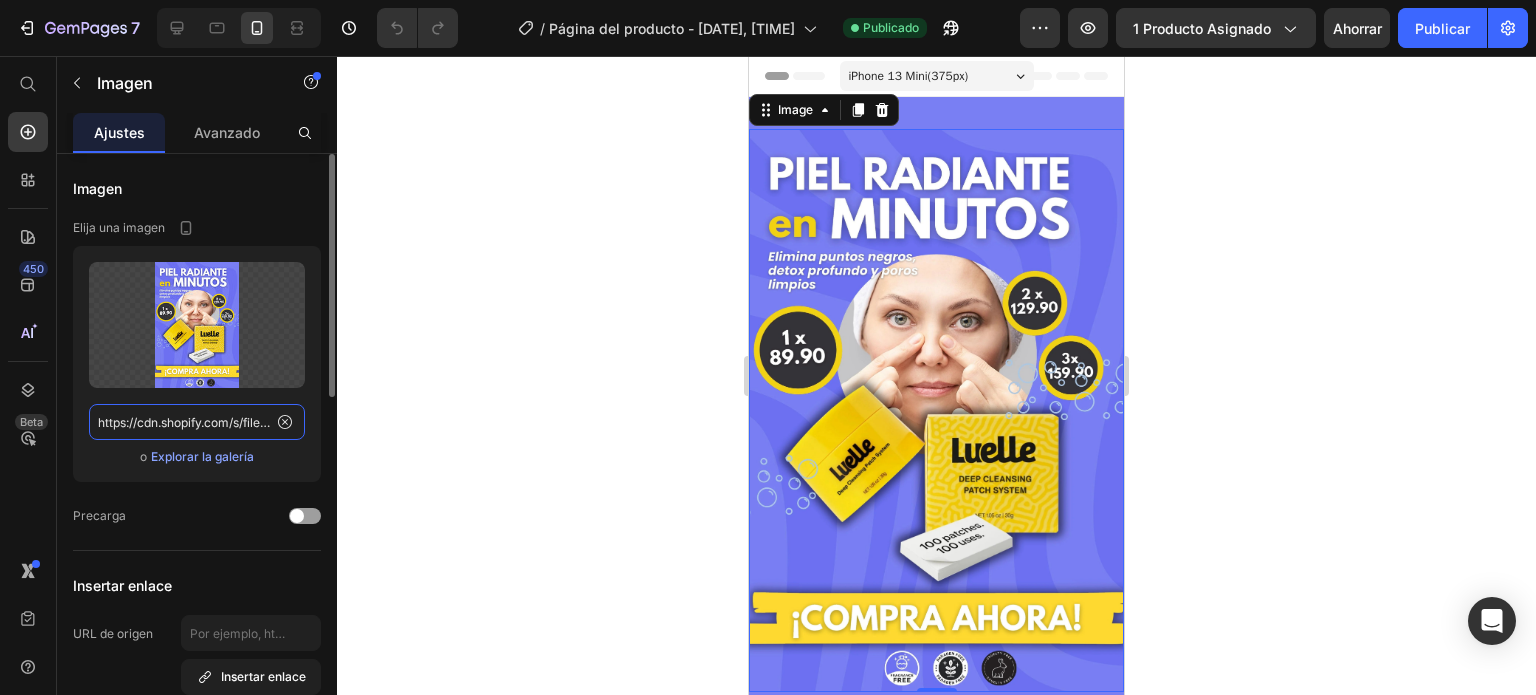 click on "https://cdn.shopify.com/s/files/1/0635/7545/7834/files/gempages_544023019903779934-92abc00d-223f-40c1-9ba8-b2b468443c00.webp" 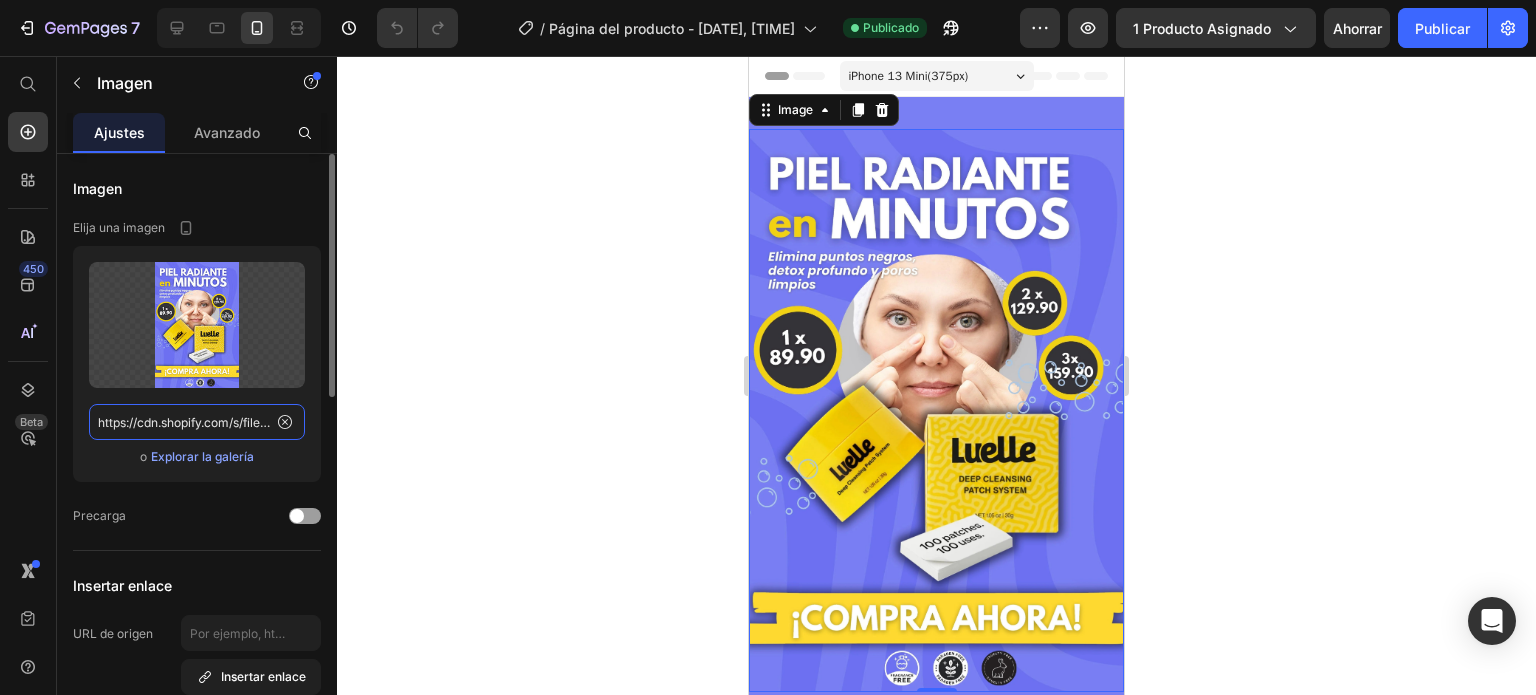 paste on "396/7795/2153/files/Header01.jpg?v=1728691443" 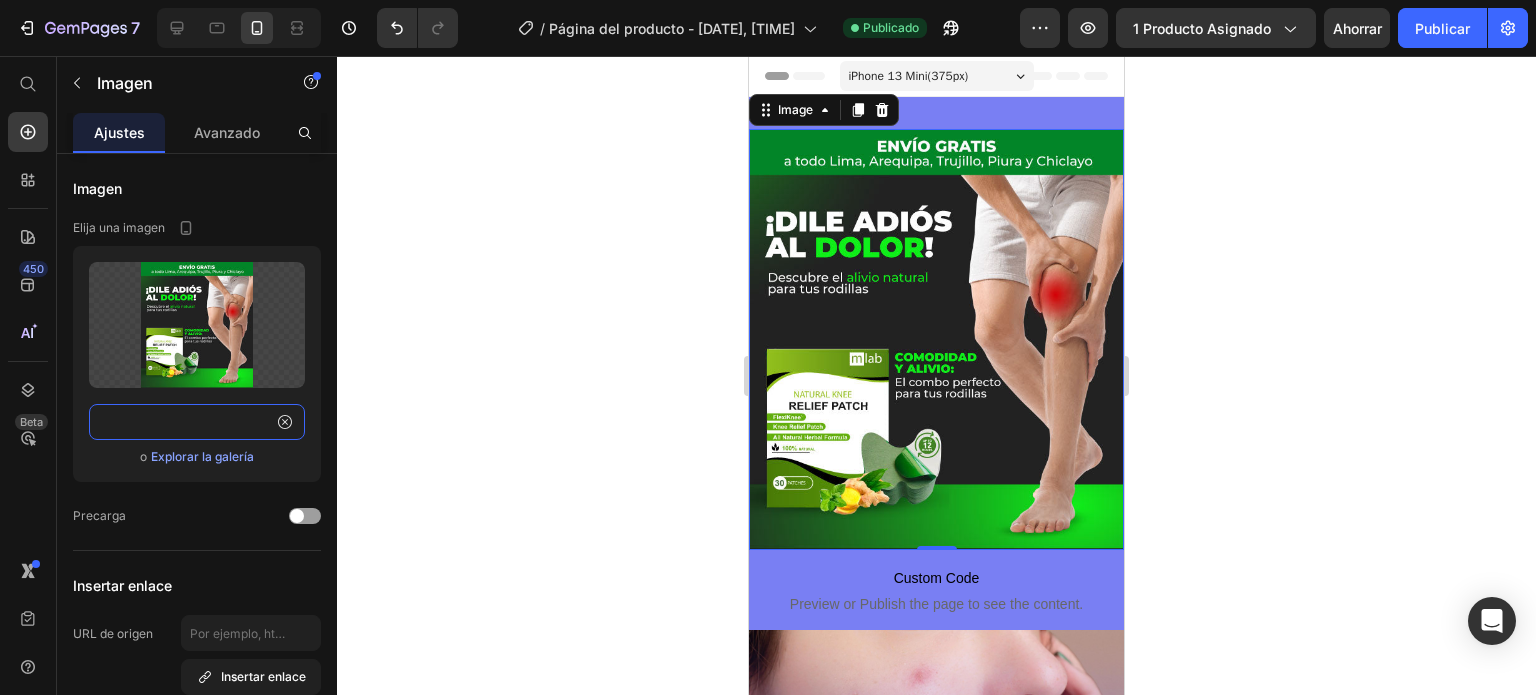 scroll, scrollTop: 148, scrollLeft: 0, axis: vertical 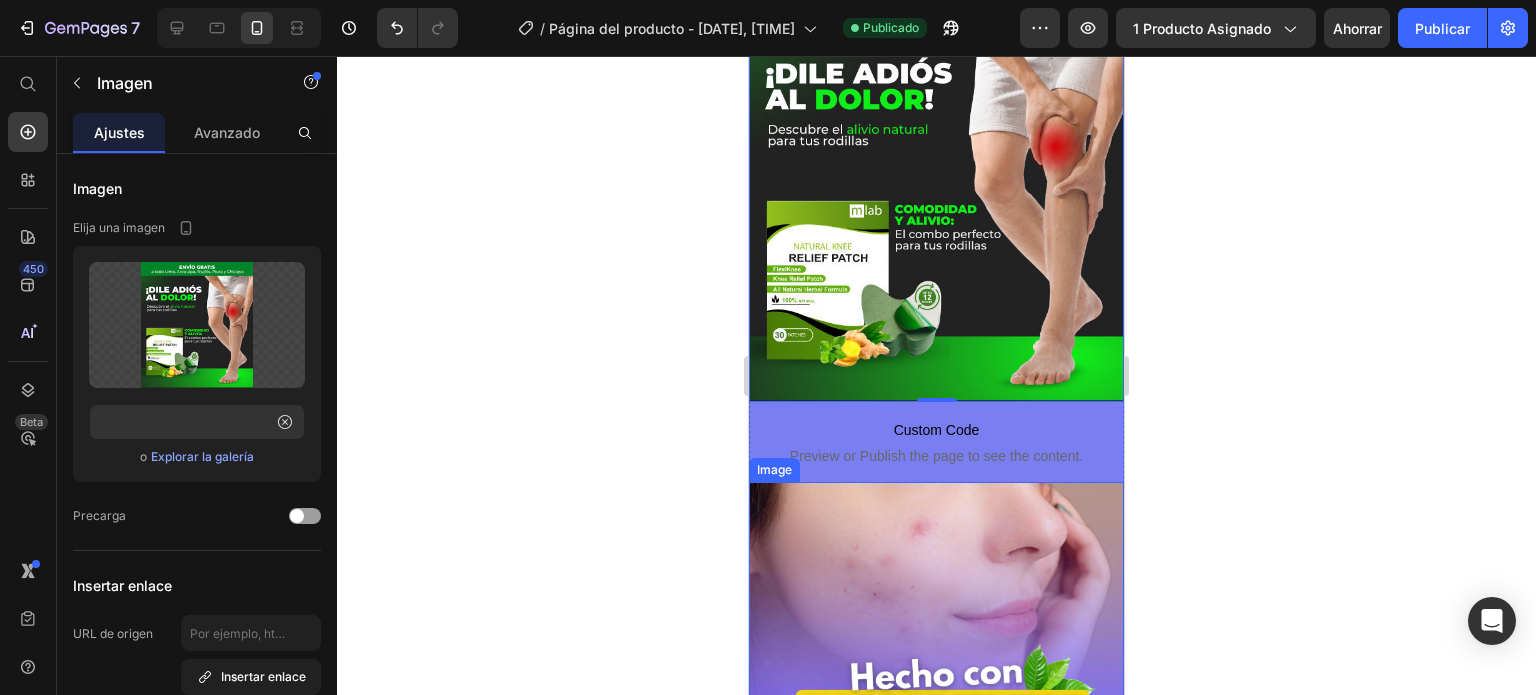 click at bounding box center (936, 763) 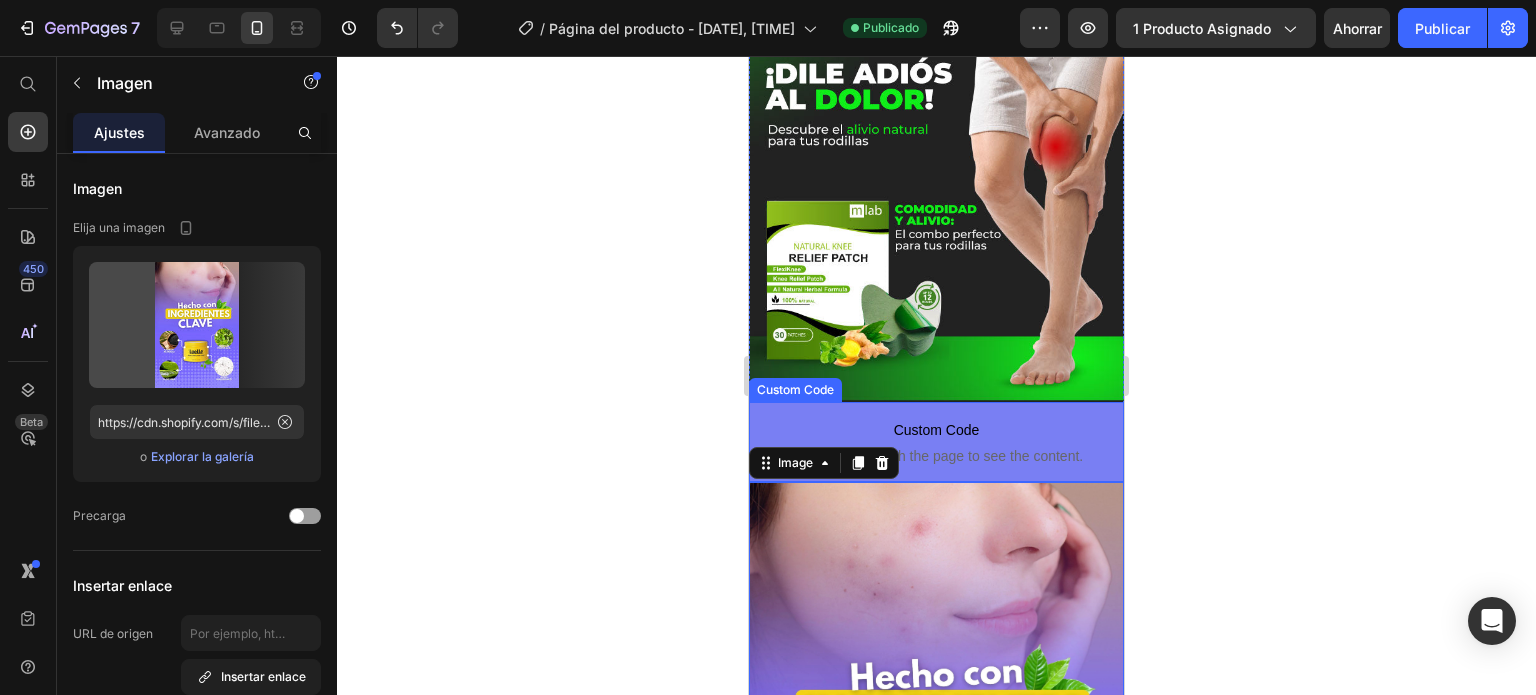 scroll, scrollTop: 0, scrollLeft: 0, axis: both 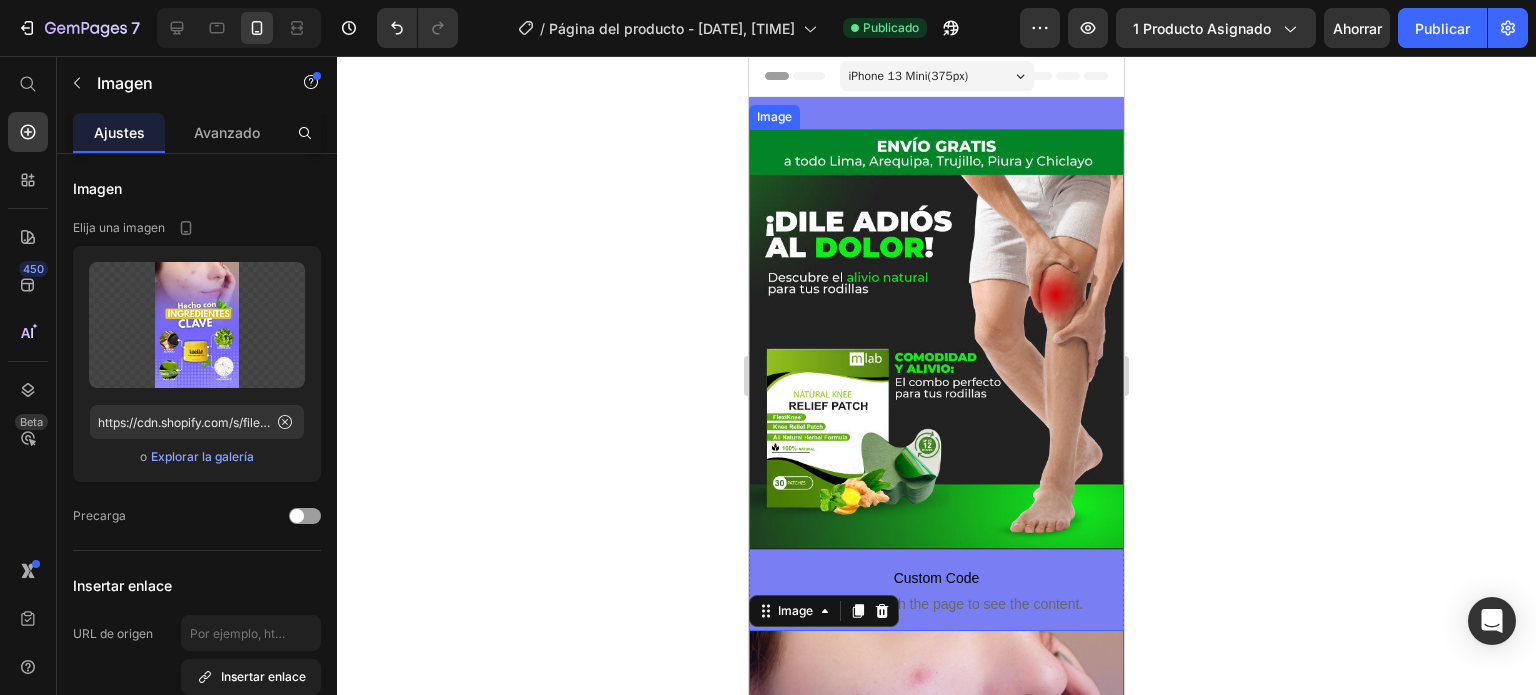 click at bounding box center (936, 339) 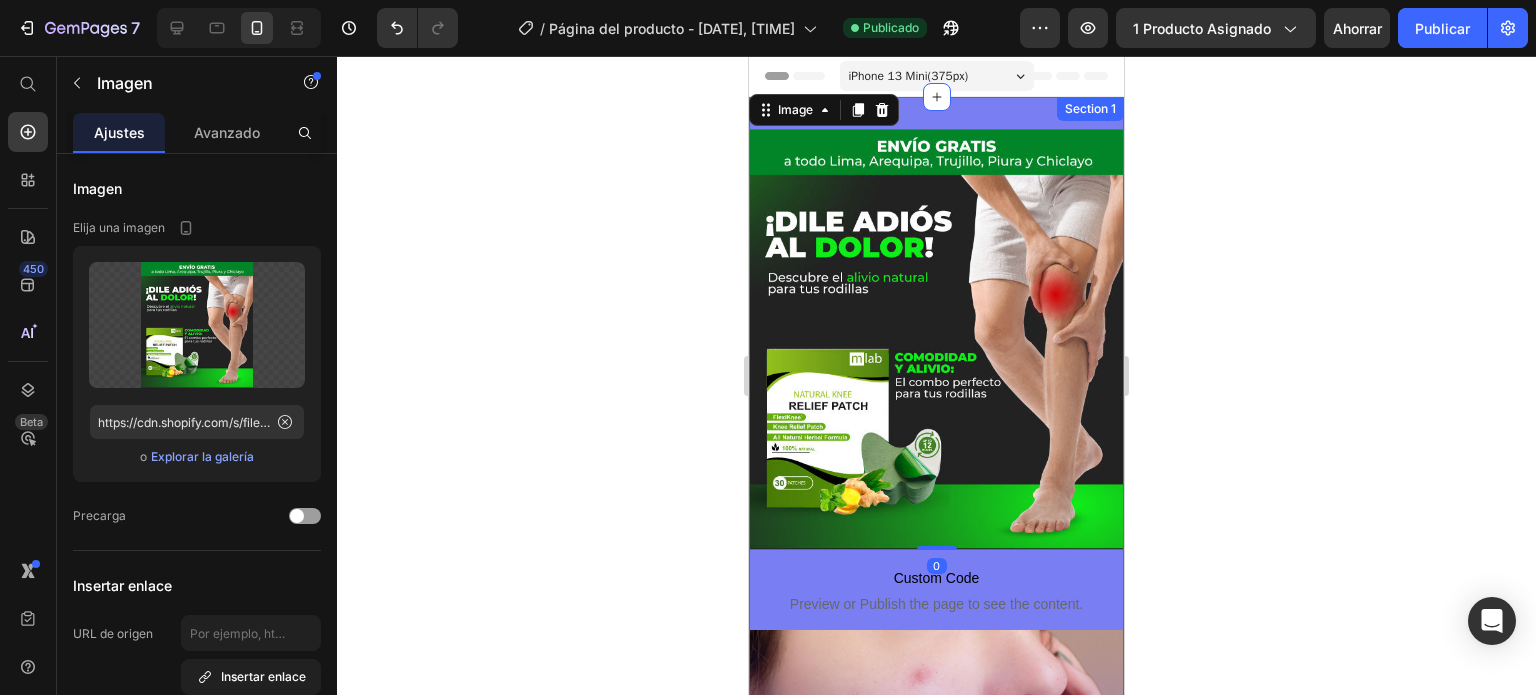 click on "Section 1" at bounding box center (1090, 109) 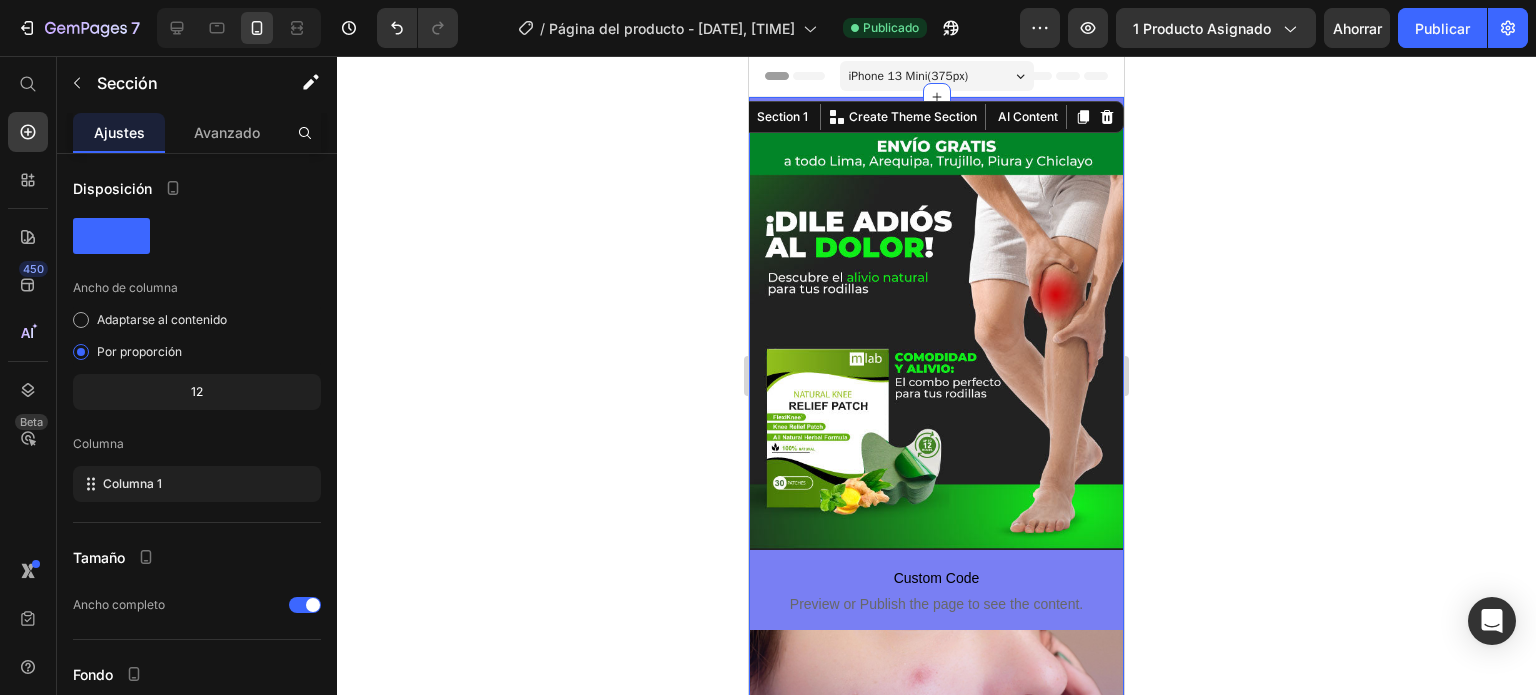 click at bounding box center (936, 339) 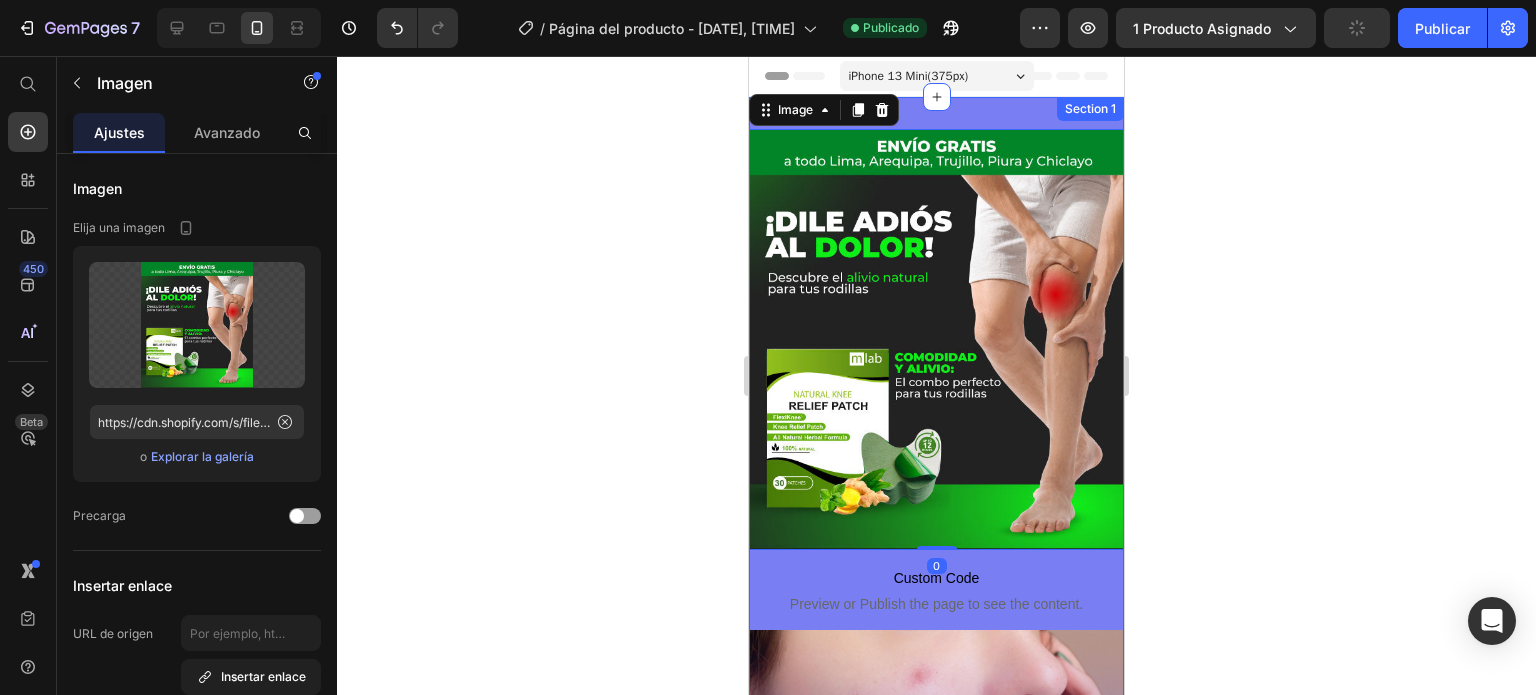 click on "Image   0
Custom Code
Preview or Publish the page to see the content. Custom Code Image Image
Custom Code
Preview or Publish the page to see the content. Custom Code Image Image
Custom Code
Preview or Publish the page to see the content. Custom Code Image Image Row
Custom Code
Preview or Publish the page to see the content. Custom Code Section 1" at bounding box center (936, 2195) 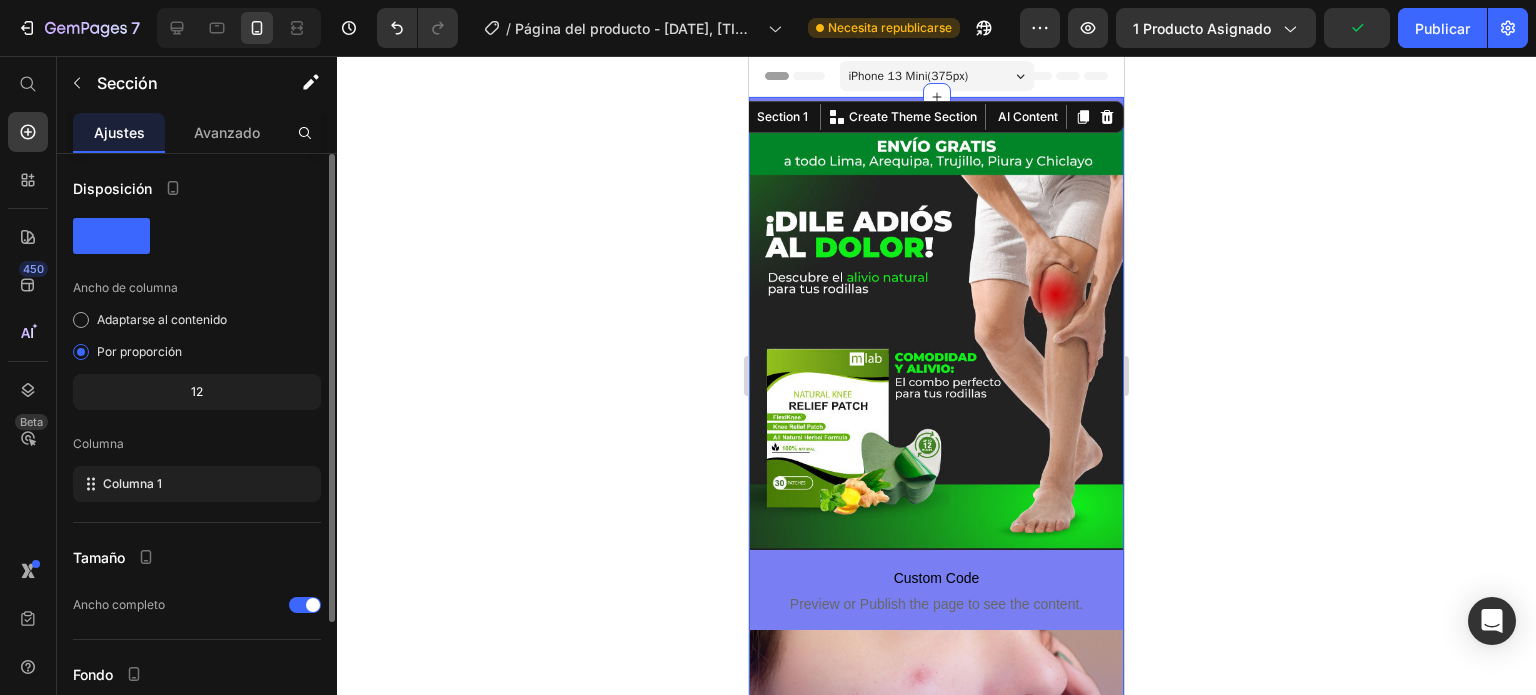 scroll, scrollTop: 164, scrollLeft: 0, axis: vertical 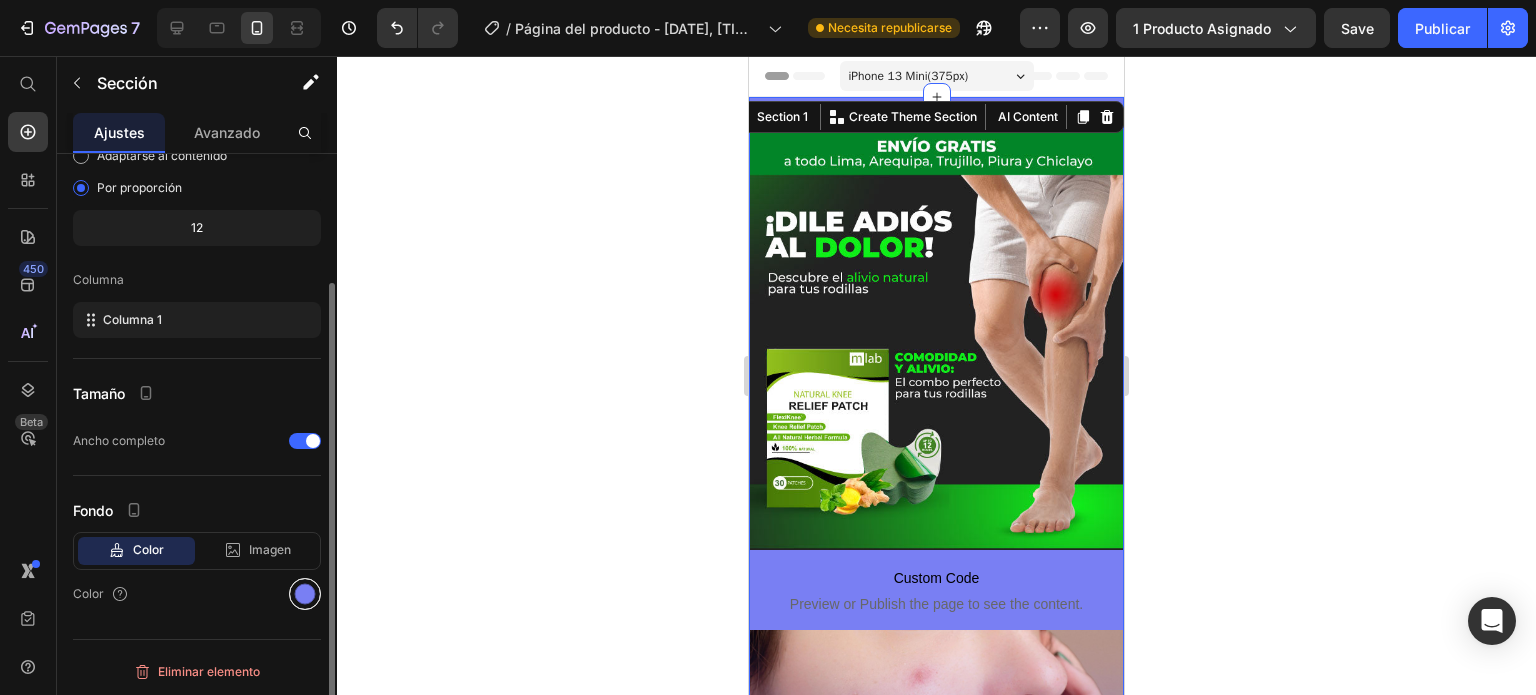 click at bounding box center [305, 594] 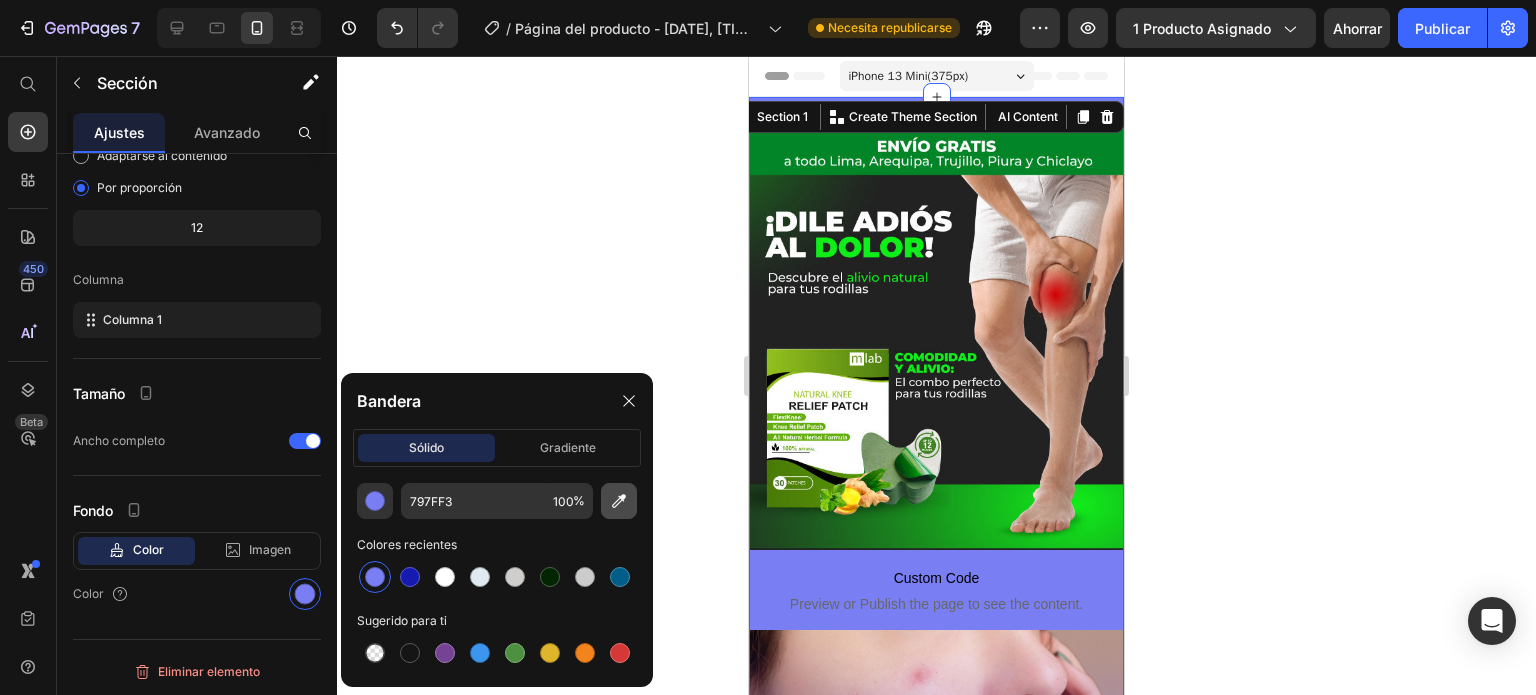 click 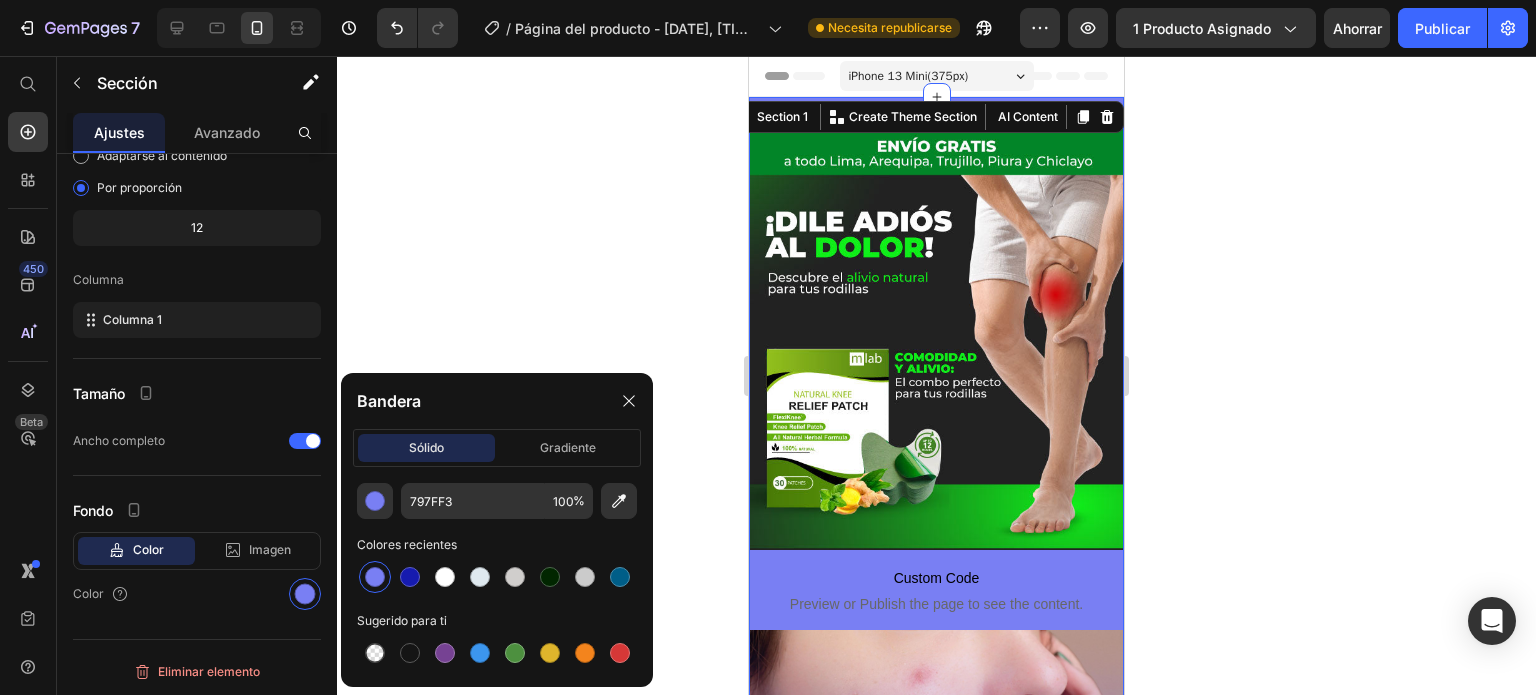 type on "028629" 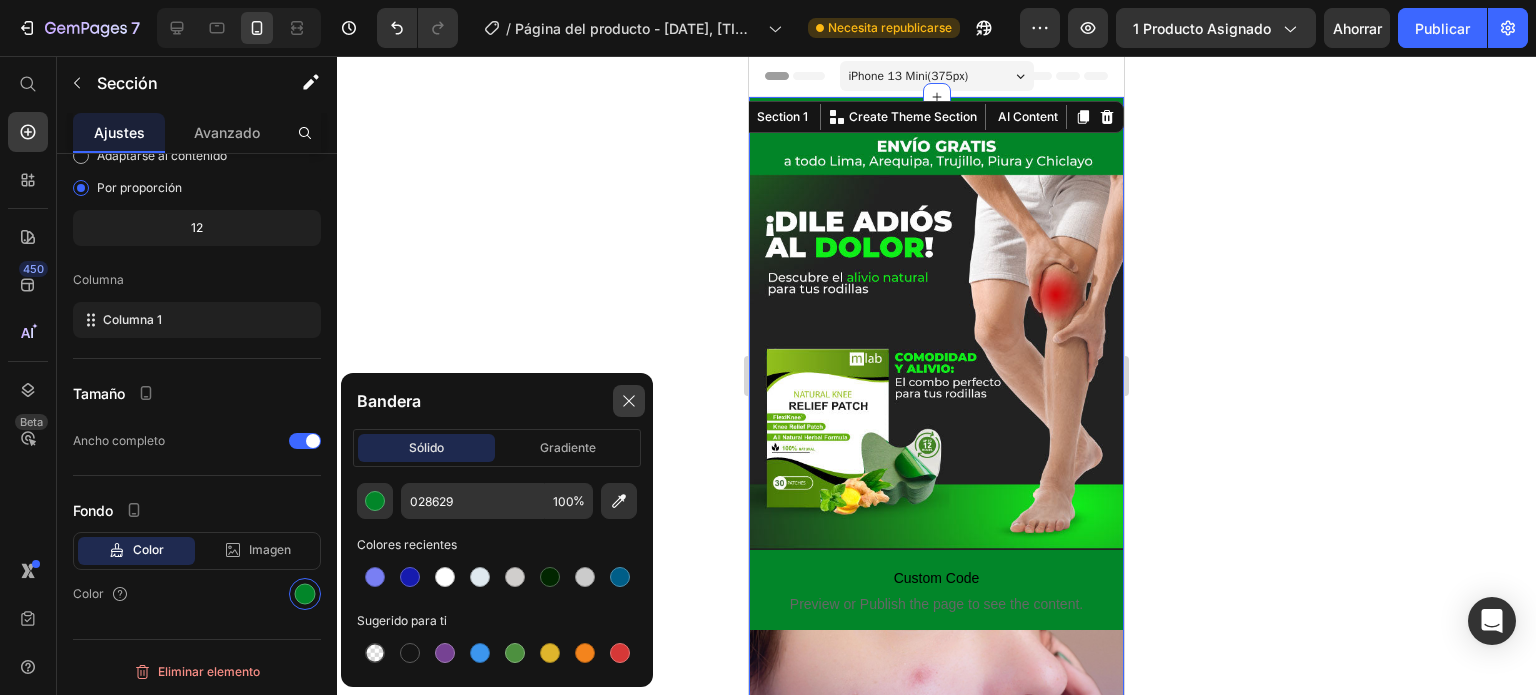click at bounding box center [629, 401] 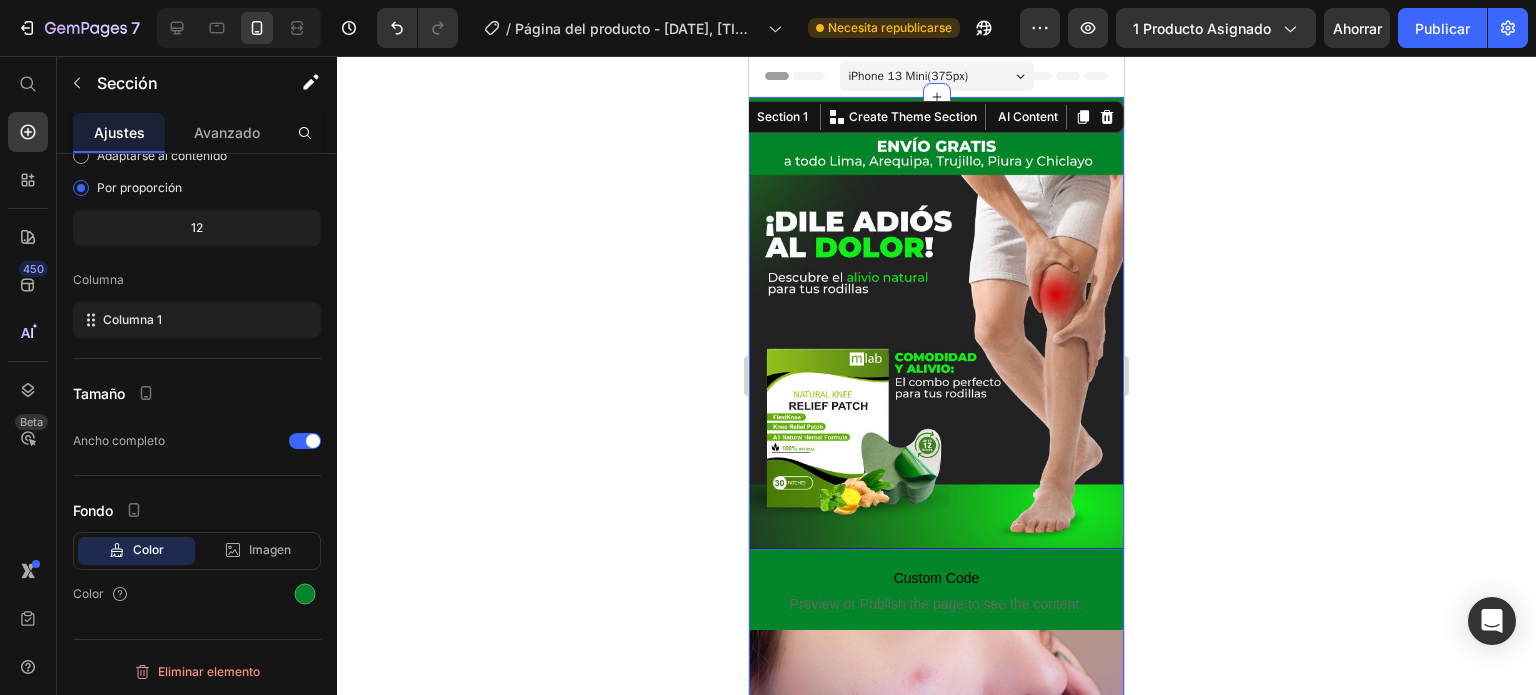 click 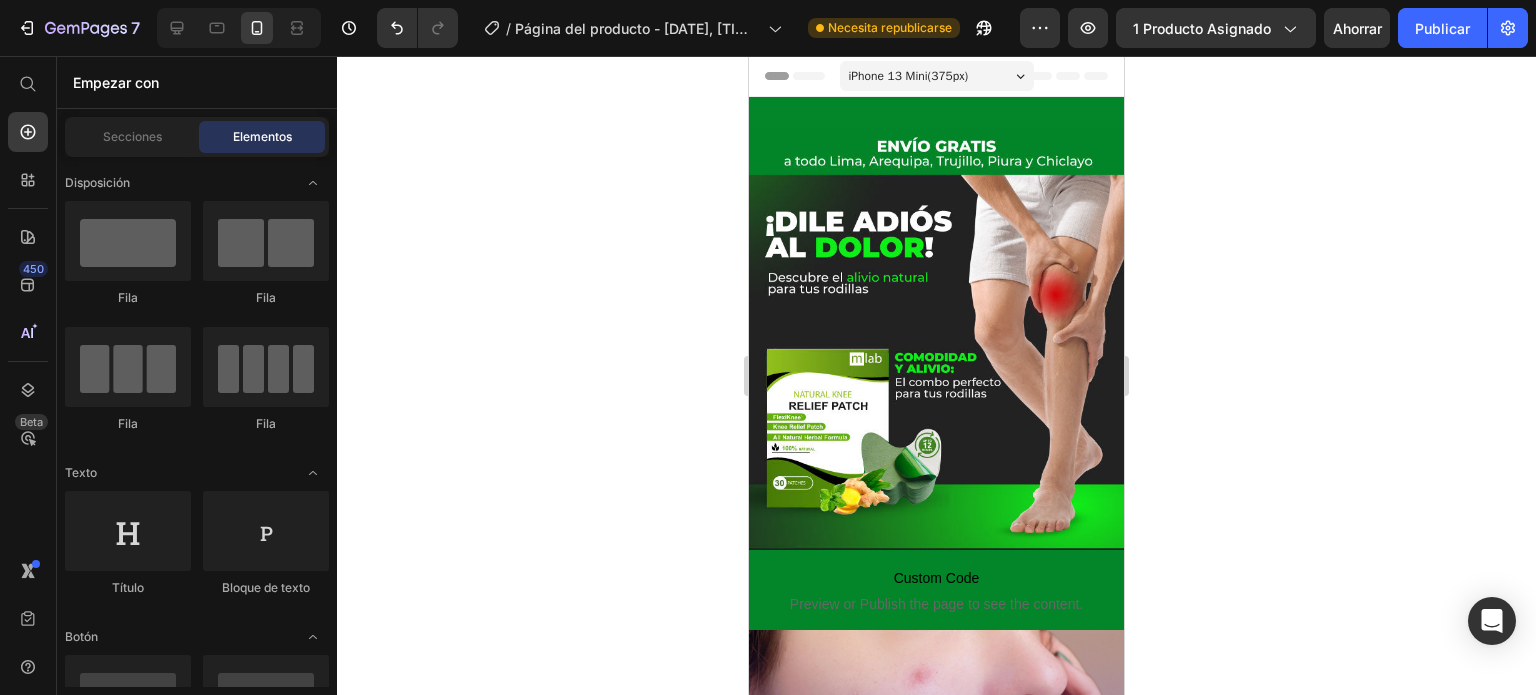 click 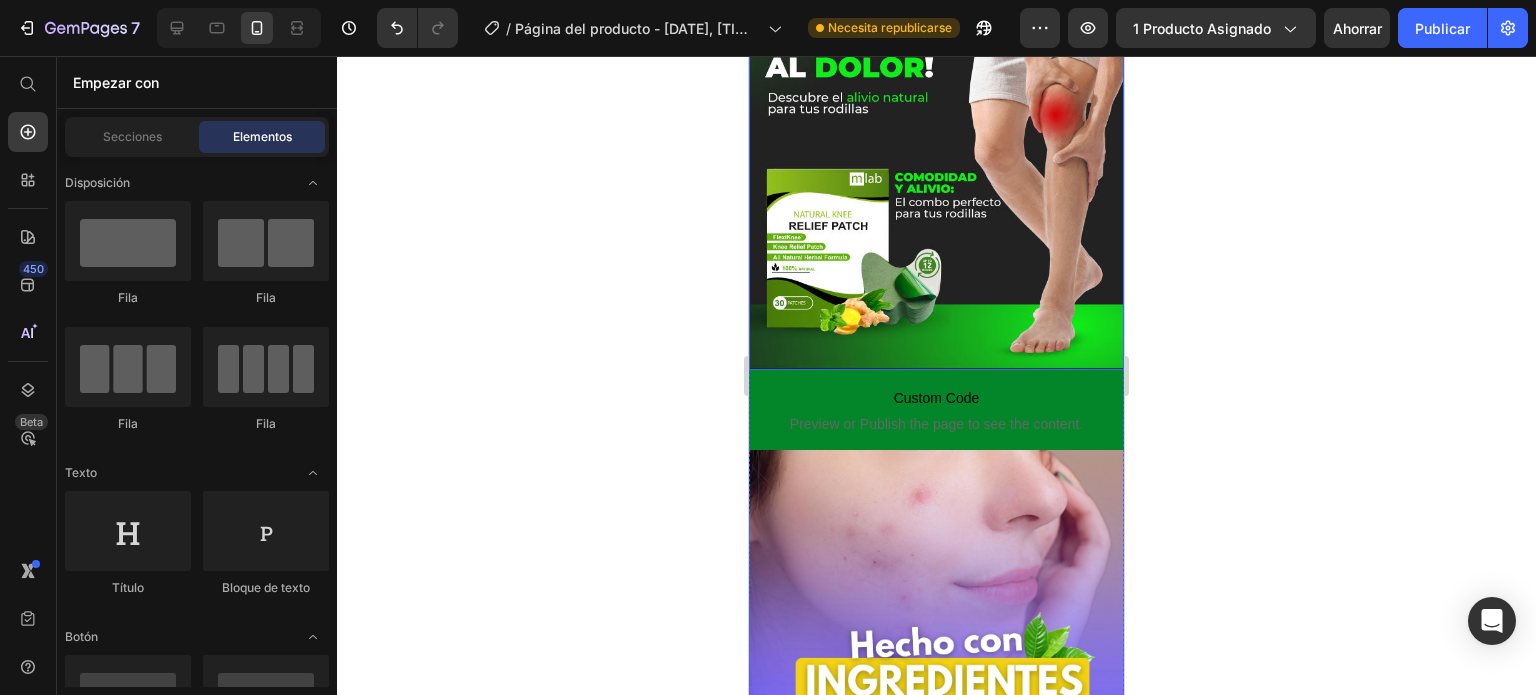 scroll, scrollTop: 256, scrollLeft: 0, axis: vertical 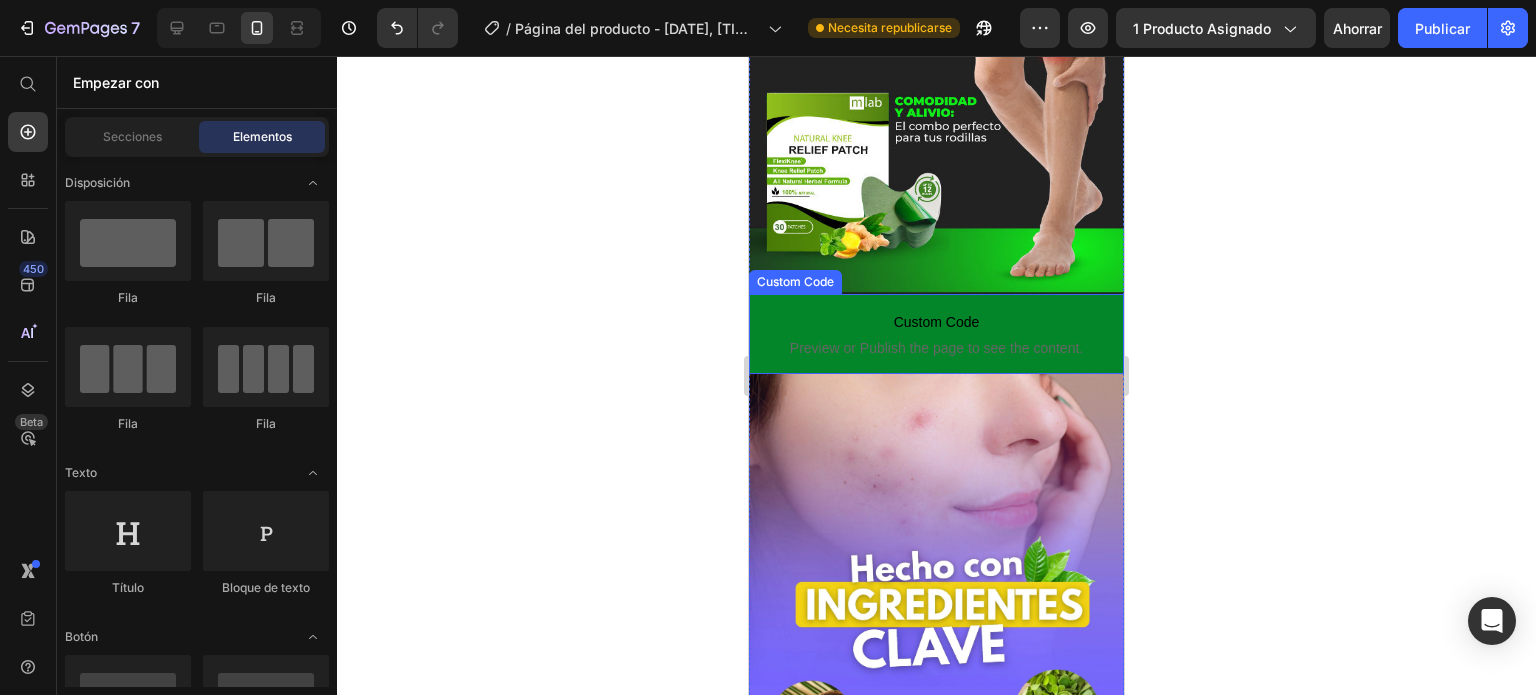 click on "Preview or Publish the page to see the content." at bounding box center (936, 348) 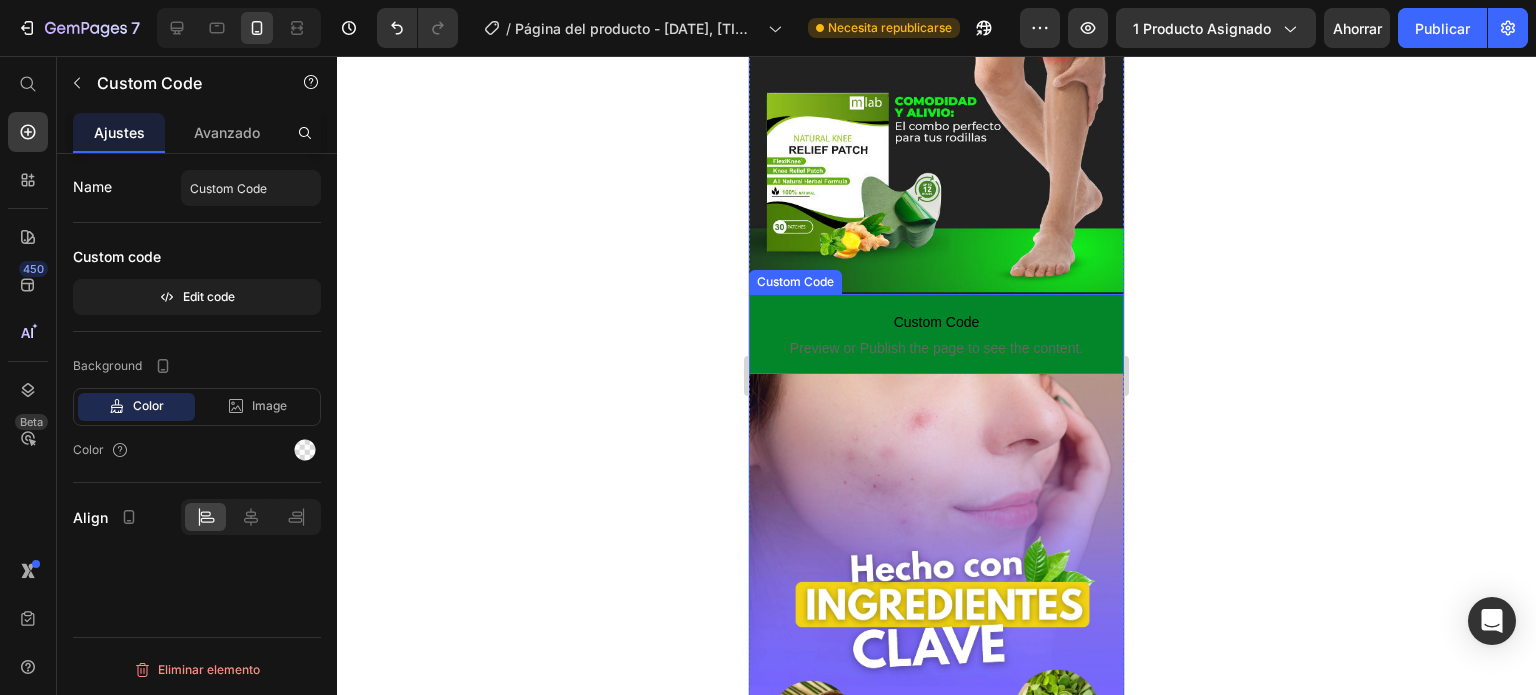 scroll, scrollTop: 0, scrollLeft: 0, axis: both 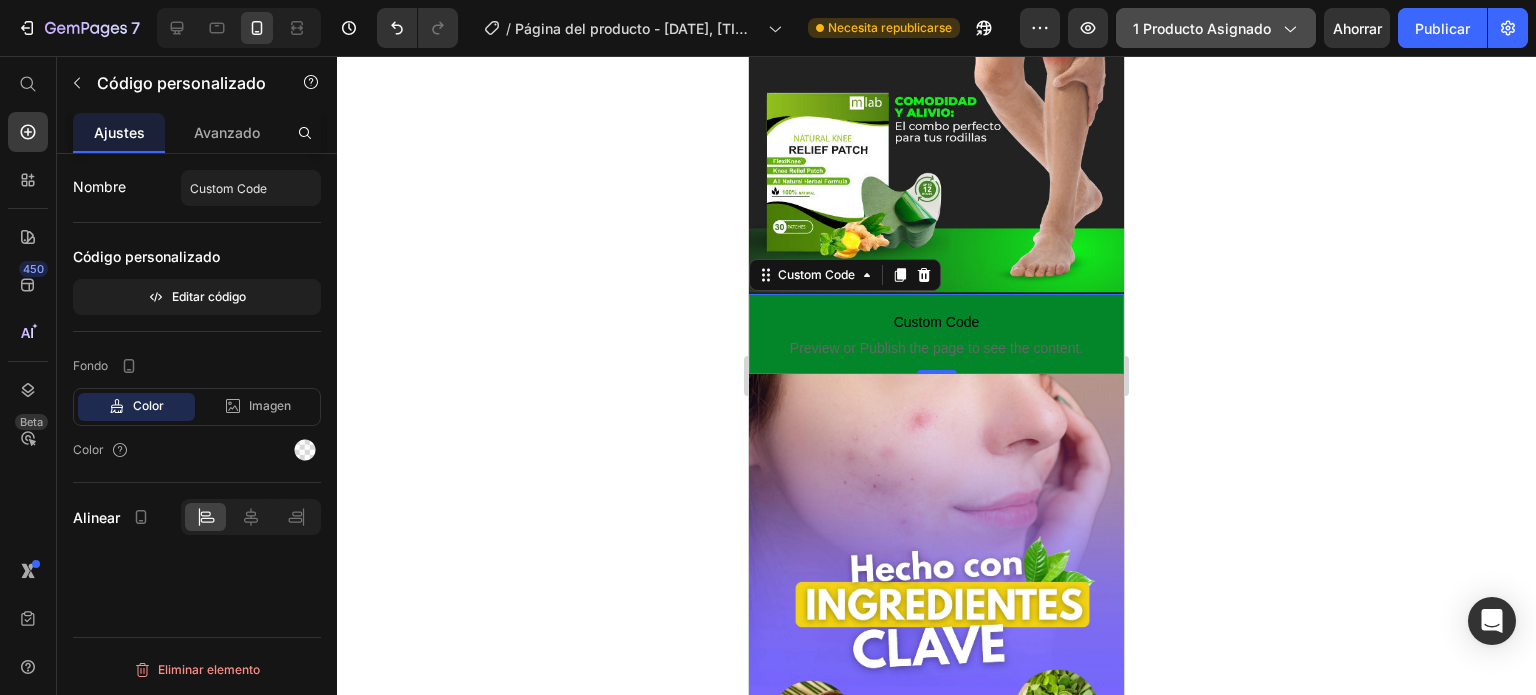 click on "1 producto asignado" at bounding box center (1202, 28) 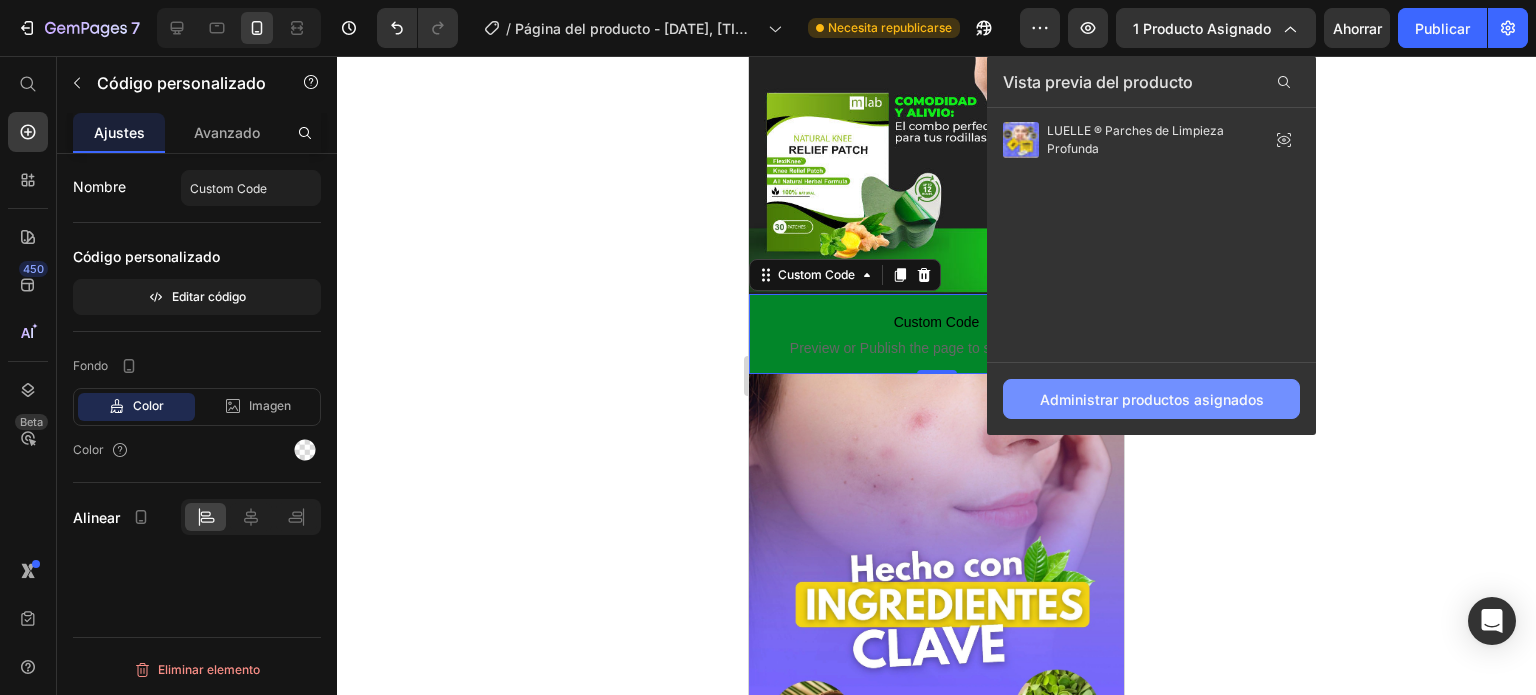 click on "Administrar productos asignados" at bounding box center (1152, 399) 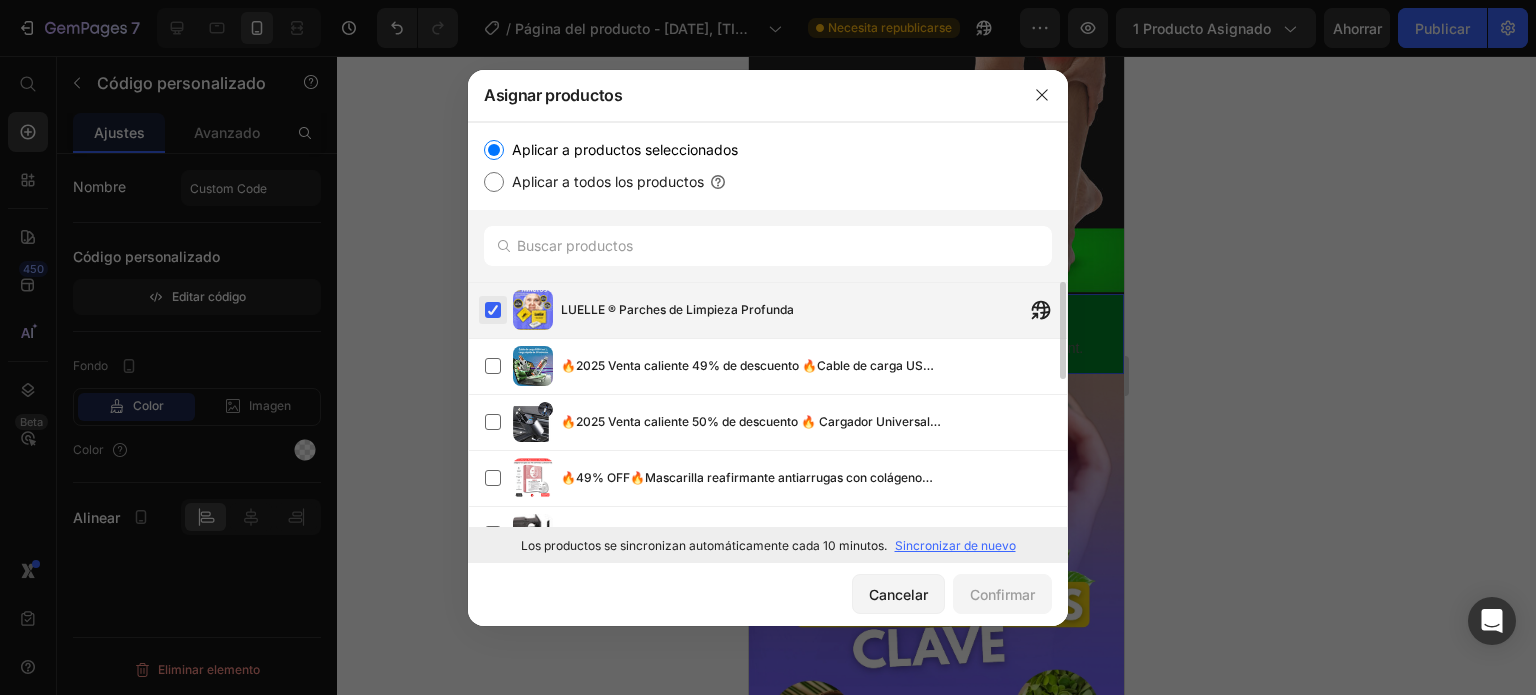 click at bounding box center (493, 310) 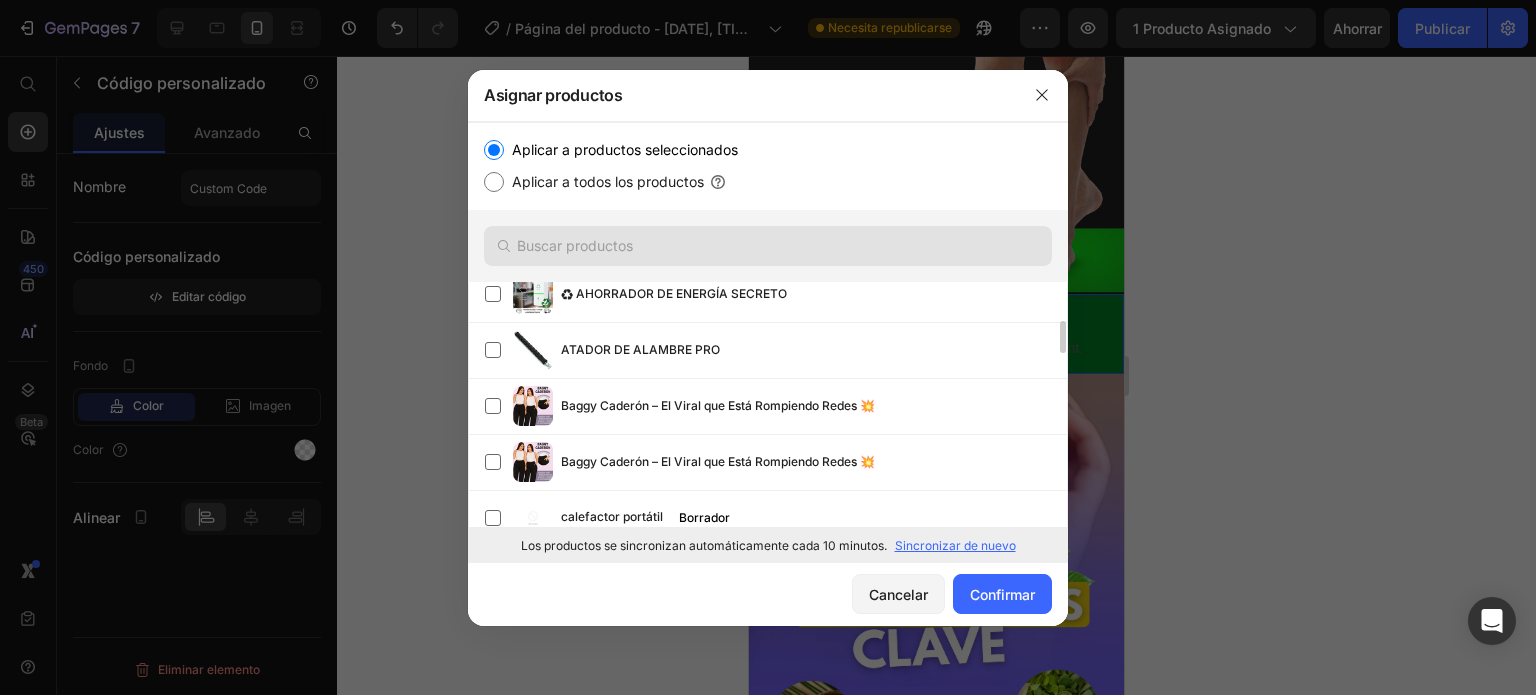 scroll, scrollTop: 13, scrollLeft: 0, axis: vertical 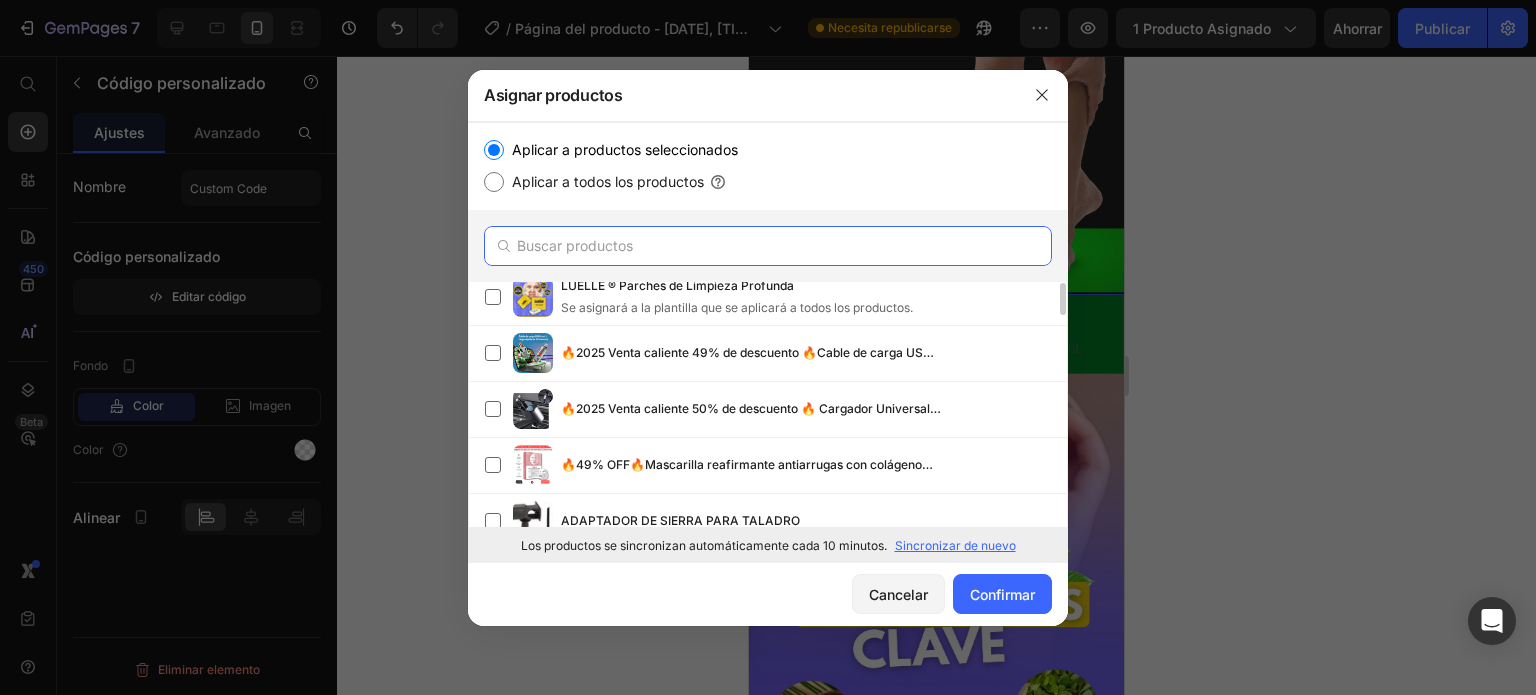 click at bounding box center (768, 246) 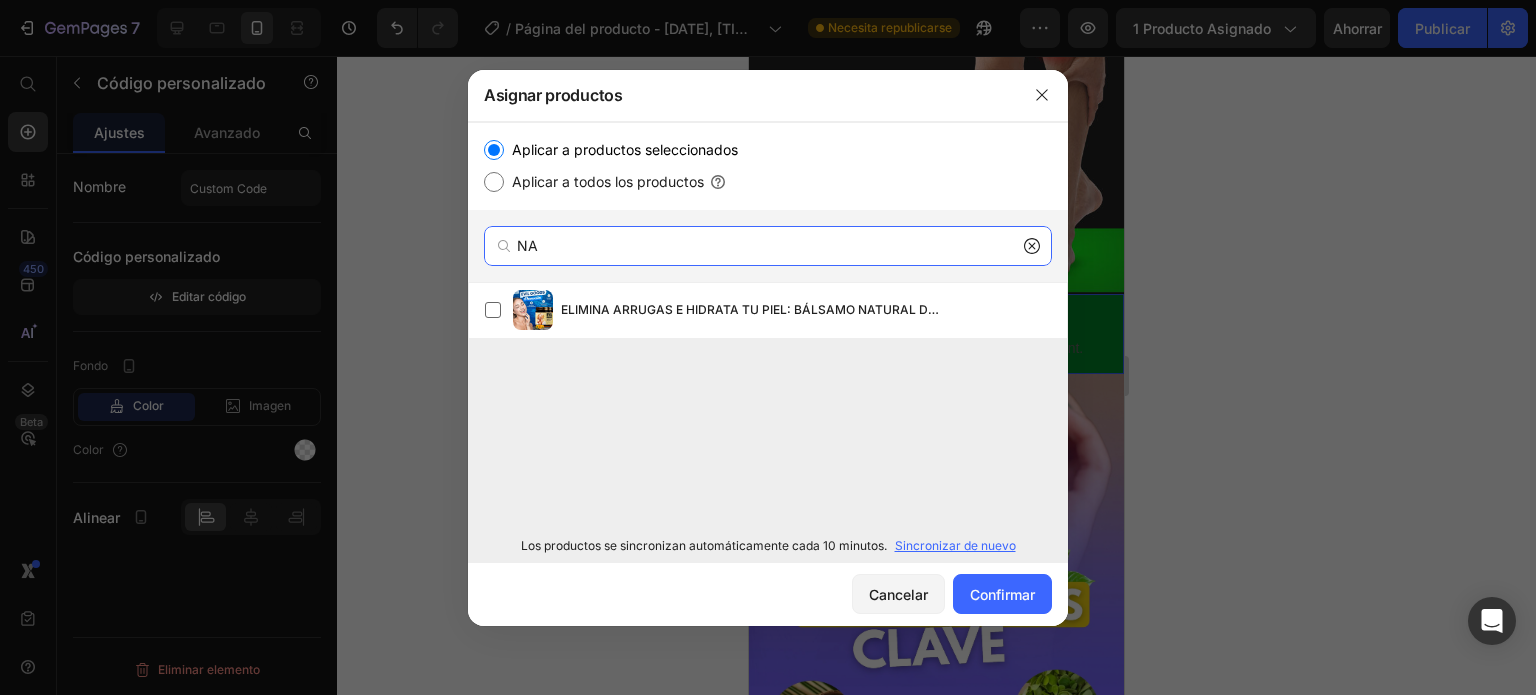 type on "N" 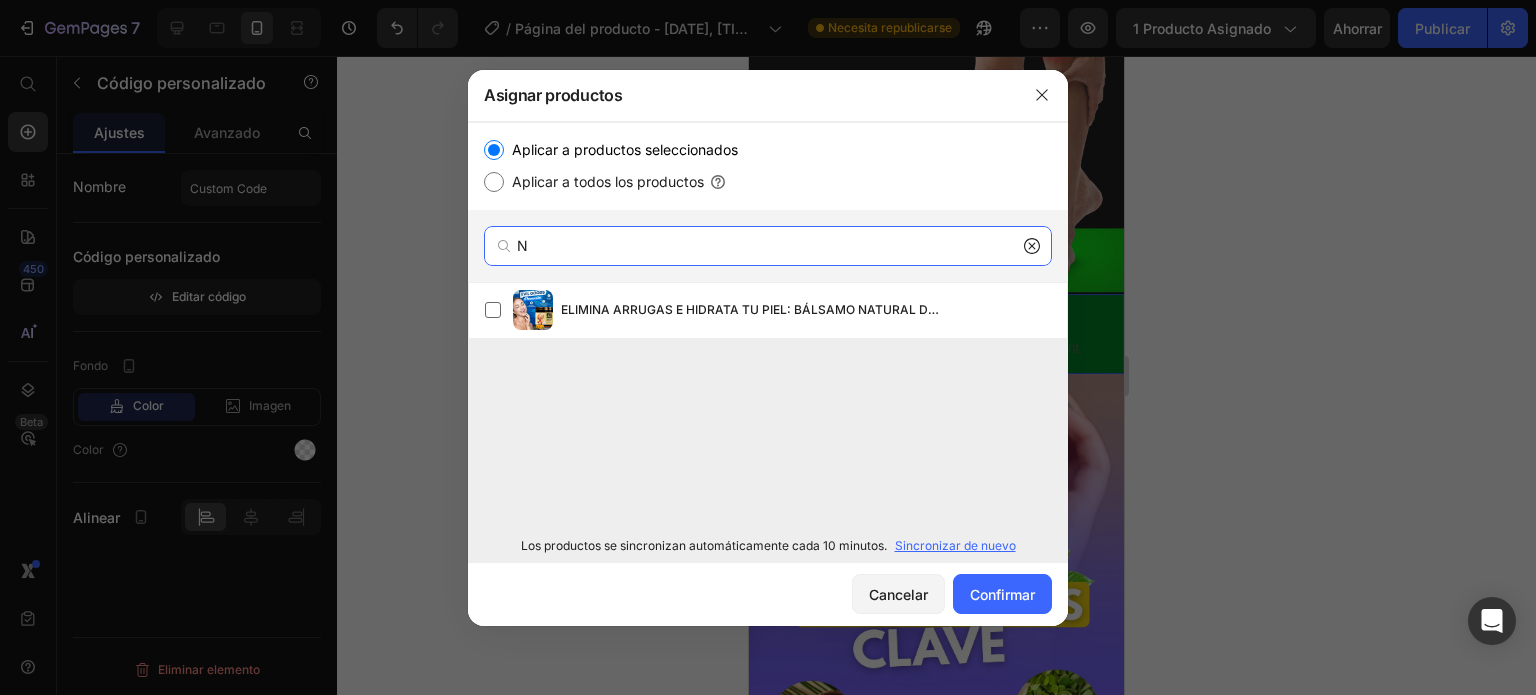 type 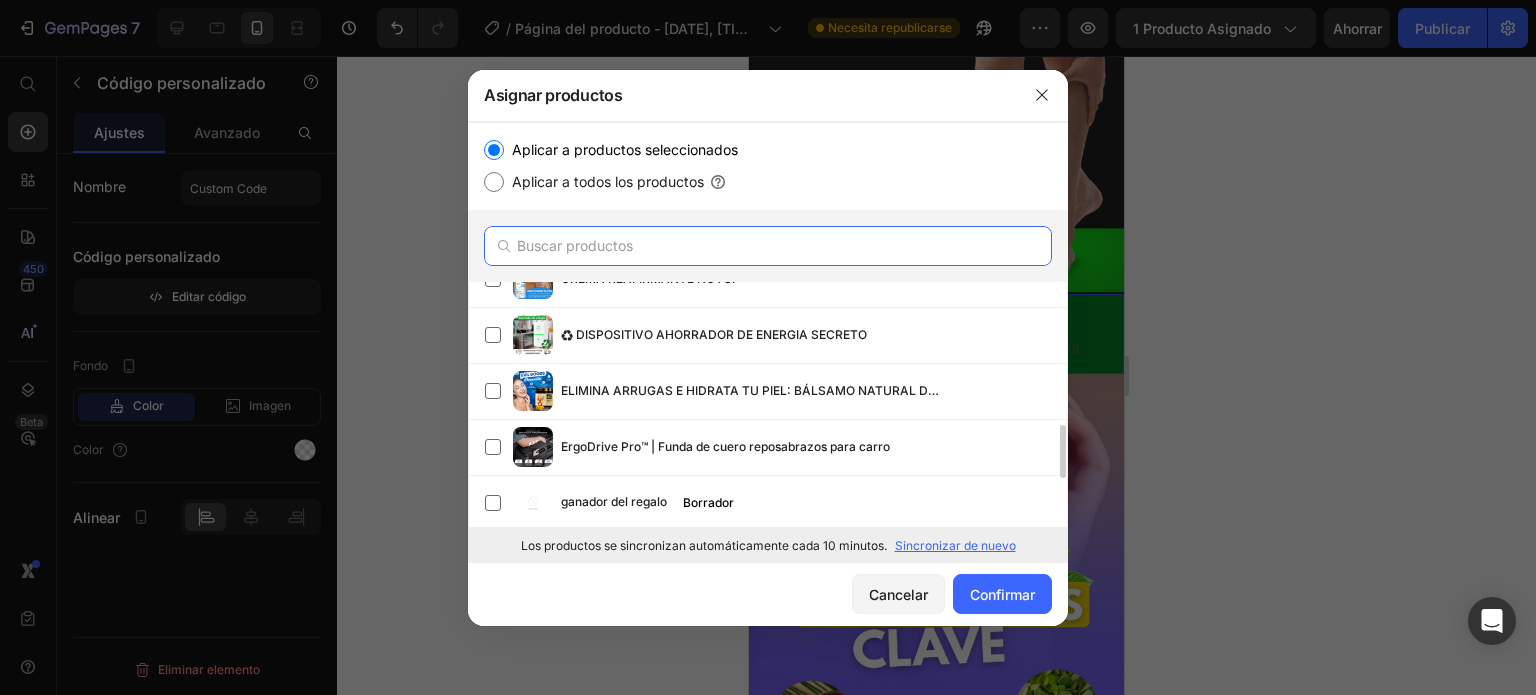 scroll, scrollTop: 648, scrollLeft: 0, axis: vertical 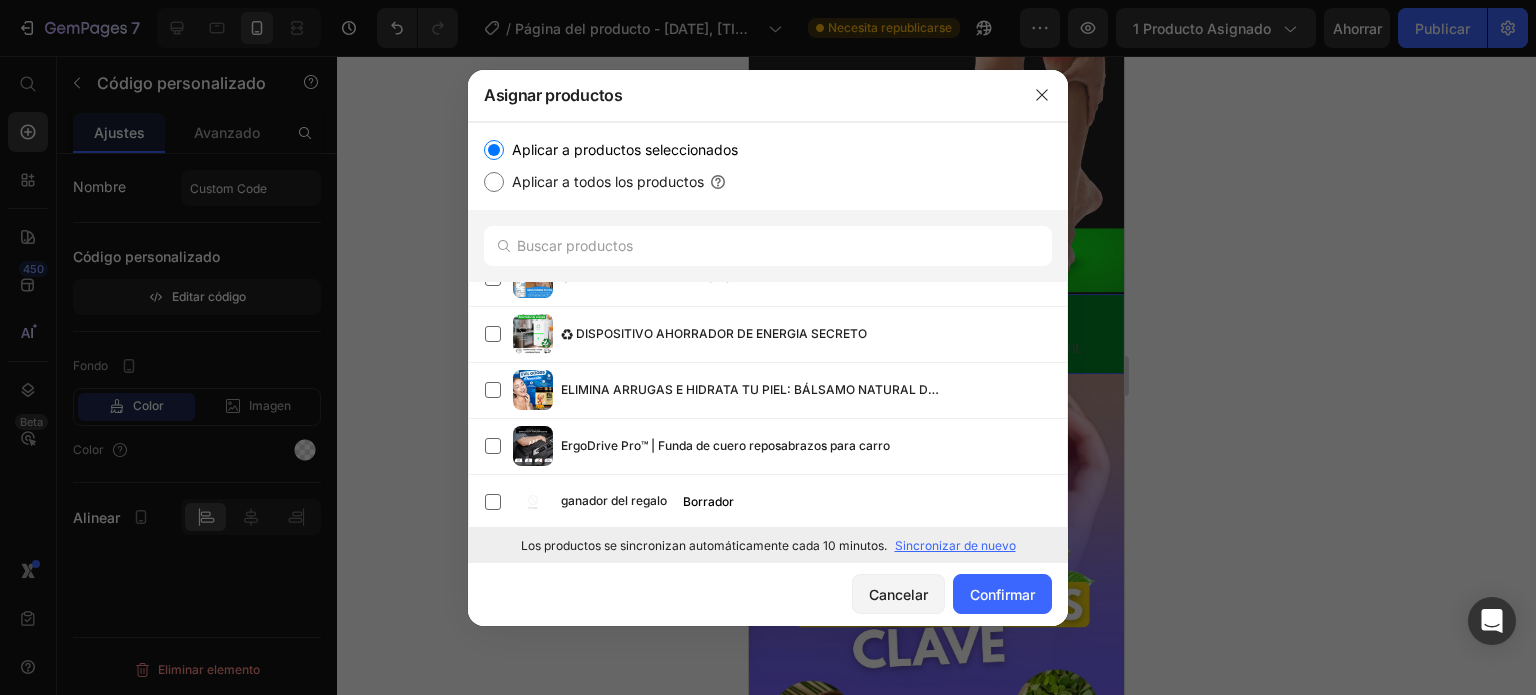 click on "Sincronizar de nuevo" at bounding box center [955, 545] 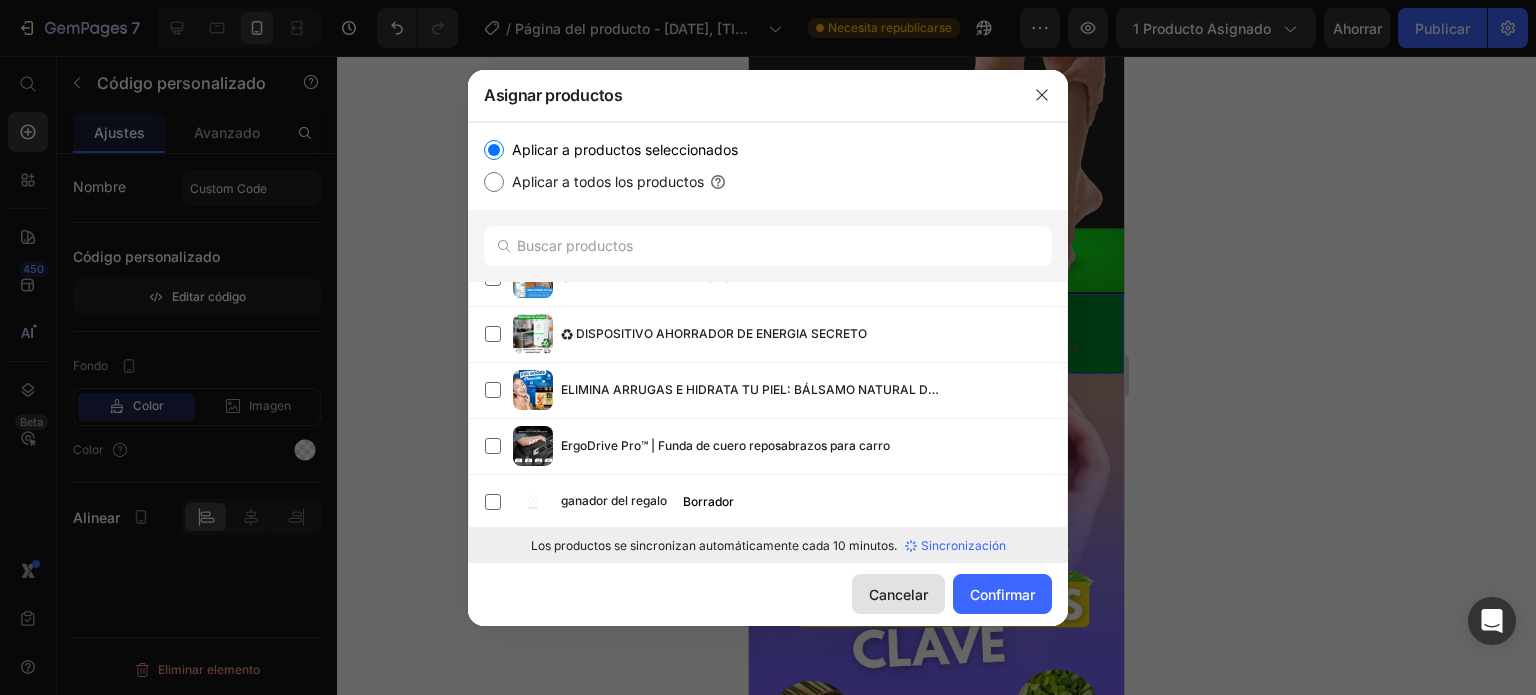 click on "Cancelar" 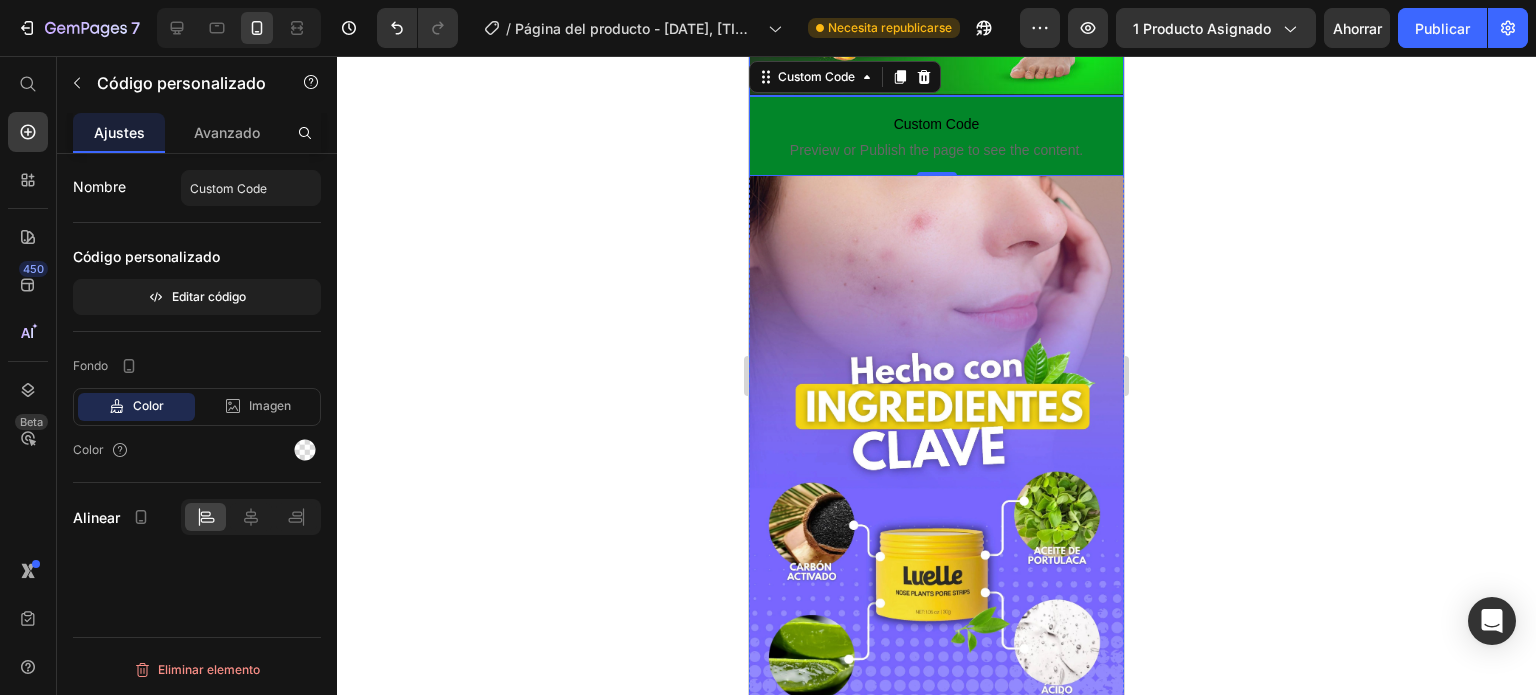 scroll, scrollTop: 464, scrollLeft: 0, axis: vertical 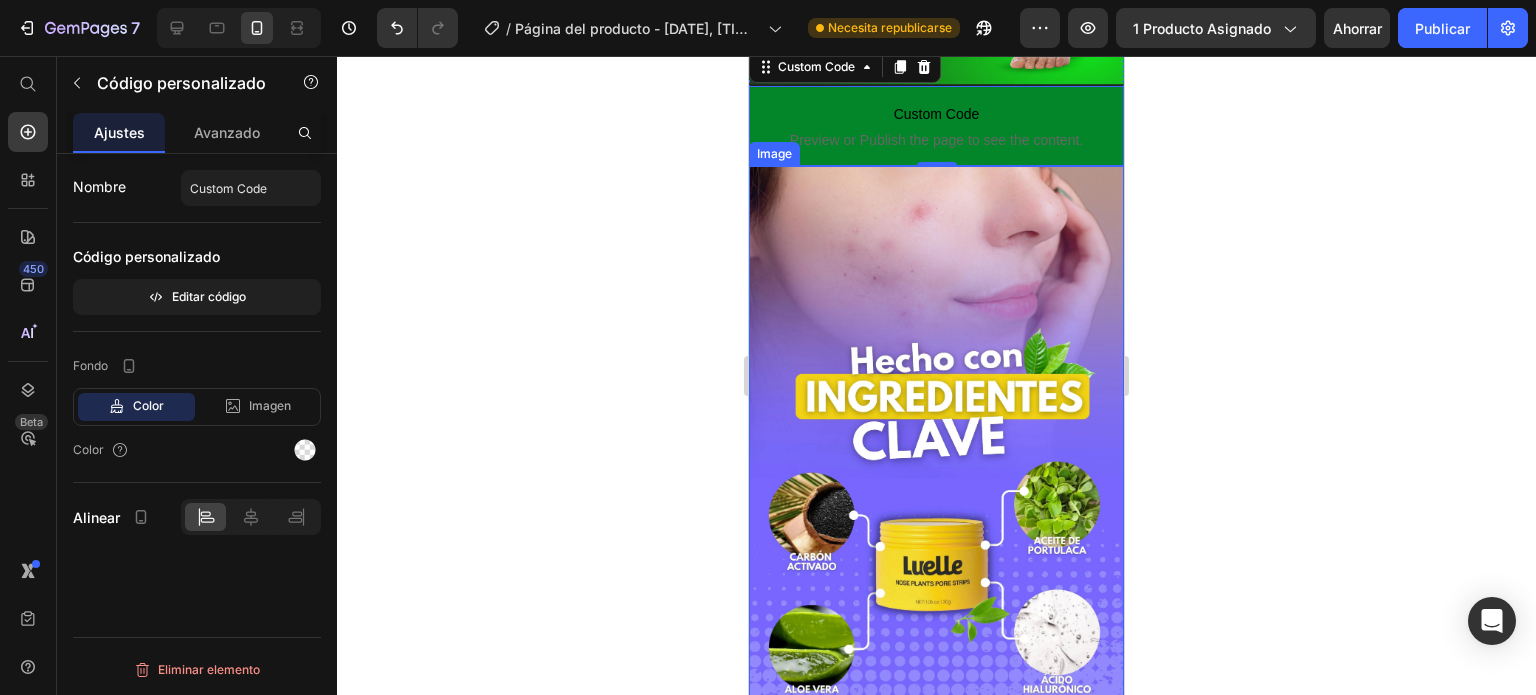 click at bounding box center (936, 447) 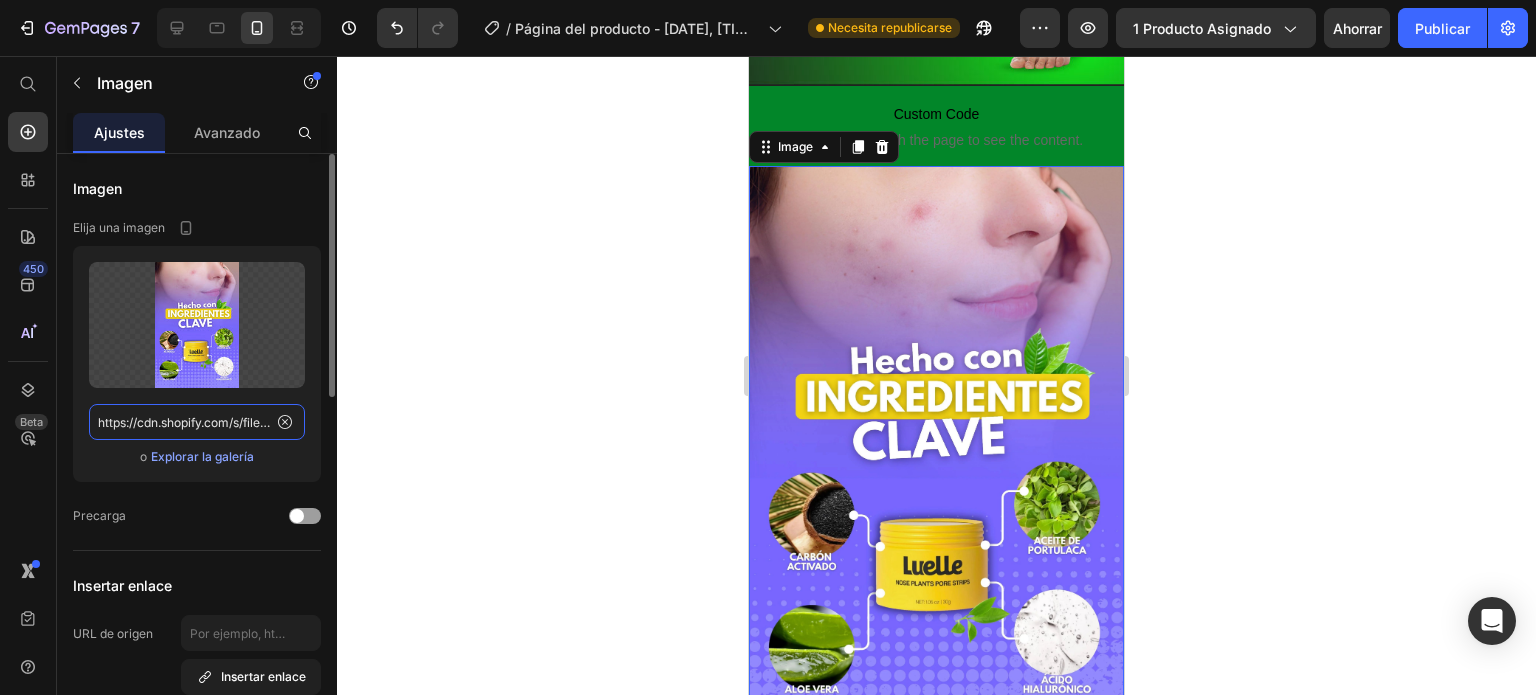 click on "https://cdn.shopify.com/s/files/1/0635/7545/7834/files/gempages_544023019903779934-46c657e3-2e95-414f-8964-97ffb604a850.webp" 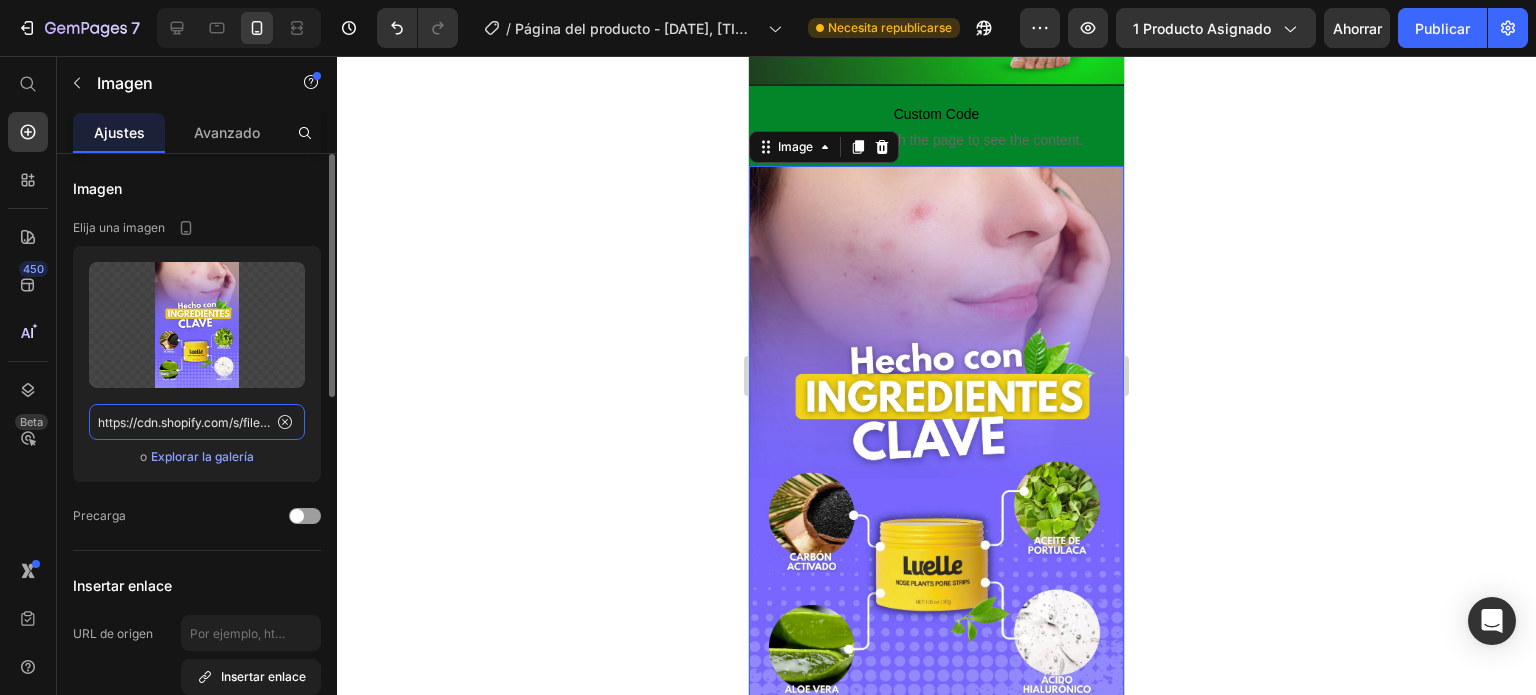 scroll, scrollTop: 0, scrollLeft: 504, axis: horizontal 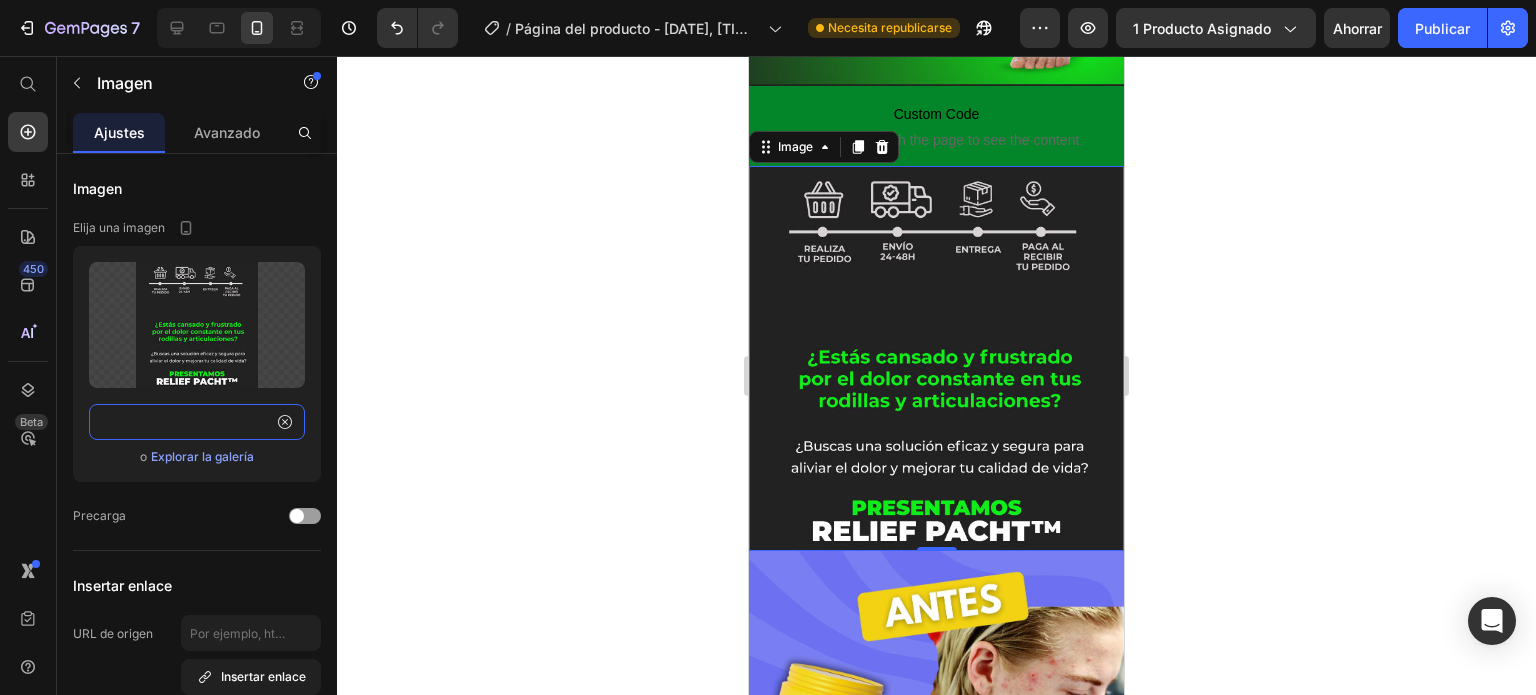 type on "https://cdn.shopify.com/s/files/1/0396/7795/2153/files/2_4def8f75-9850-4b10-9c49-36b747f62649.jpg?v=1728510479" 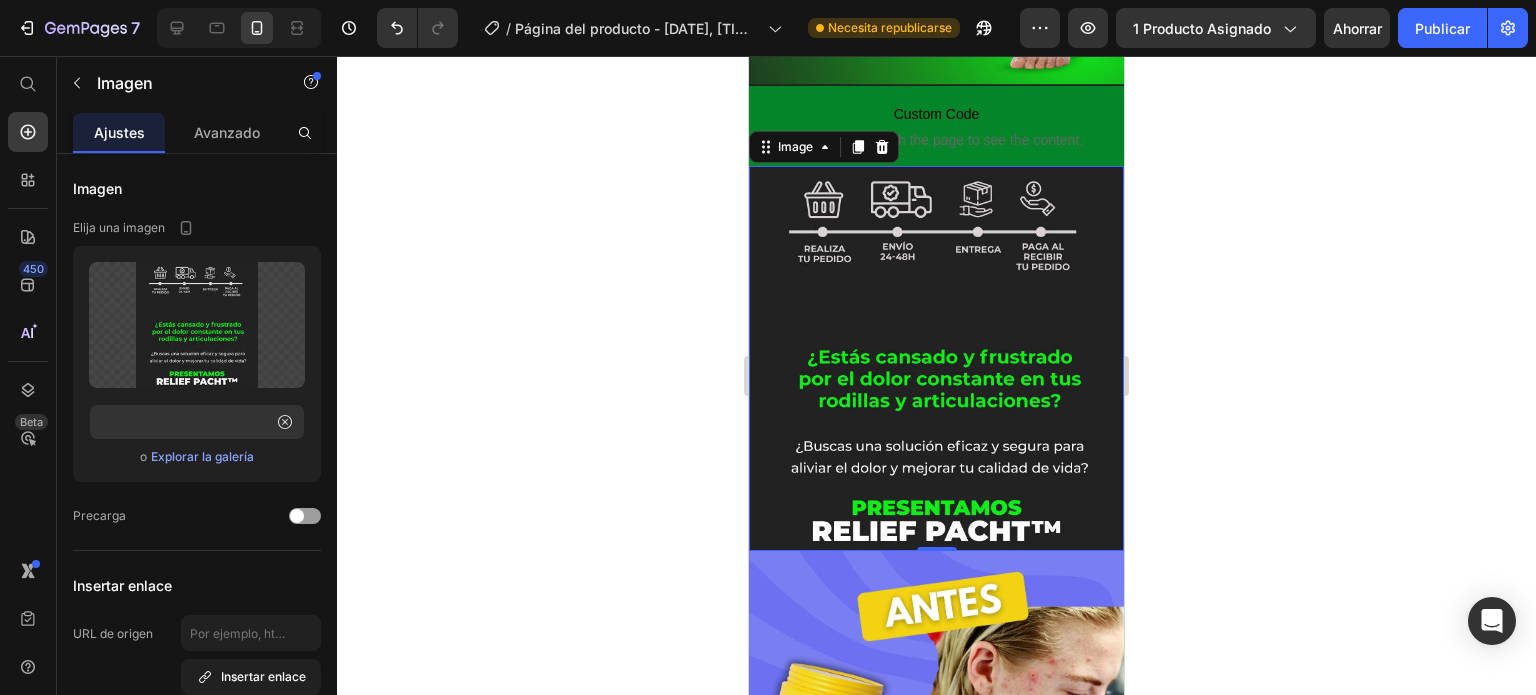 scroll, scrollTop: 0, scrollLeft: 0, axis: both 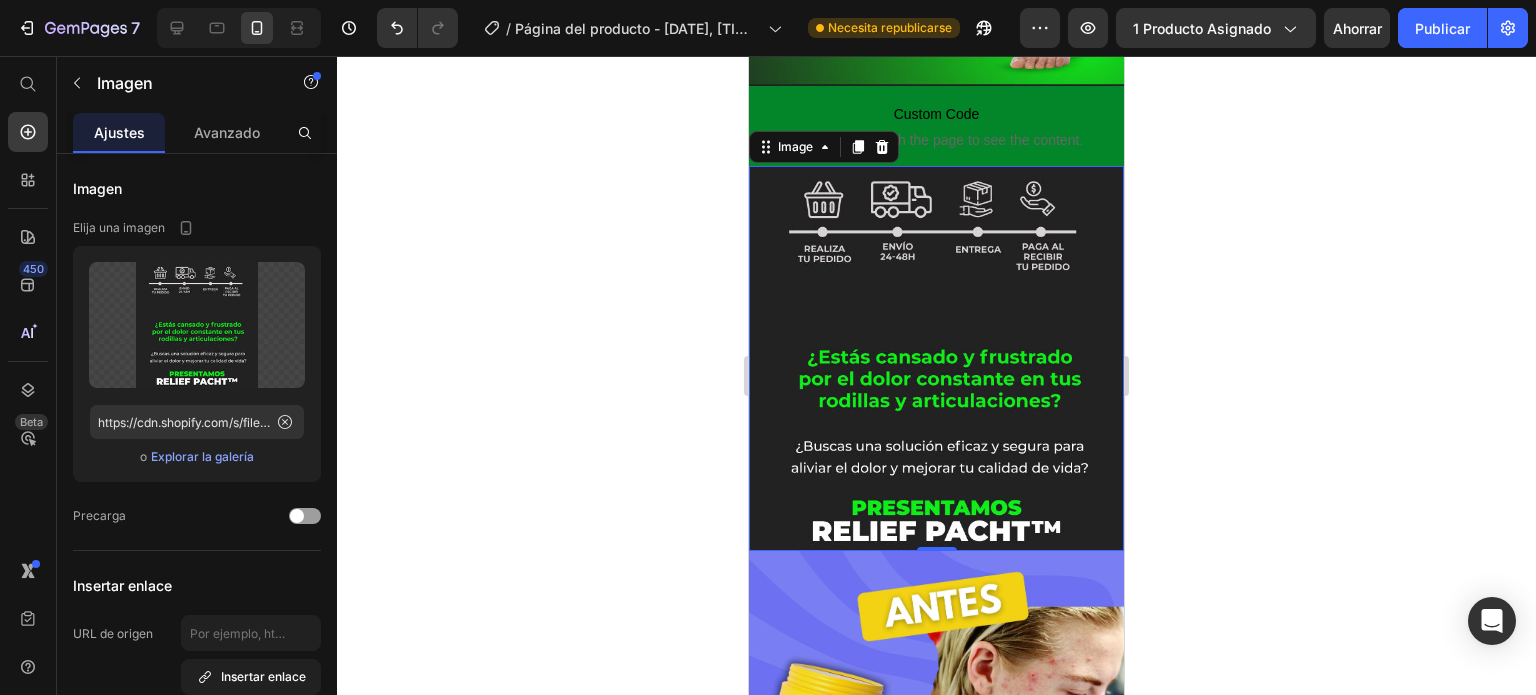 click at bounding box center [936, 359] 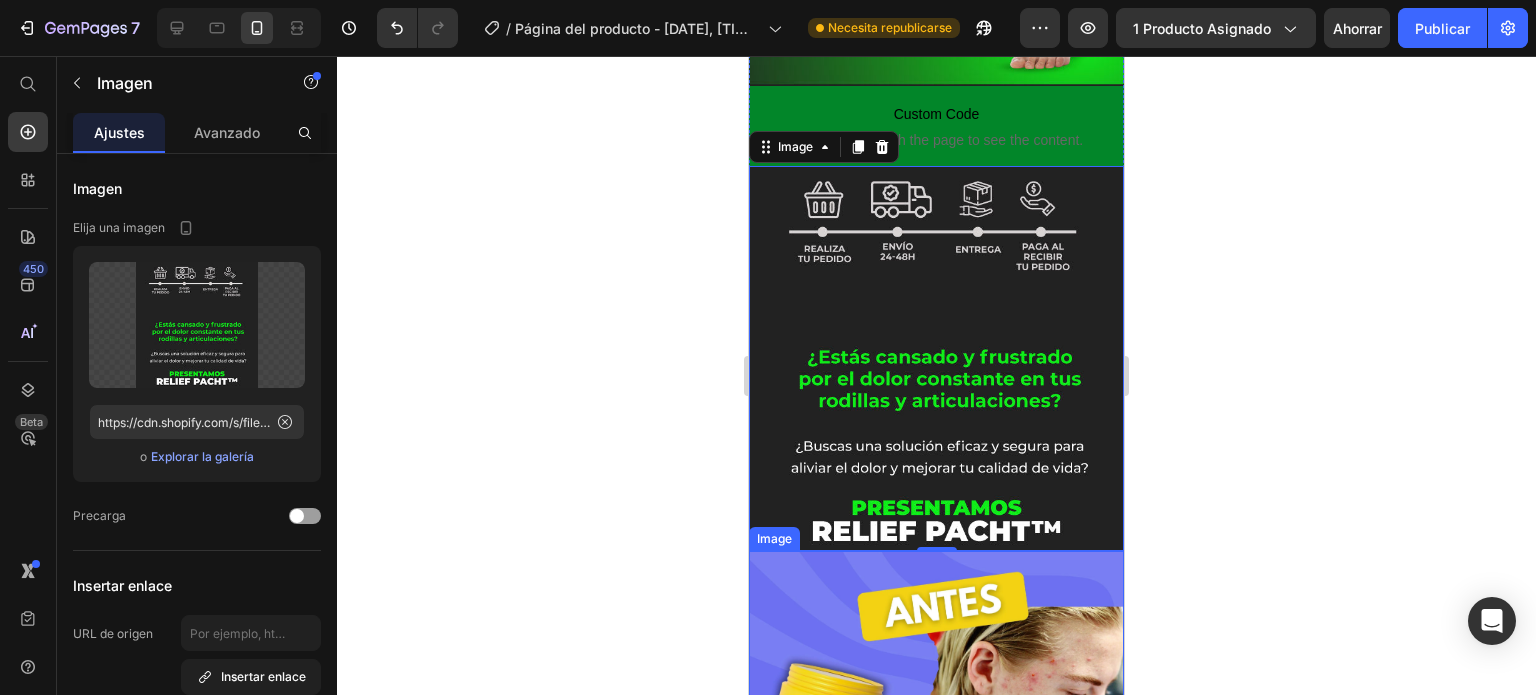 click at bounding box center (936, 832) 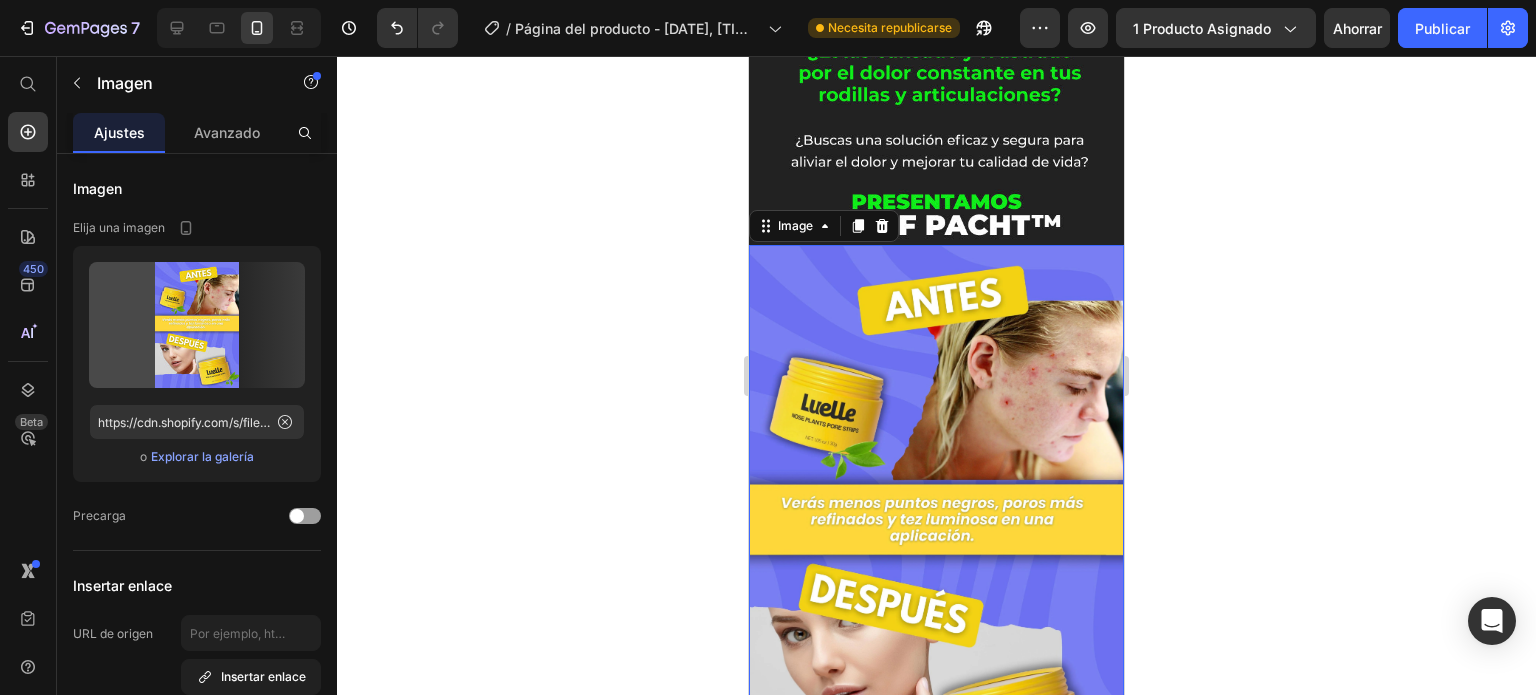 scroll, scrollTop: 771, scrollLeft: 0, axis: vertical 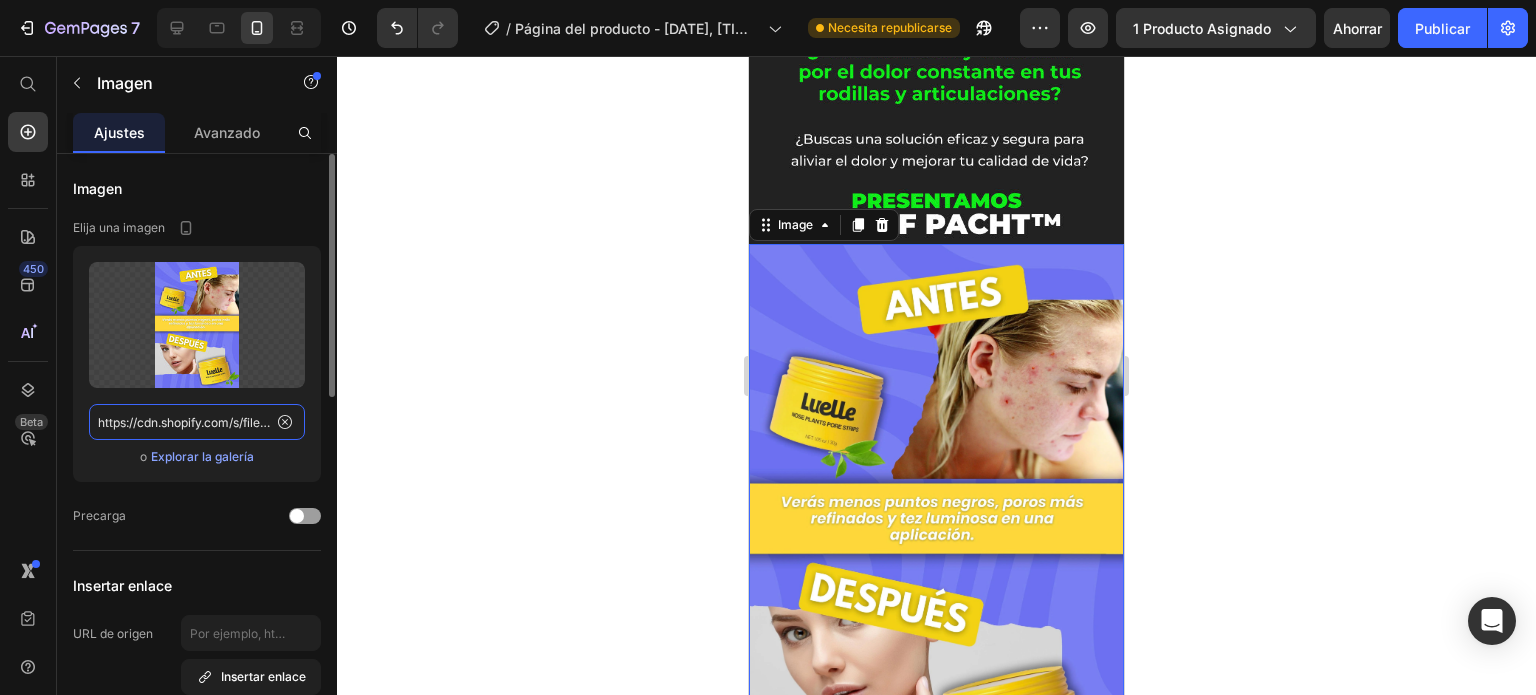 click on "https://cdn.shopify.com/s/files/1/0635/7545/7834/files/gempages_544023019903779934-c5aceb1d-0cd5-4fd8-9214-bf57ba0c0fb6.webp" 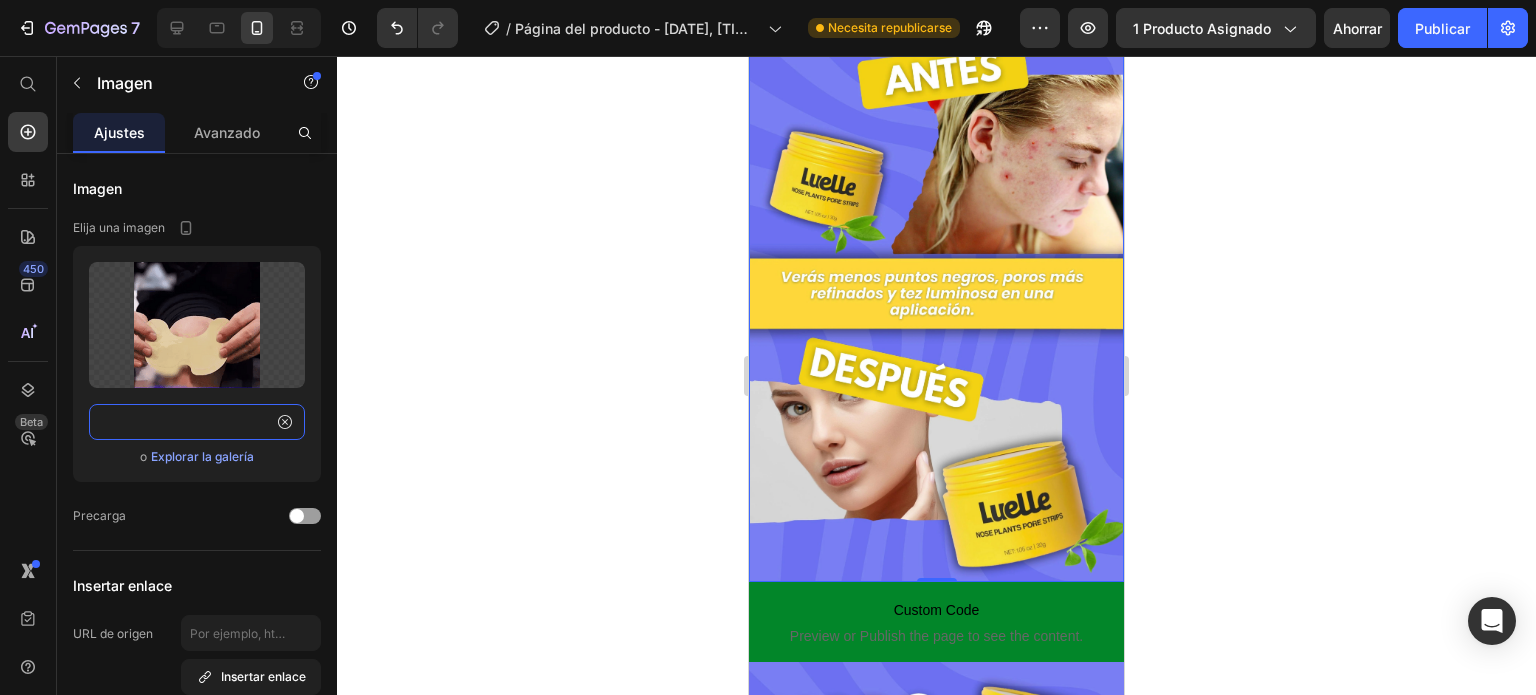 scroll, scrollTop: 996, scrollLeft: 0, axis: vertical 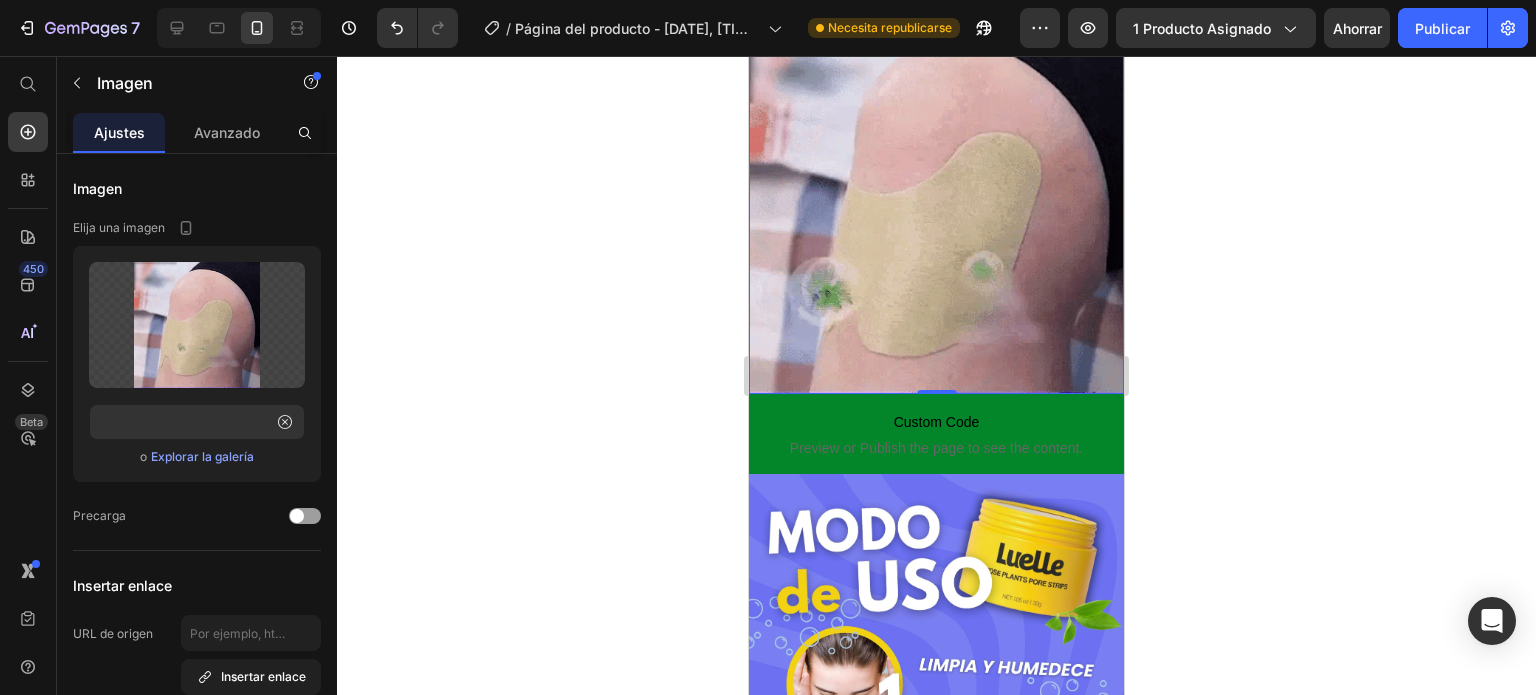 click at bounding box center [936, 755] 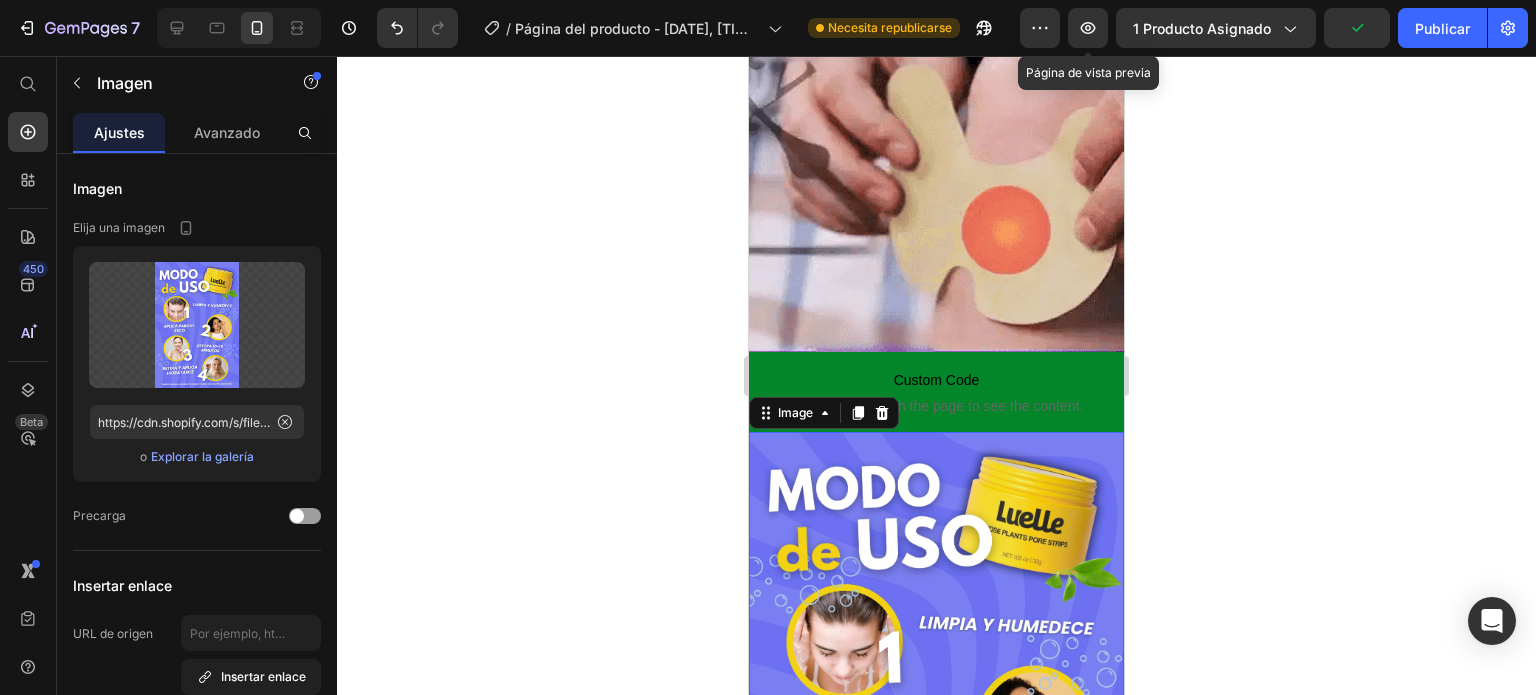 scroll, scrollTop: 1131, scrollLeft: 0, axis: vertical 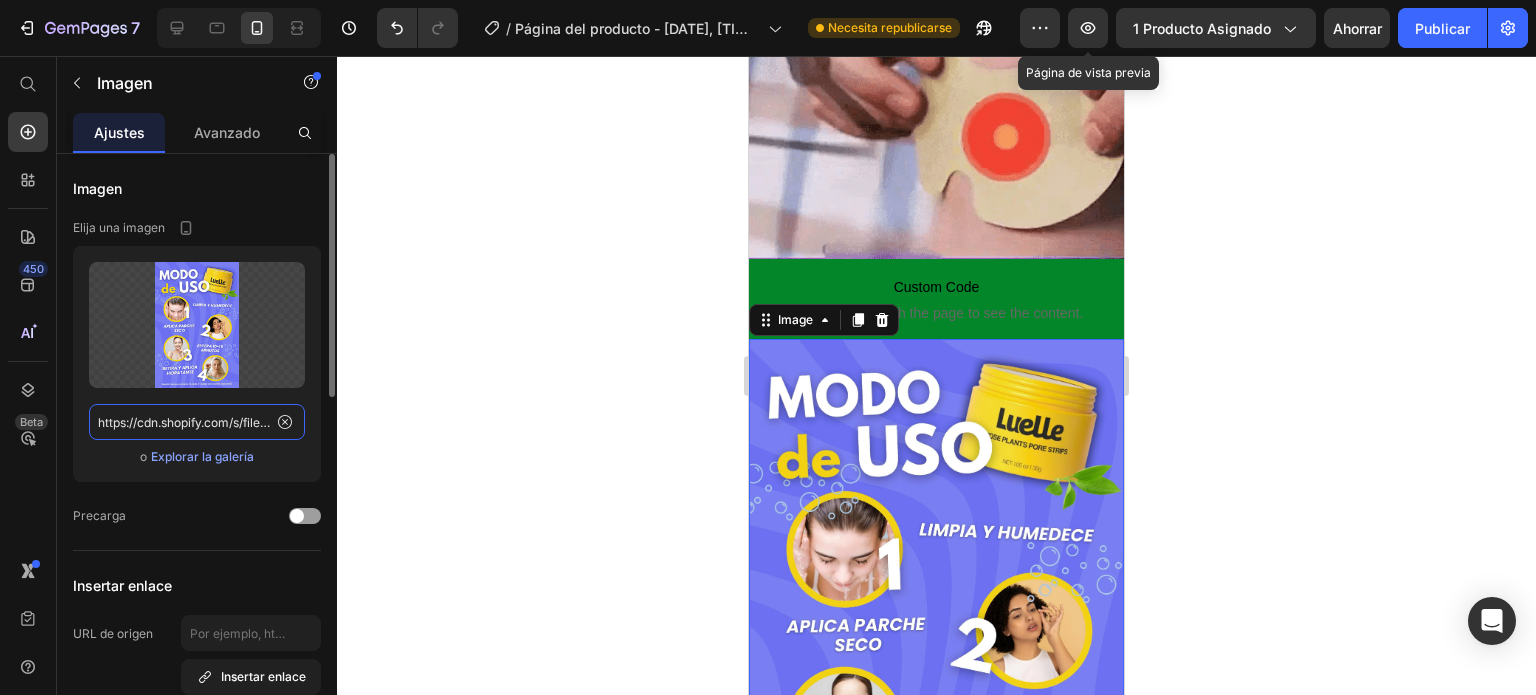 click on "https://cdn.shopify.com/s/files/1/0635/7545/7834/files/gempages_544023019903779934-a2f7955c-fae7-48af-9eb9-8e100916279b.webp" 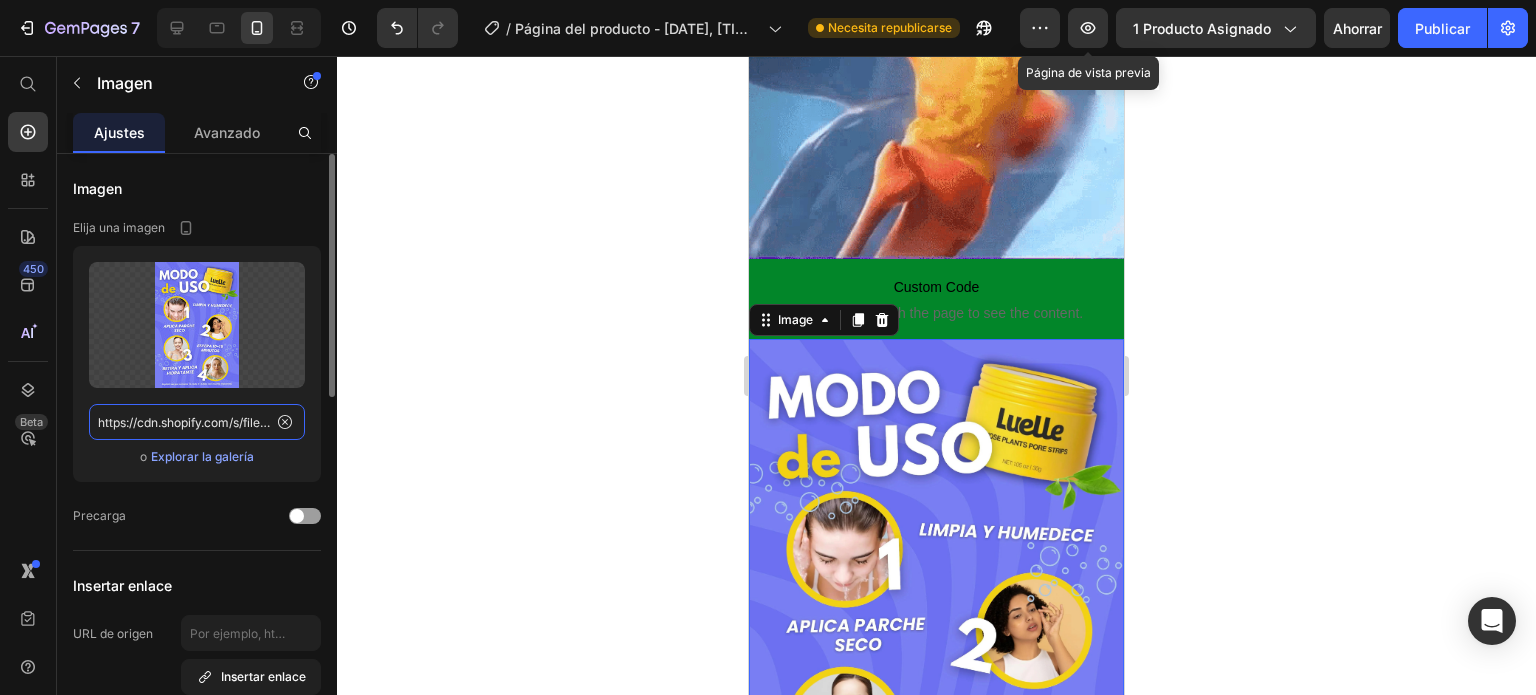 paste on "396/7795/2153/files/cuerpo03.jpg?v=1728691463" 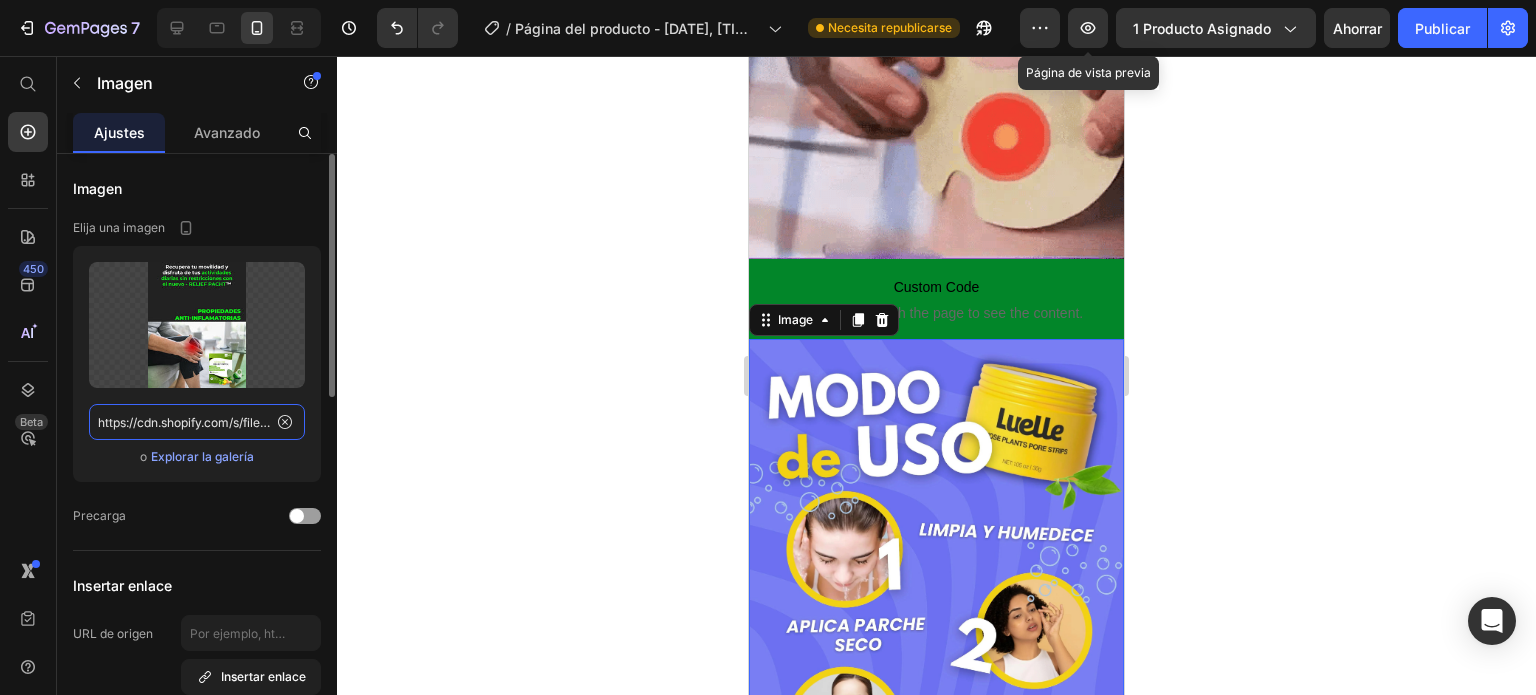 scroll, scrollTop: 0, scrollLeft: 303, axis: horizontal 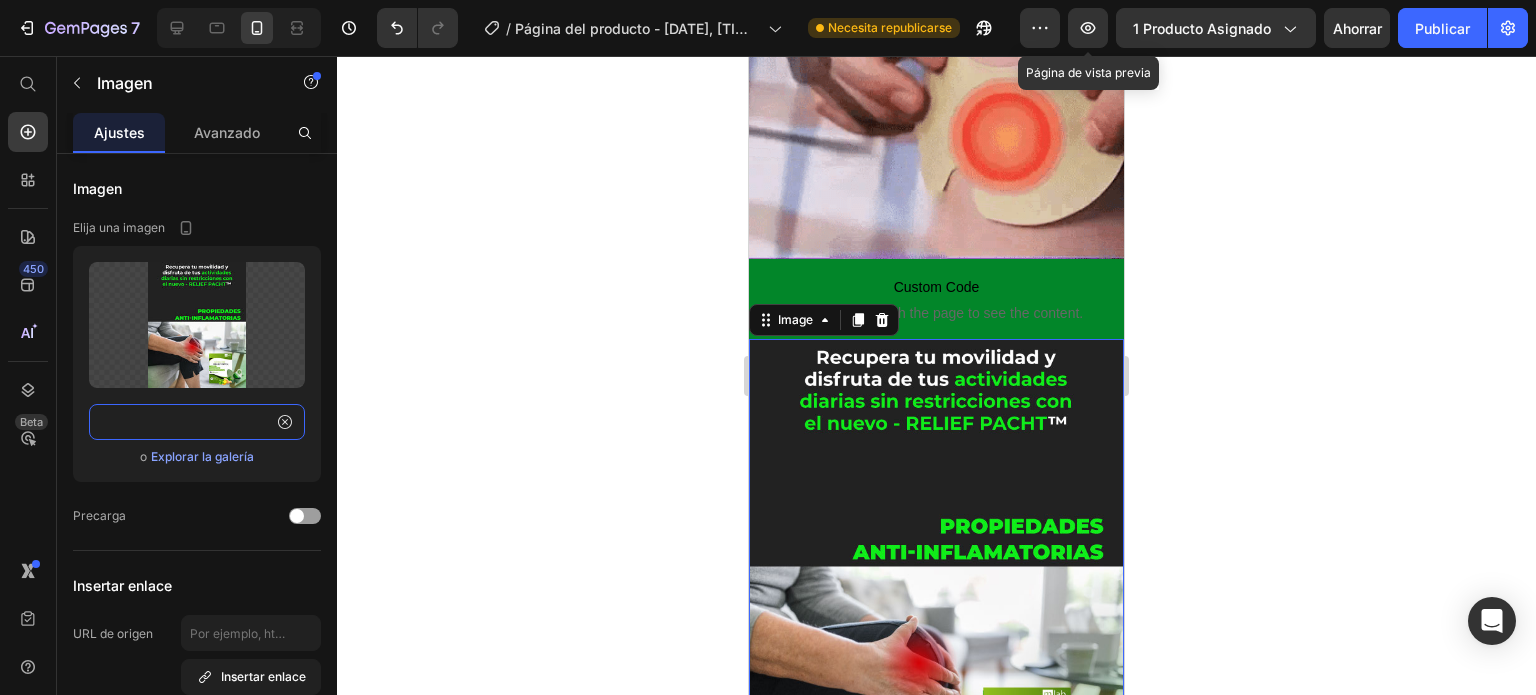 type on "https://cdn.shopify.com/s/files/1/0396/7795/2153/files/cuerpo03.jpg?v=1728691463" 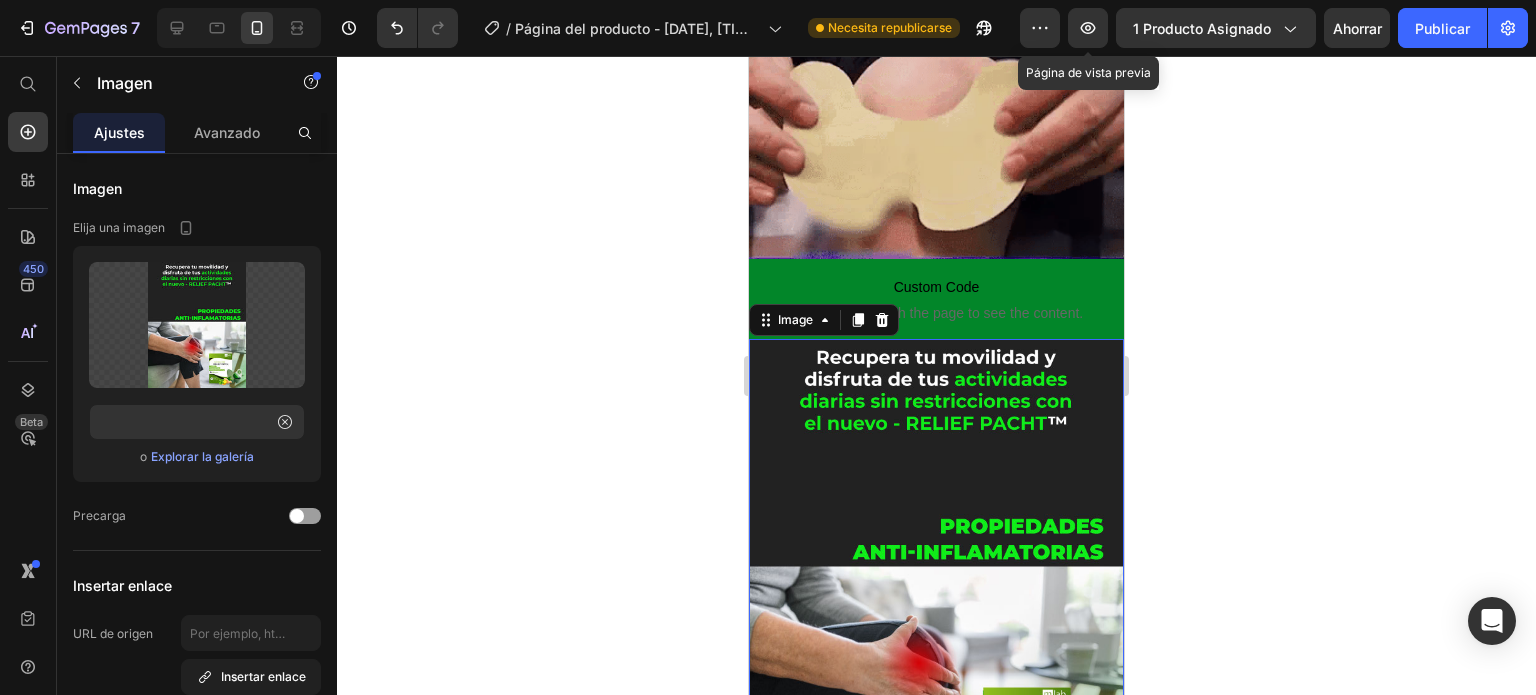 click 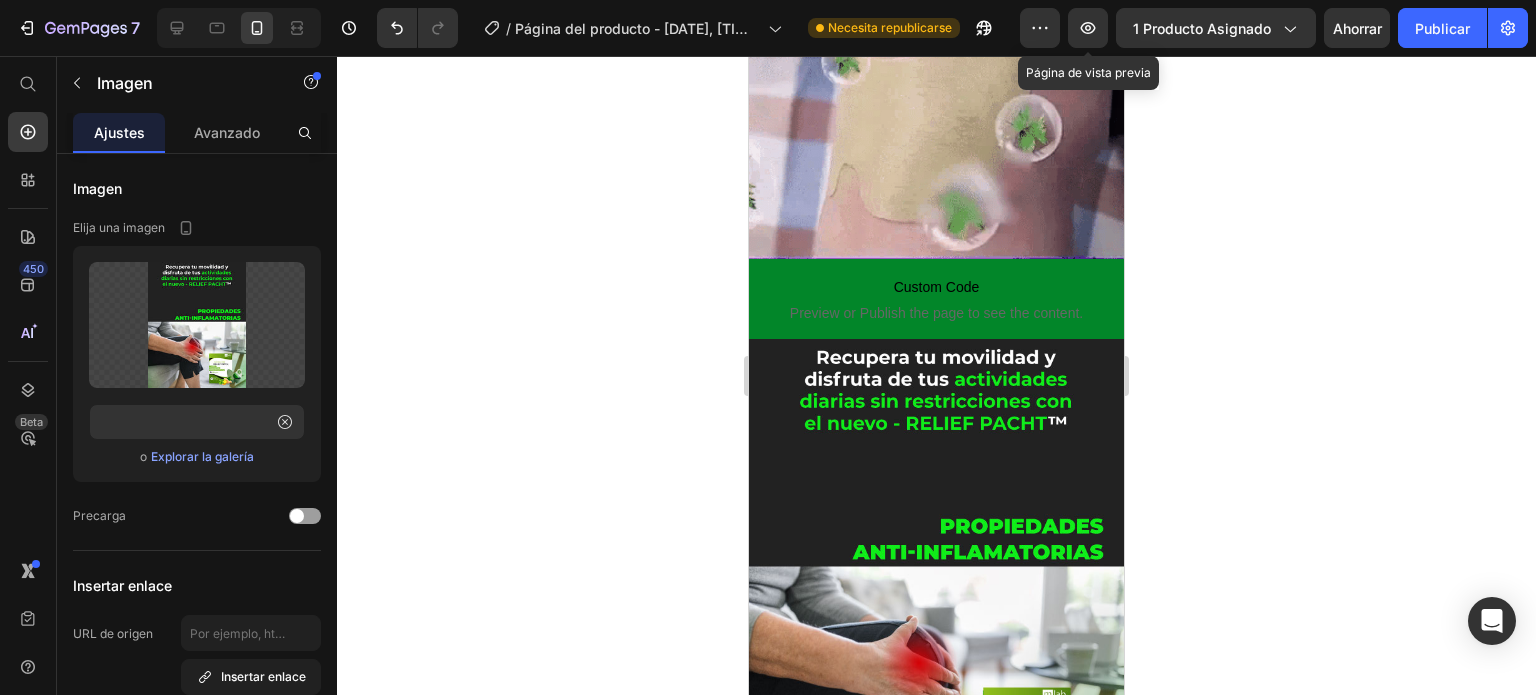 scroll, scrollTop: 0, scrollLeft: 0, axis: both 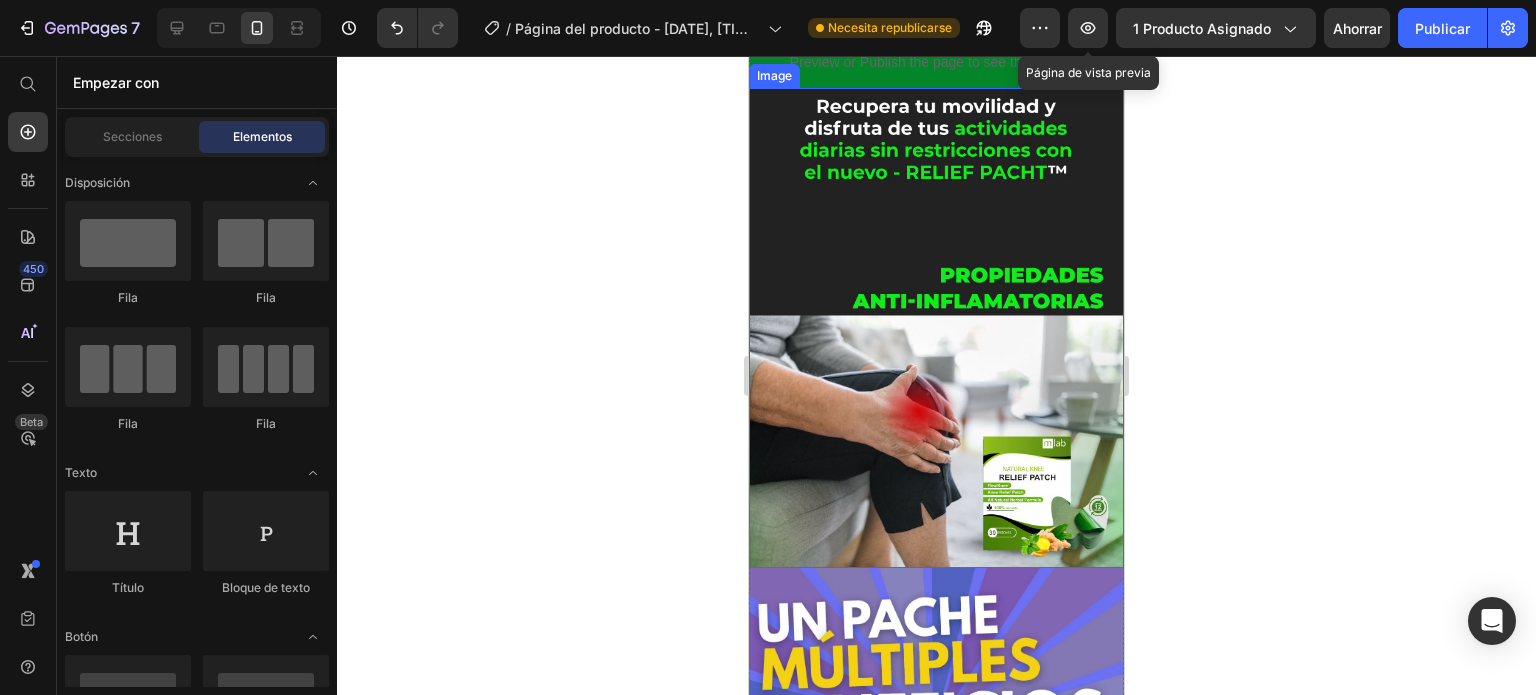 click at bounding box center (936, 327) 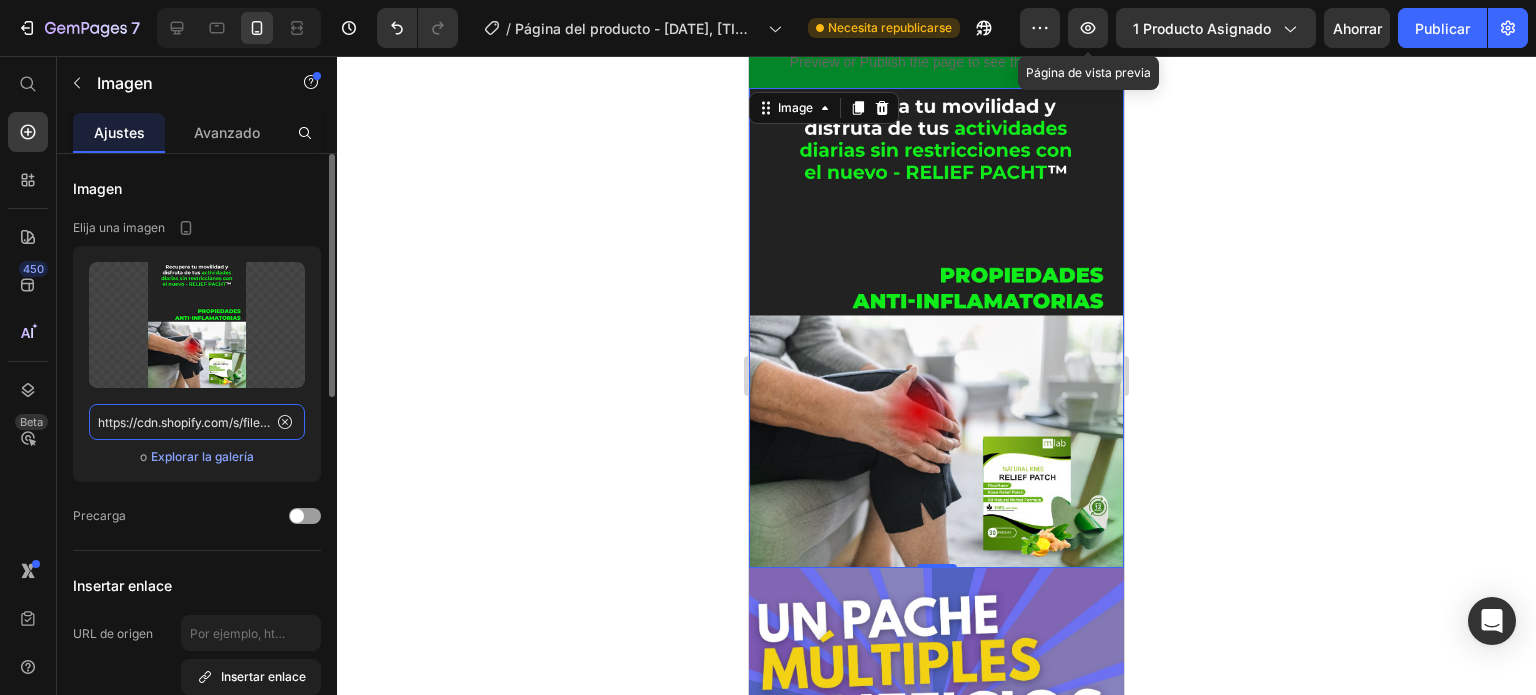 click on "https://cdn.shopify.com/s/files/1/0396/7795/2153/files/cuerpo03.jpg?v=1728691463" 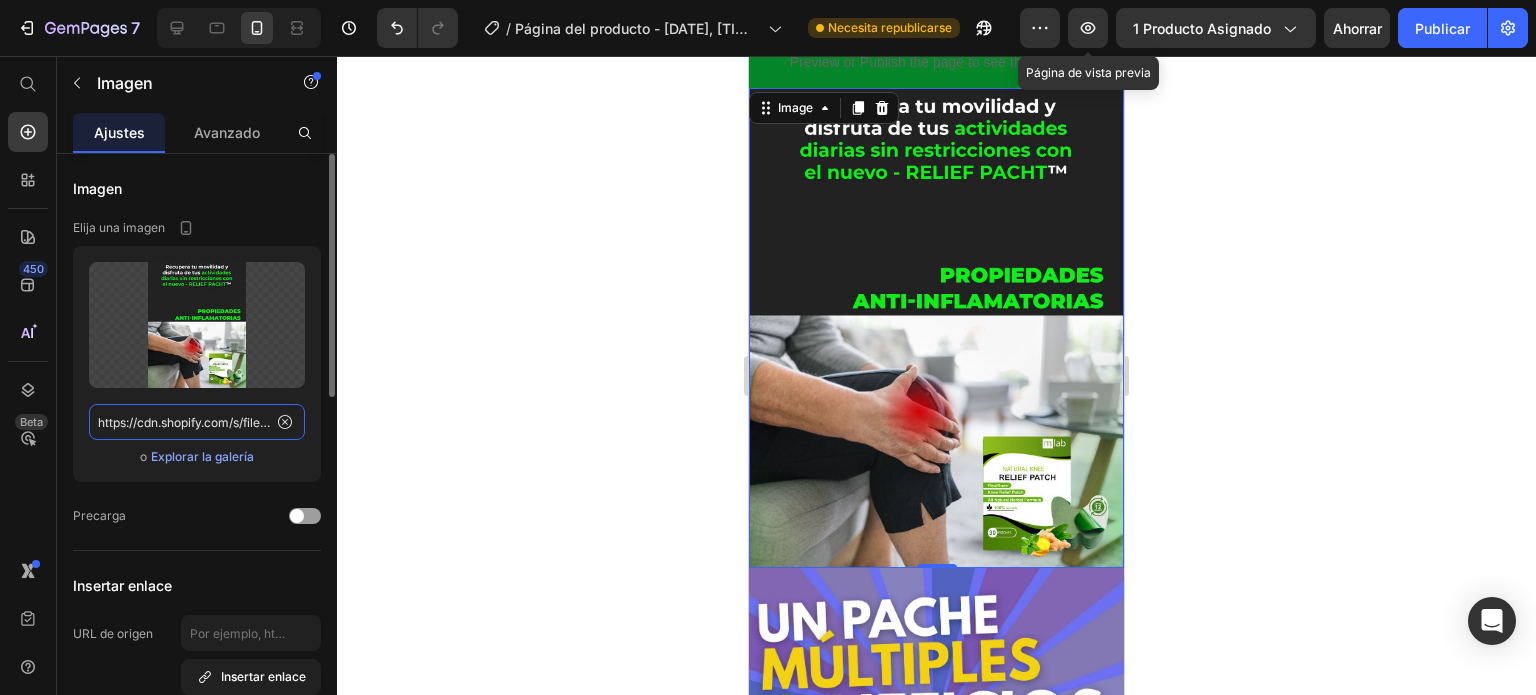 scroll, scrollTop: 0, scrollLeft: 255, axis: horizontal 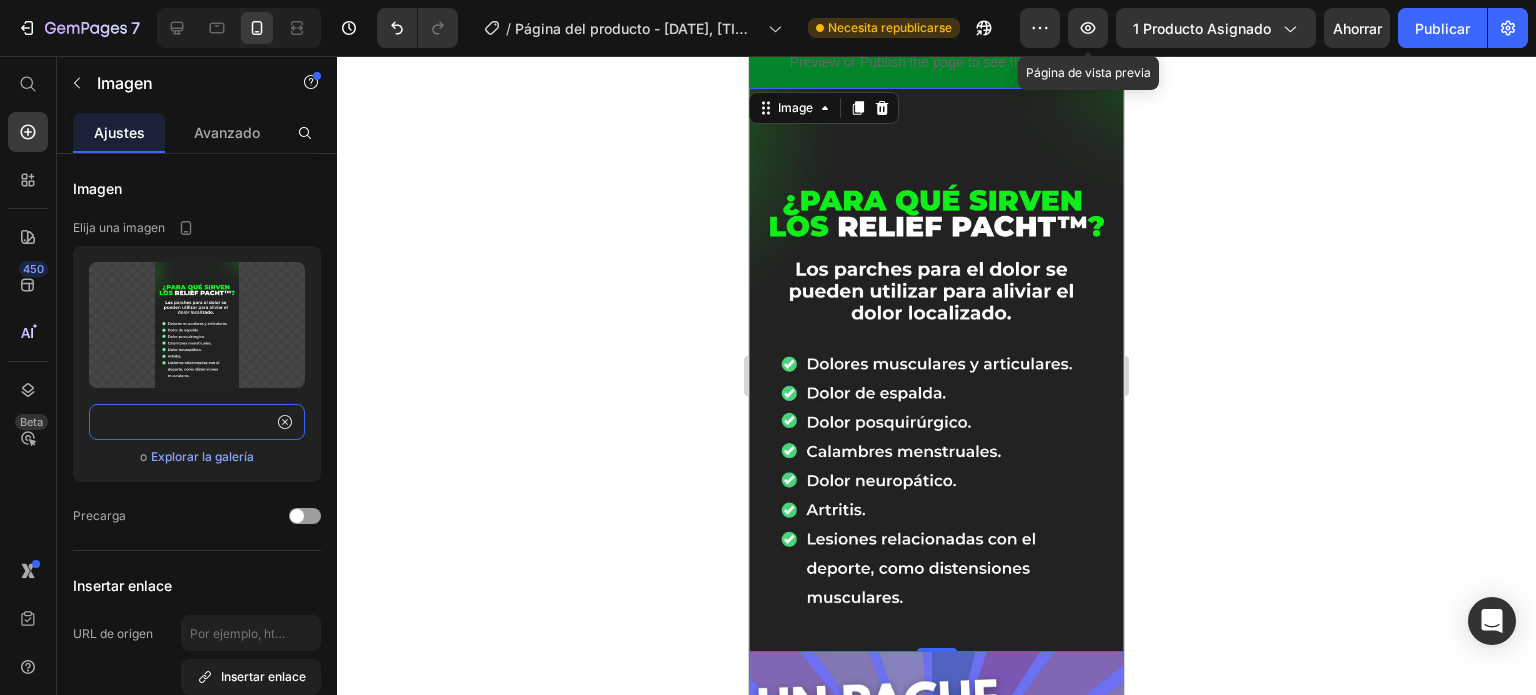 type on "https://cdn.shopify.com/s/files/1/0396/7795/2153/files/4.jpg?v=1728510479" 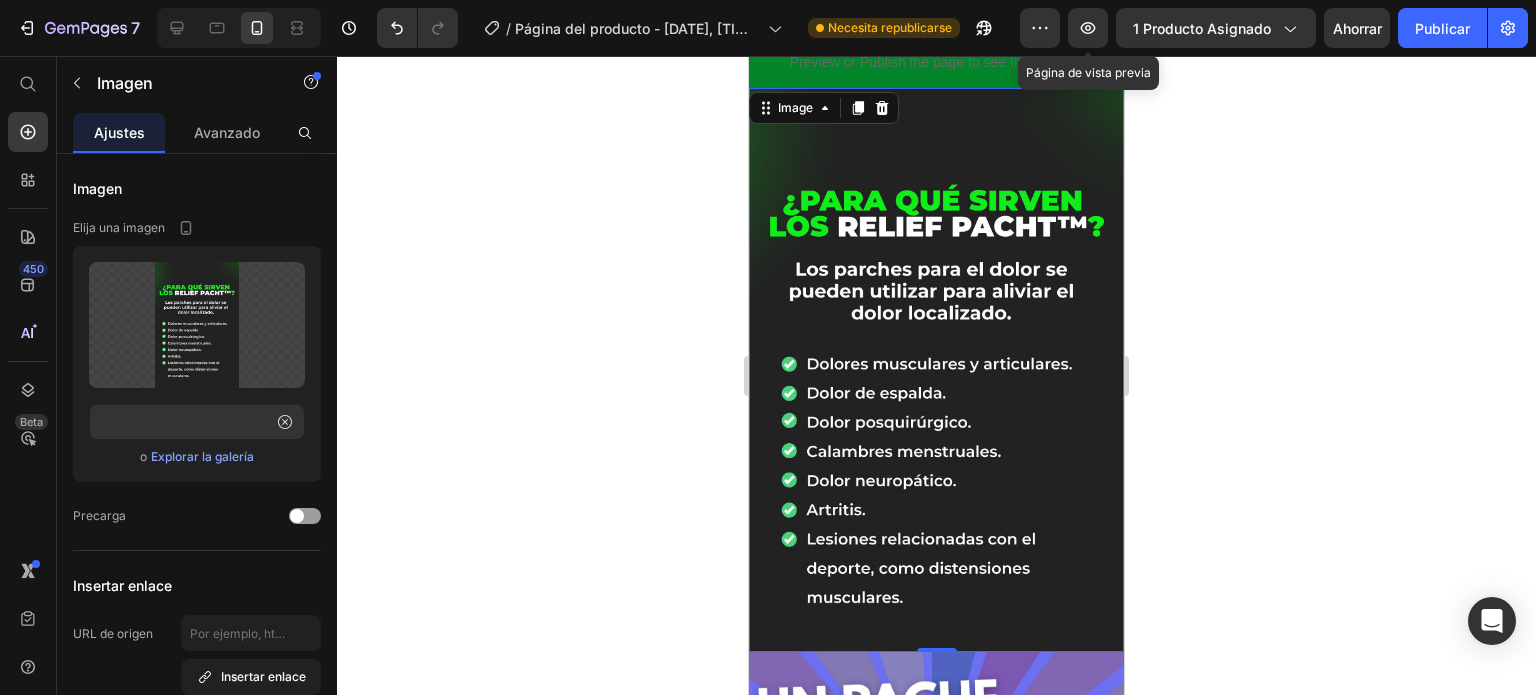 click 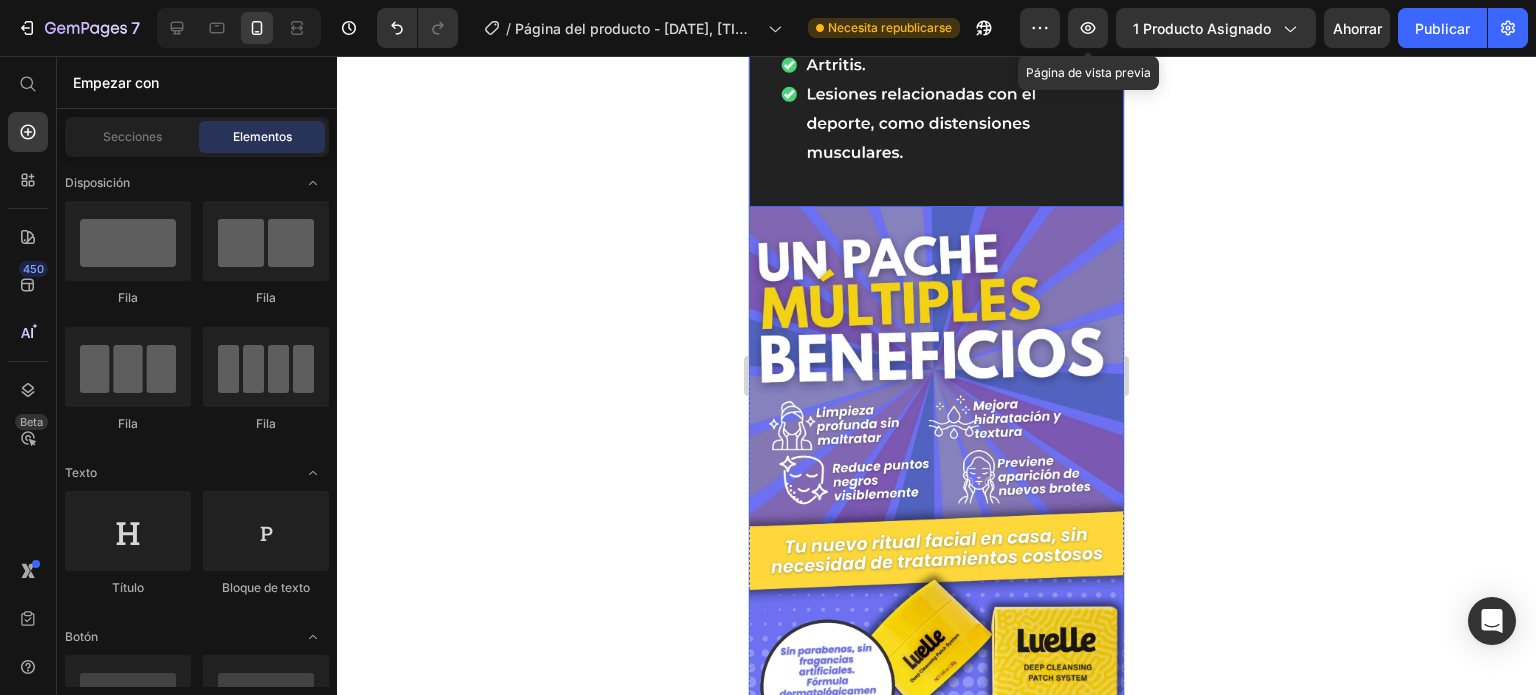 scroll, scrollTop: 1852, scrollLeft: 0, axis: vertical 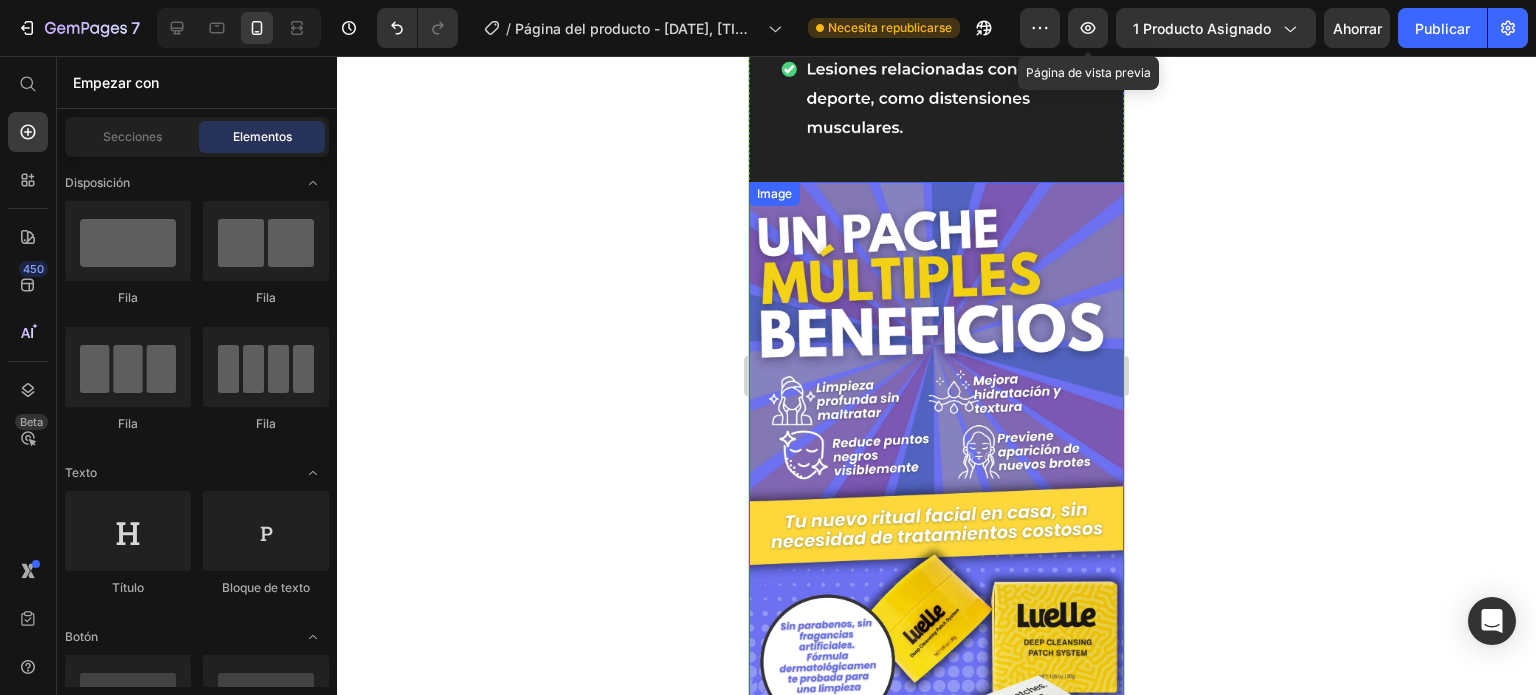 click at bounding box center (936, 463) 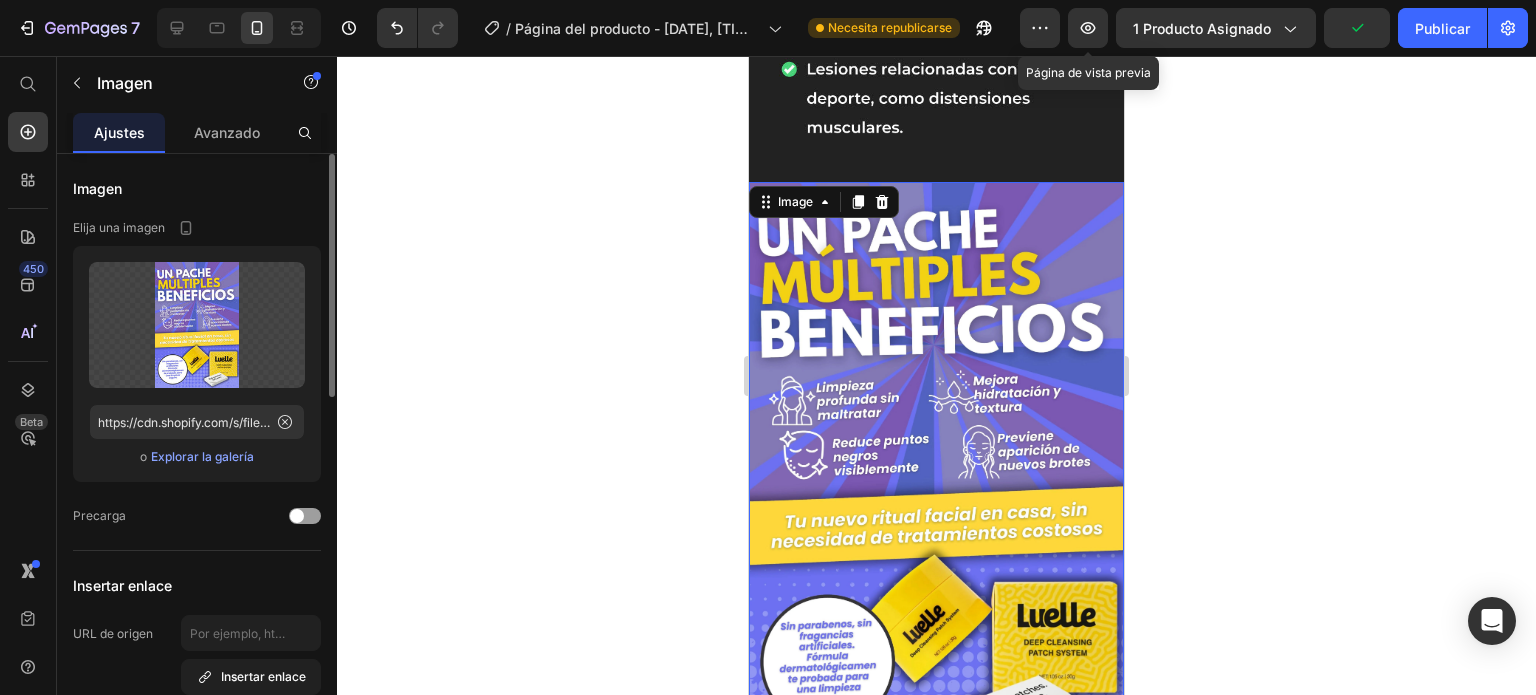 click on "Subir imagen https://cdn.shopify.com/s/files/1/0635/7545/7834/files/gempages_544023019903779934-65d90270-055d-42db-b69a-0fae43887786.webp o Explorar la galería" at bounding box center [197, 364] 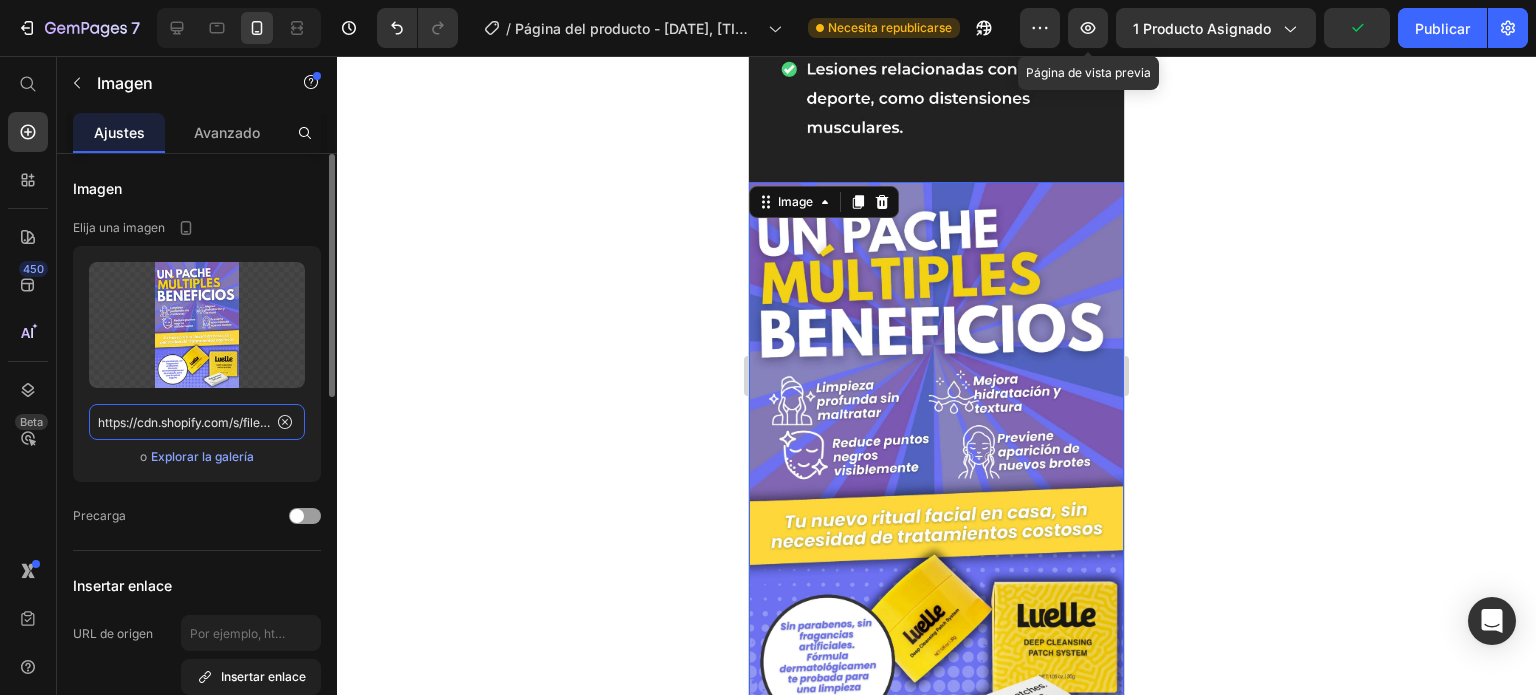 click on "https://cdn.shopify.com/s/files/1/0635/7545/7834/files/gempages_544023019903779934-65d90270-055d-42db-b69a-0fae43887786.webp" 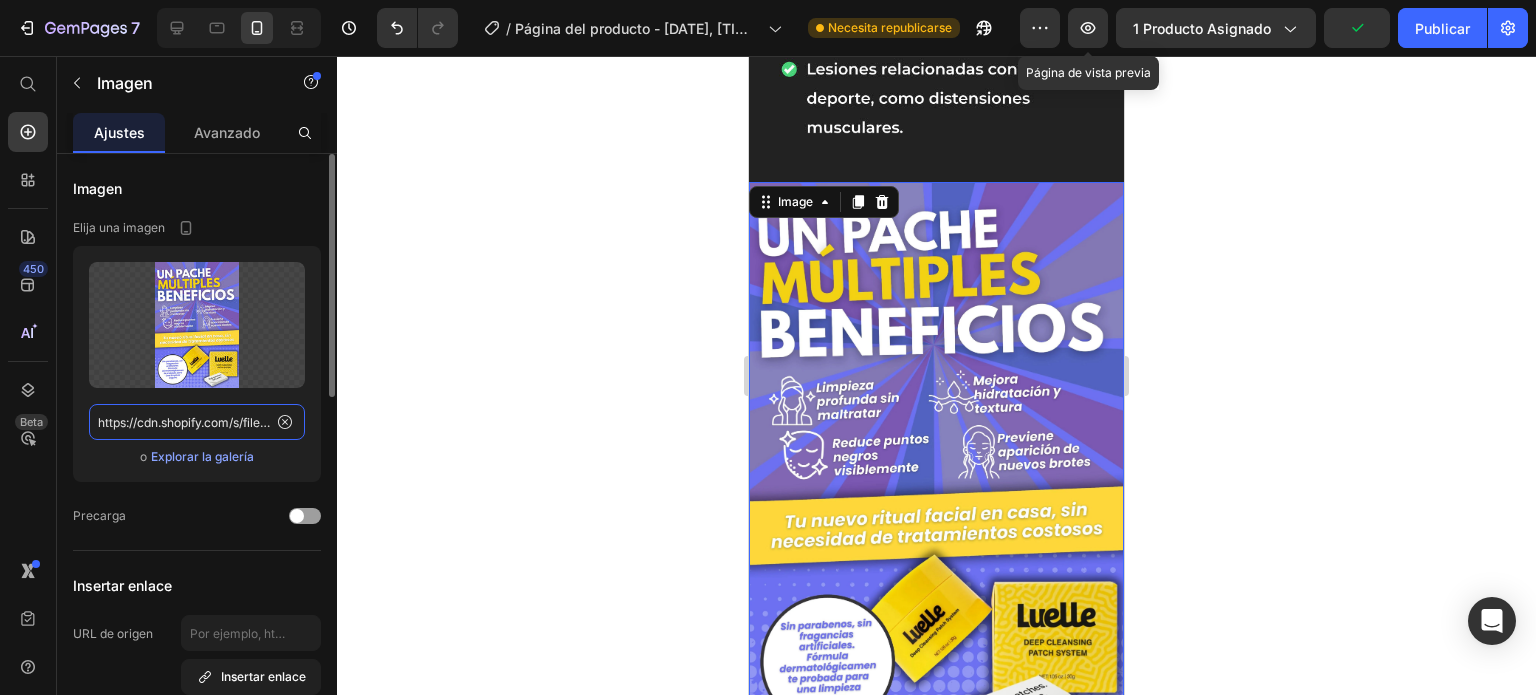 scroll, scrollTop: 0, scrollLeft: 254, axis: horizontal 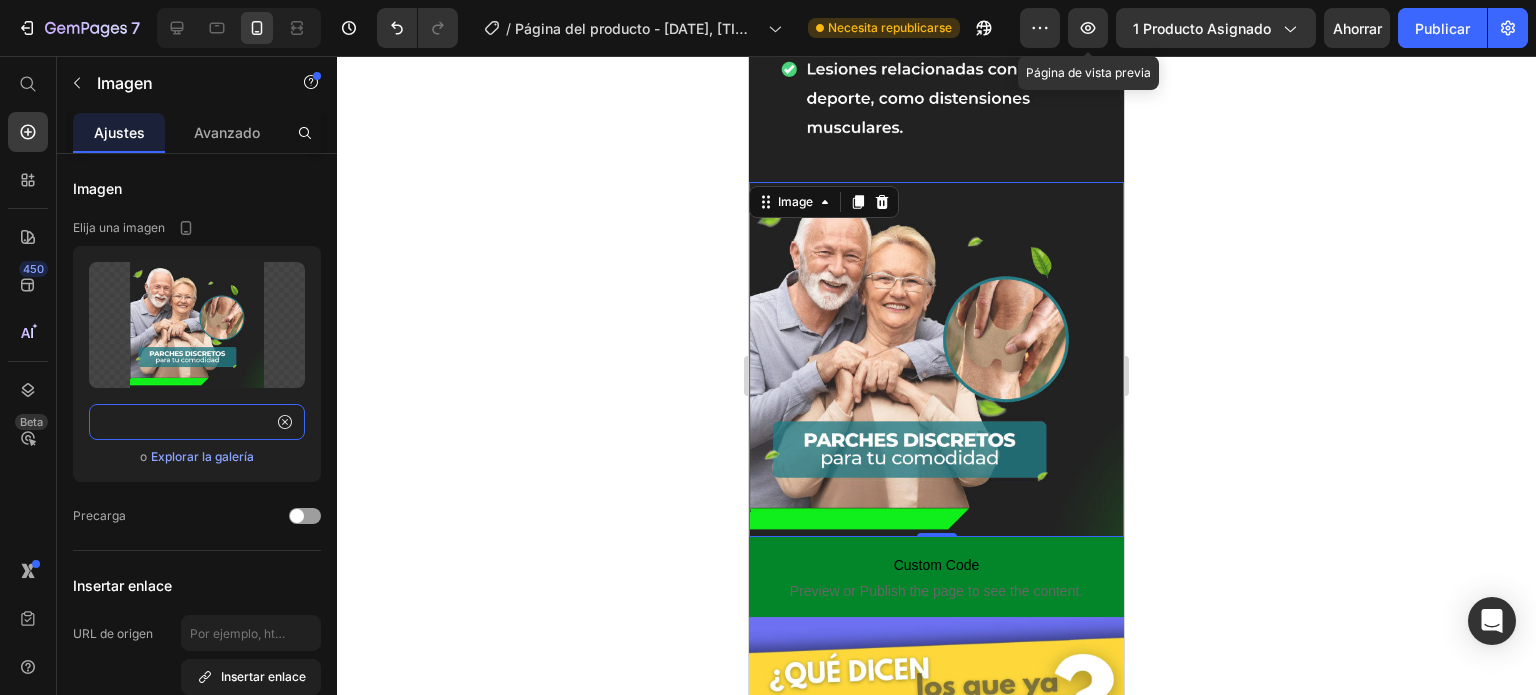 type on "https://cdn.shopify.com/s/files/1/0396/7795/2153/files/5.jpg?v=1728510479" 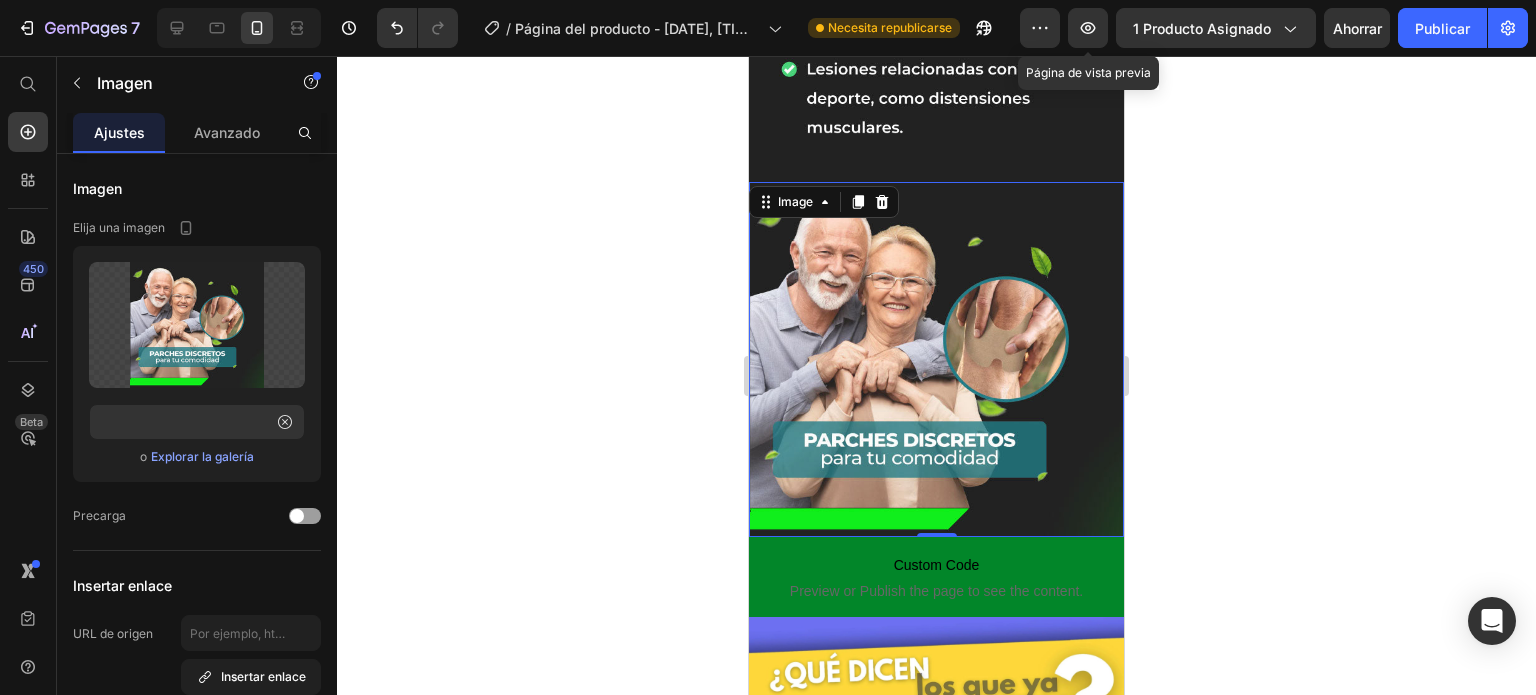 click 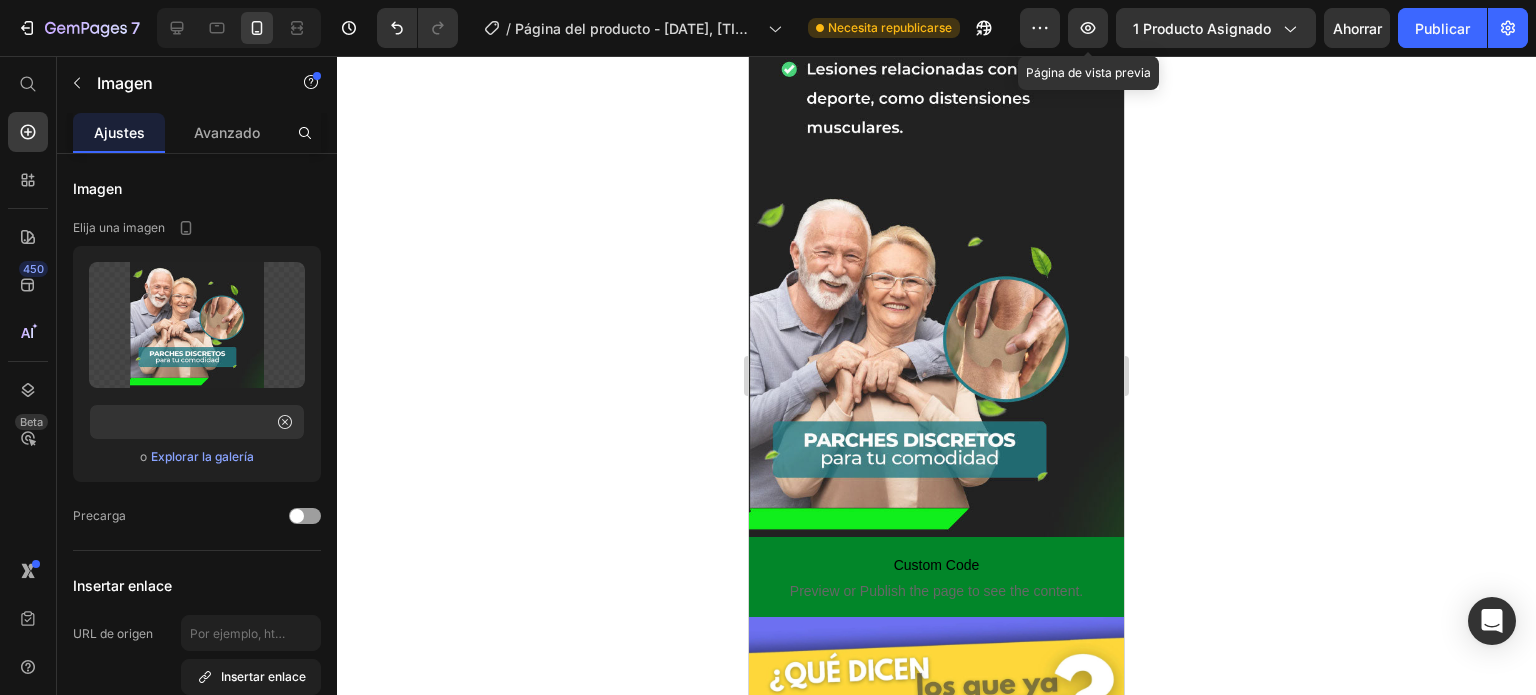 scroll, scrollTop: 0, scrollLeft: 0, axis: both 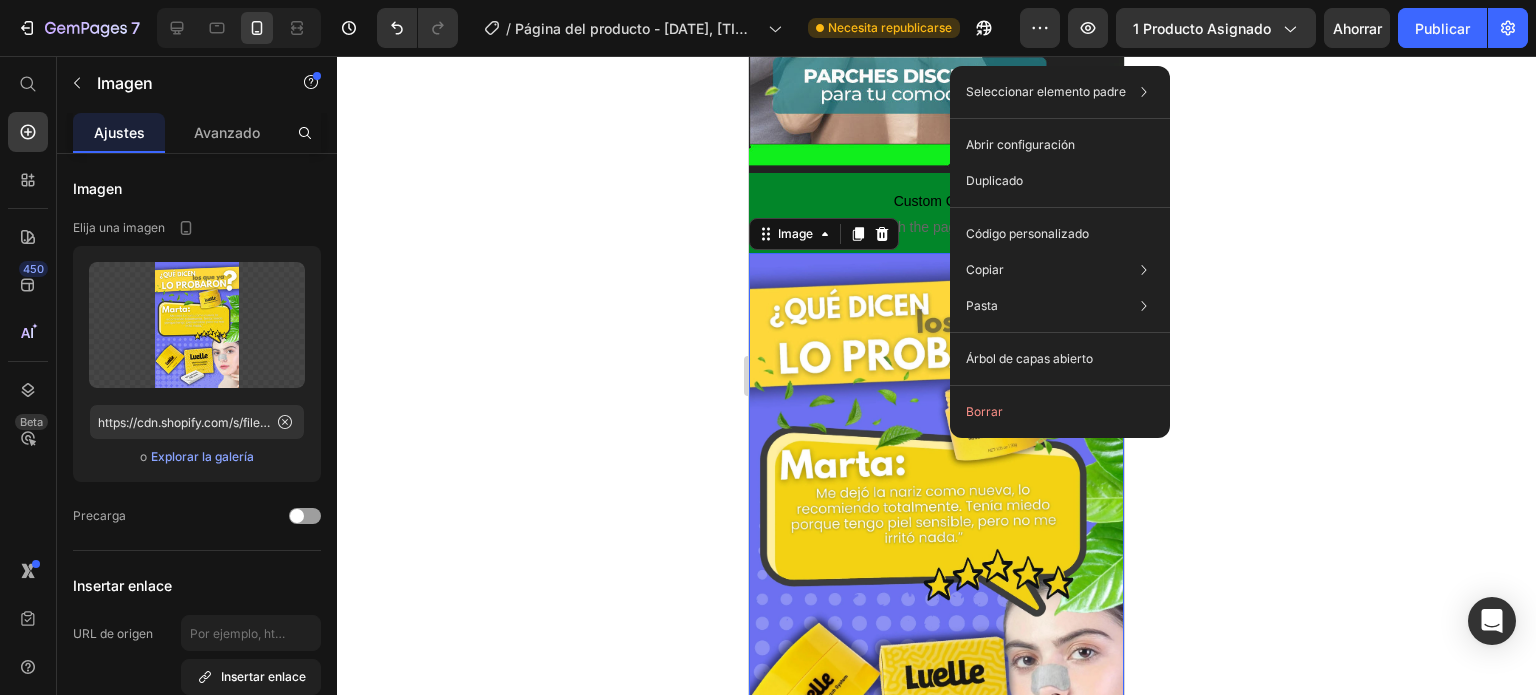 click at bounding box center (936, 534) 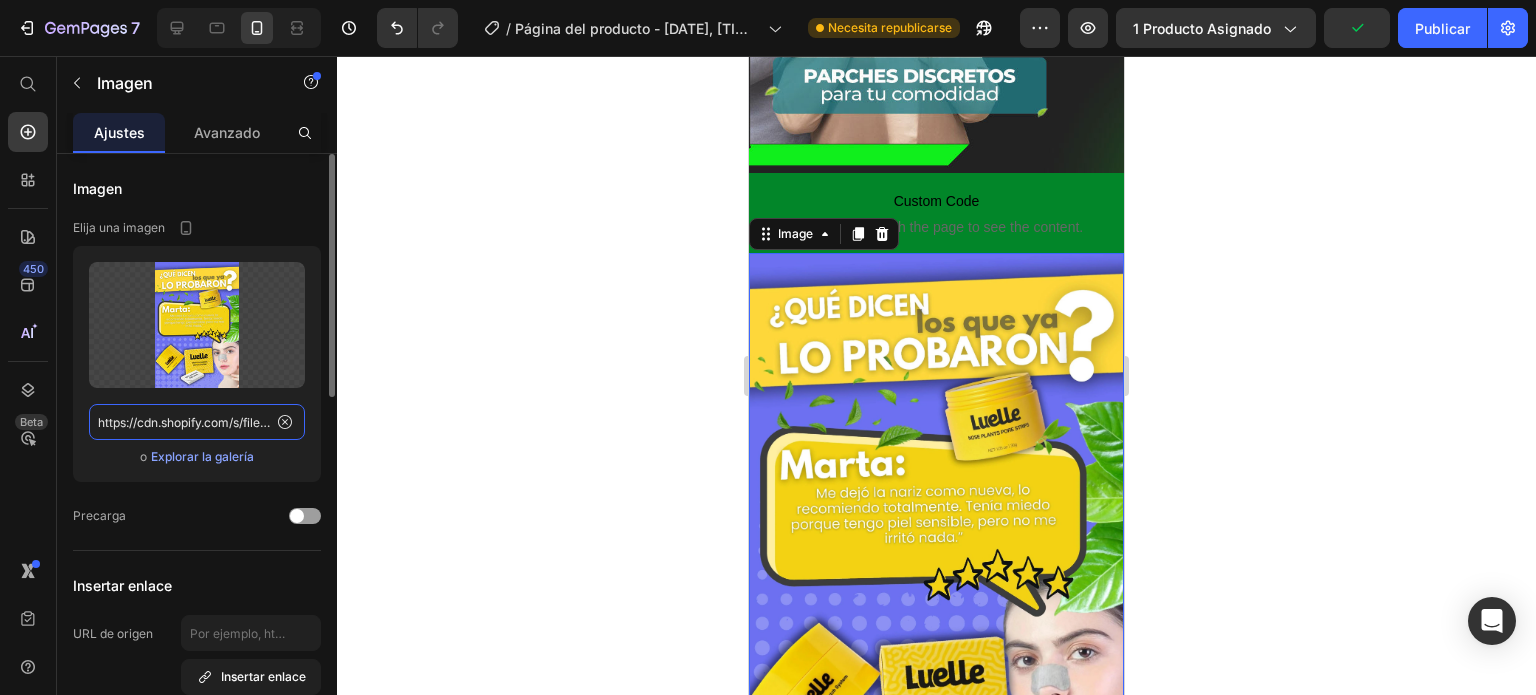 click on "https://cdn.shopify.com/s/files/1/0635/7545/7834/files/gempages_544023019903779934-ffe80884-b405-486c-a8d0-a33c72efd989.webp" 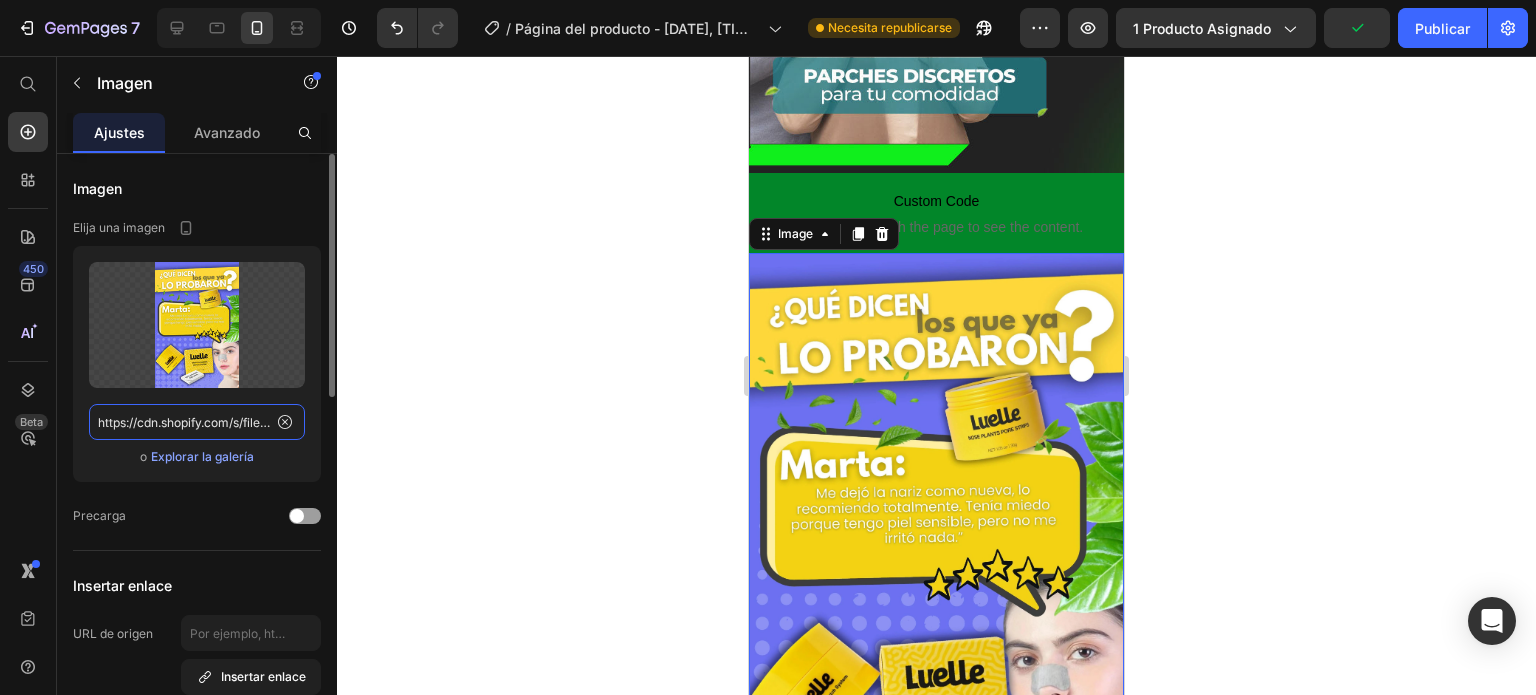 scroll, scrollTop: 0, scrollLeft: 254, axis: horizontal 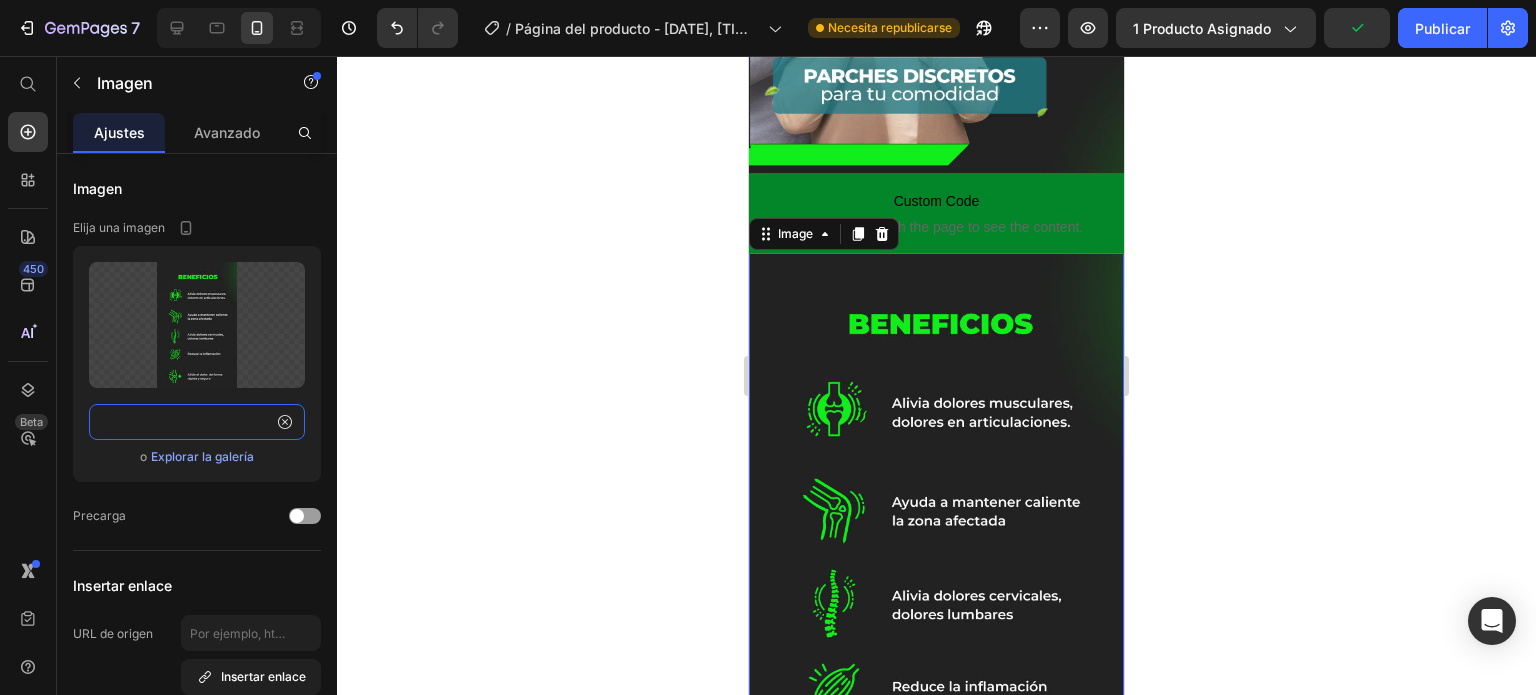 type on "https://cdn.shopify.com/s/files/1/0396/7795/2153/files/6.jpg?v=1728510479" 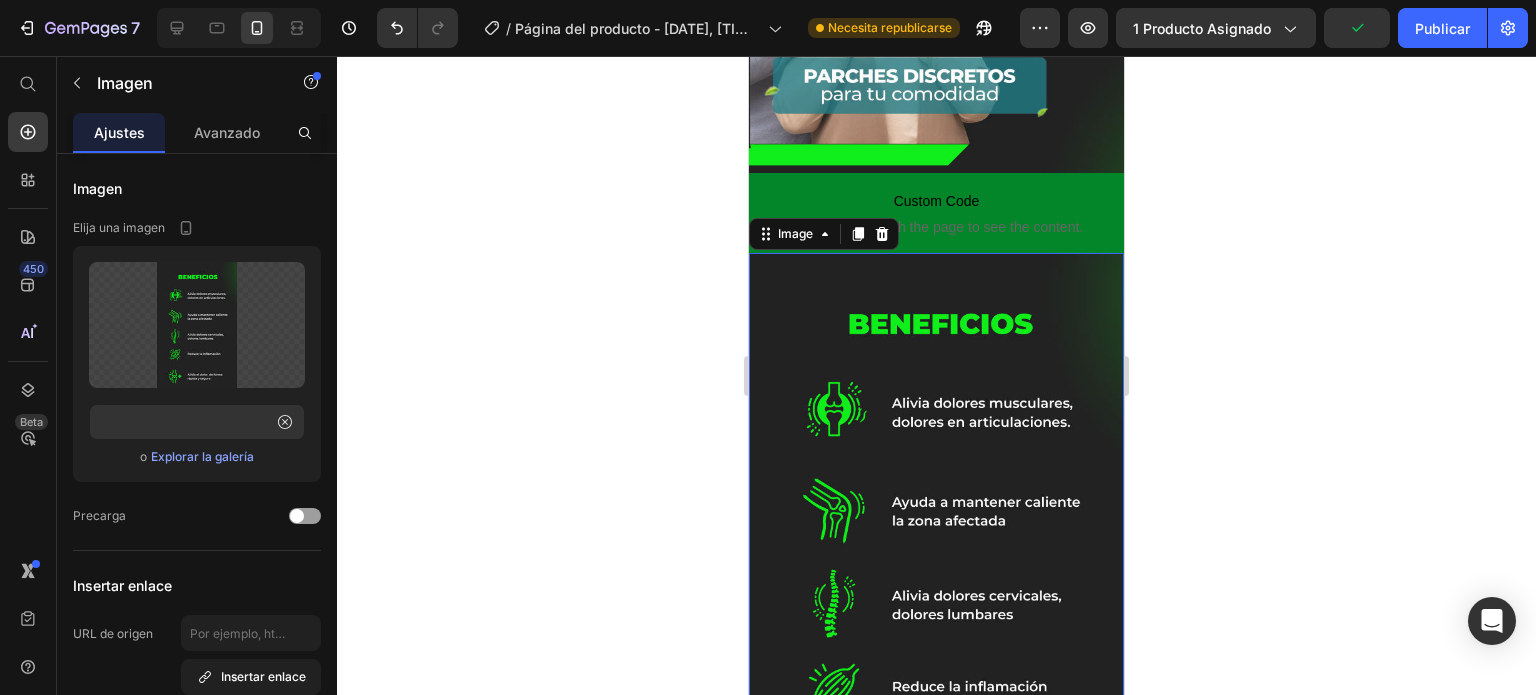 scroll, scrollTop: 0, scrollLeft: 0, axis: both 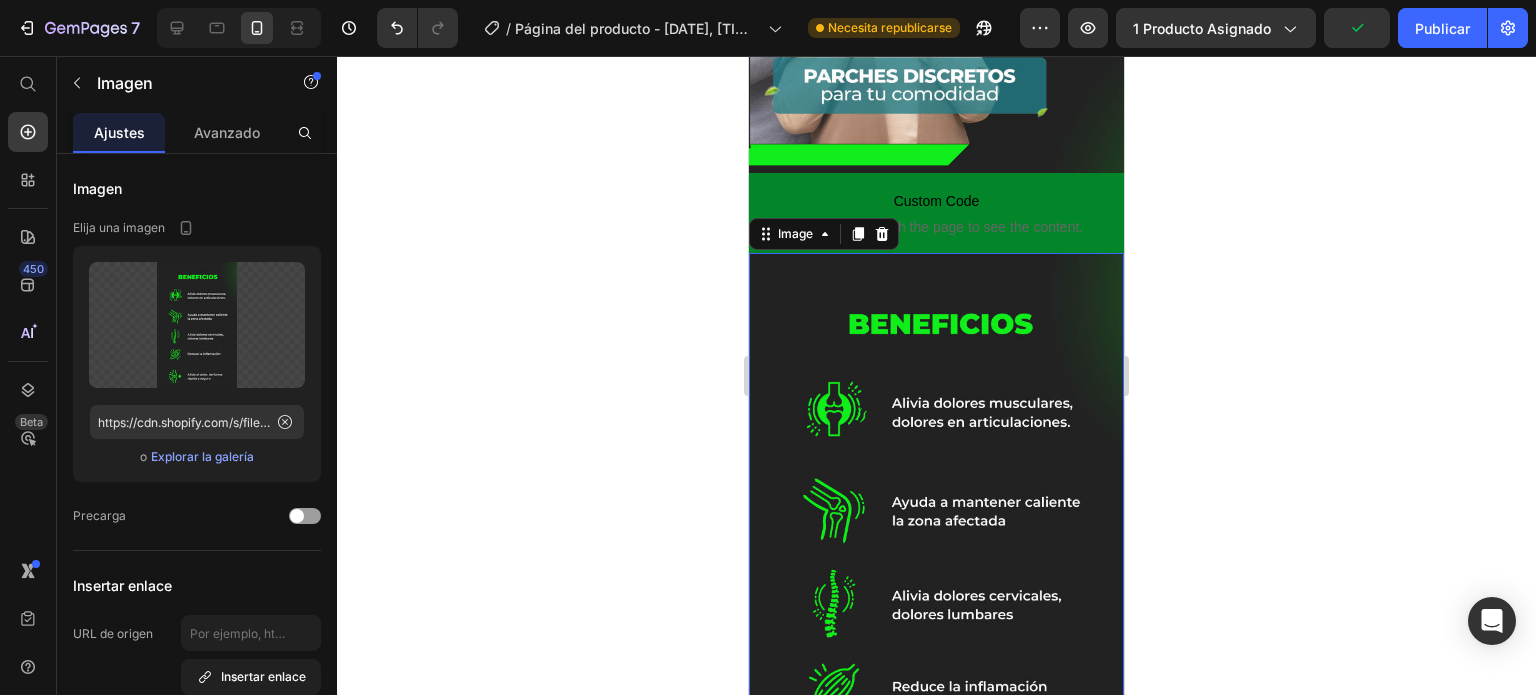 click 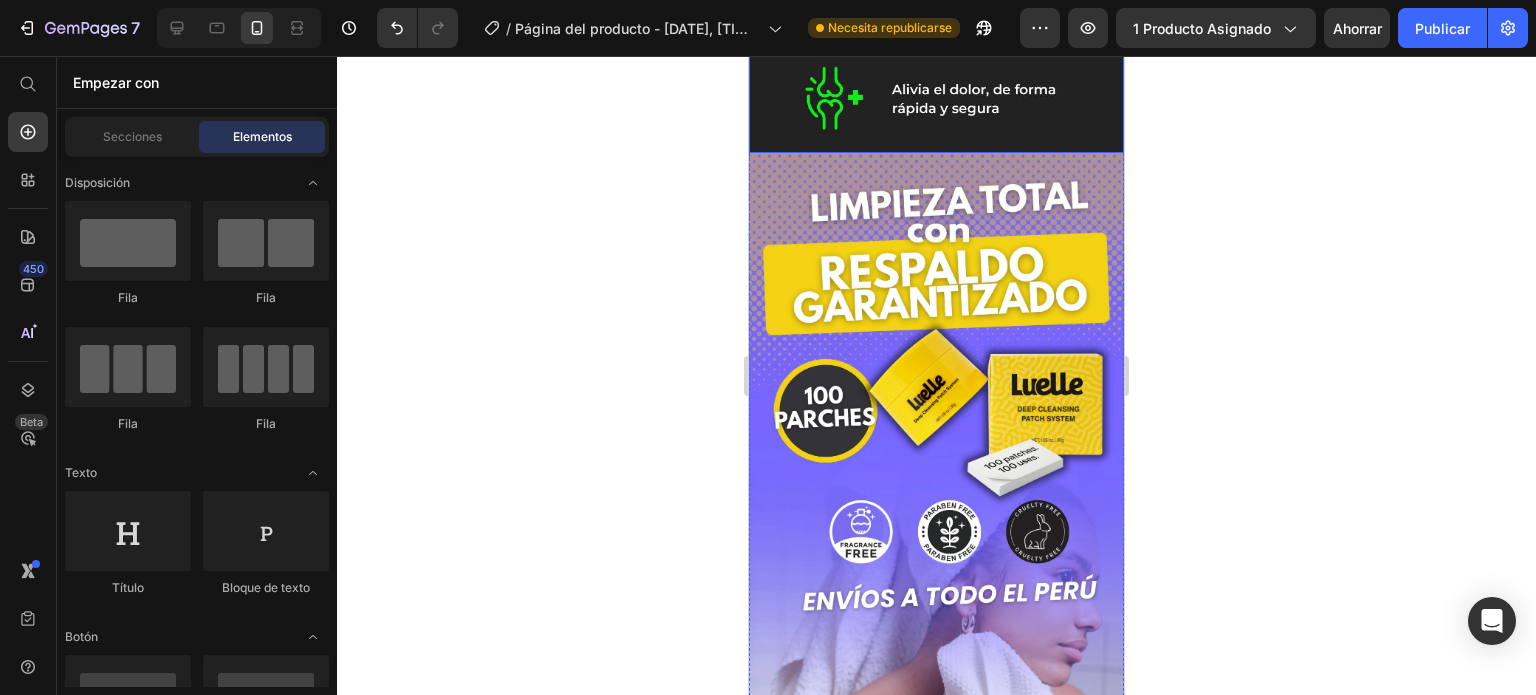 scroll, scrollTop: 2920, scrollLeft: 0, axis: vertical 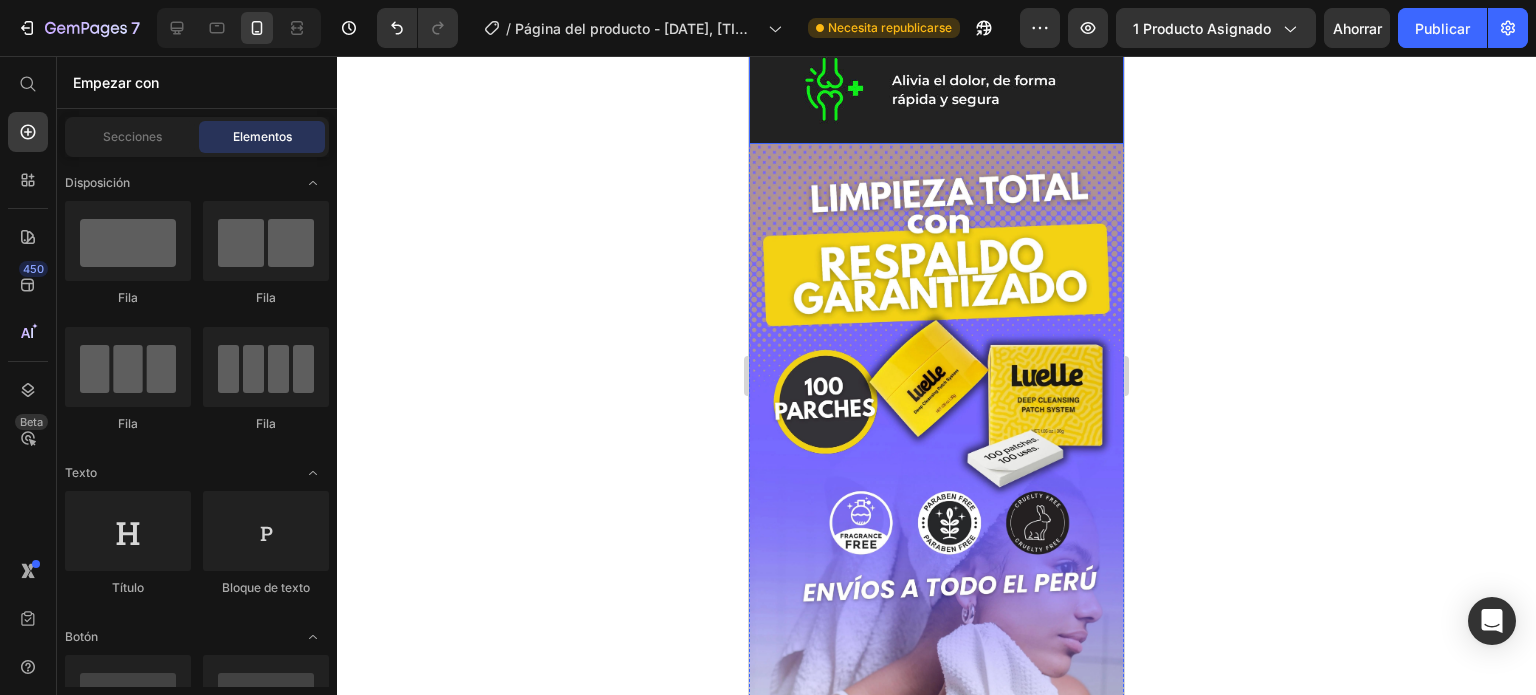 click at bounding box center (936, 425) 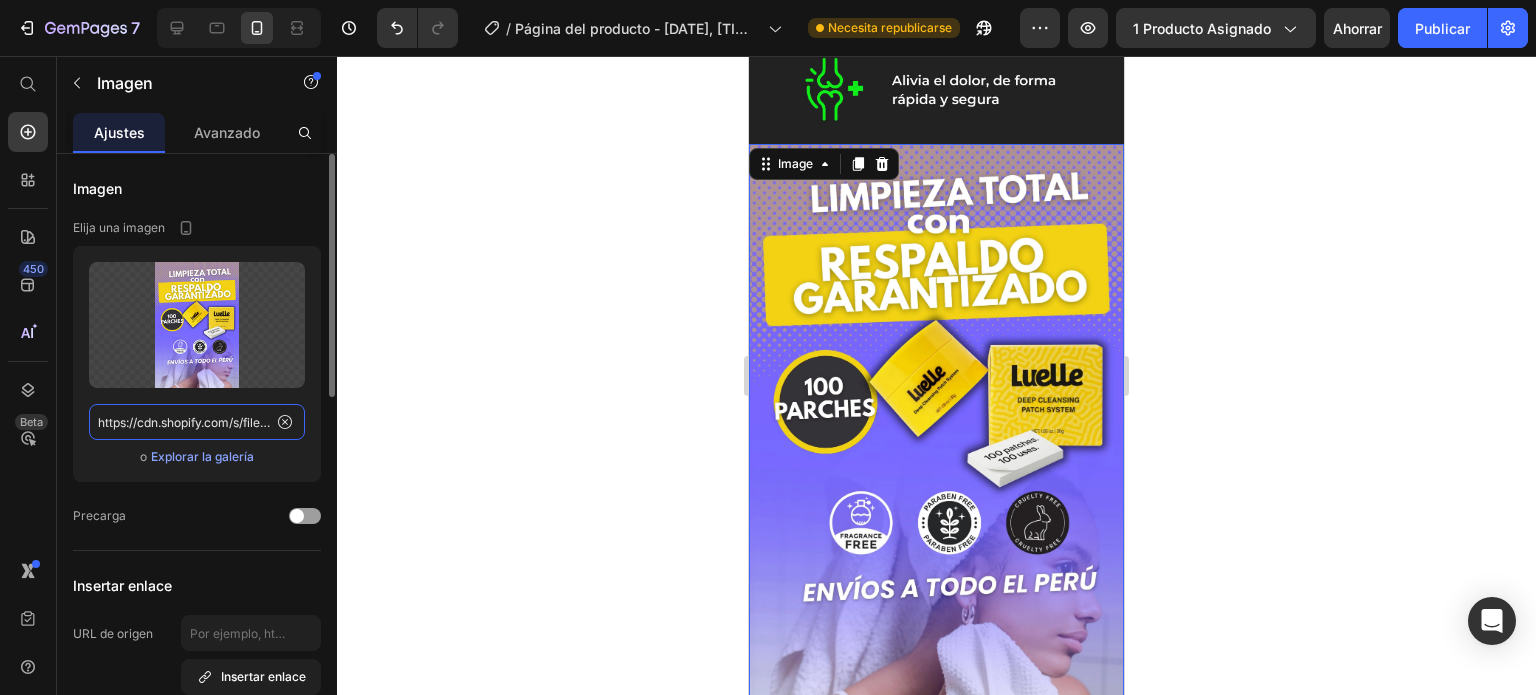 click on "https://cdn.shopify.com/s/files/1/0635/7545/7834/files/gempages_544023019903779934-a2cfca40-0275-4ff7-be0c-6aa0503e546f.webp" 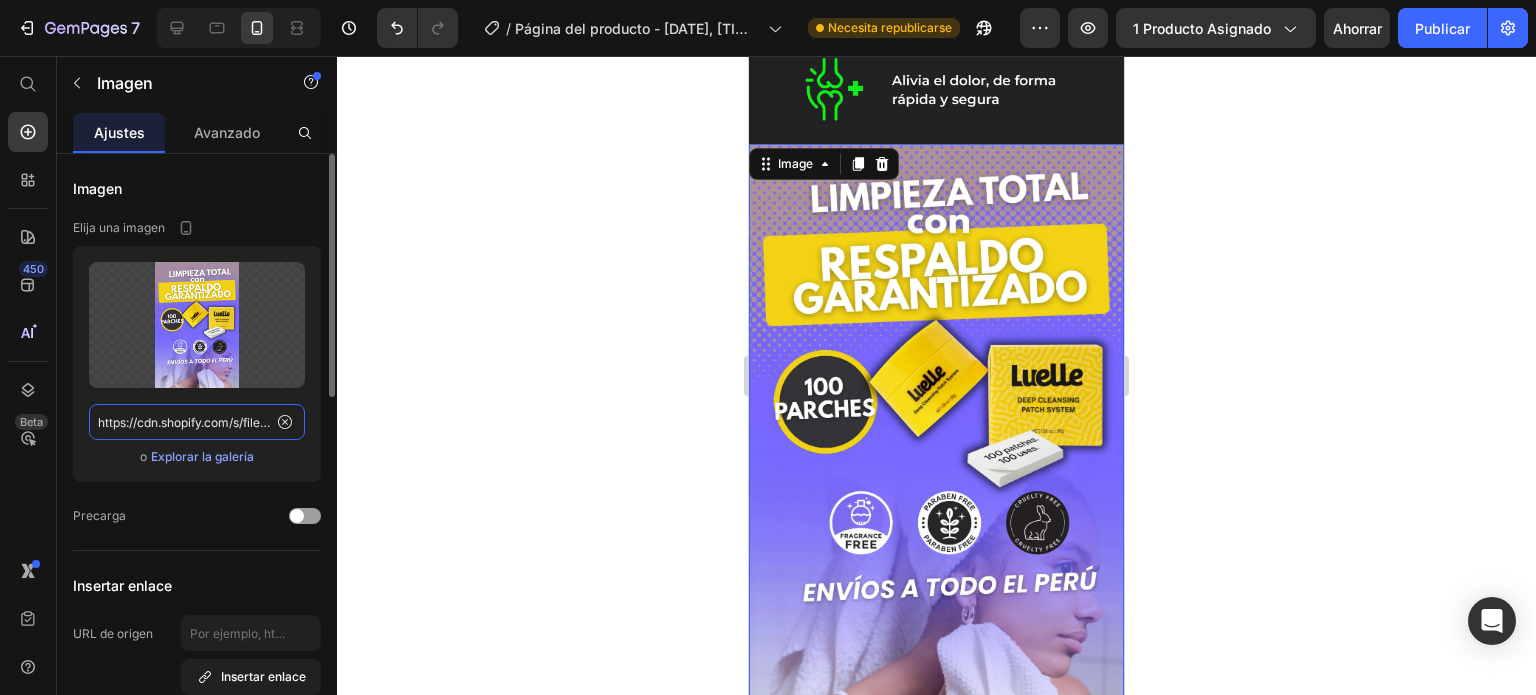 scroll, scrollTop: 0, scrollLeft: 252, axis: horizontal 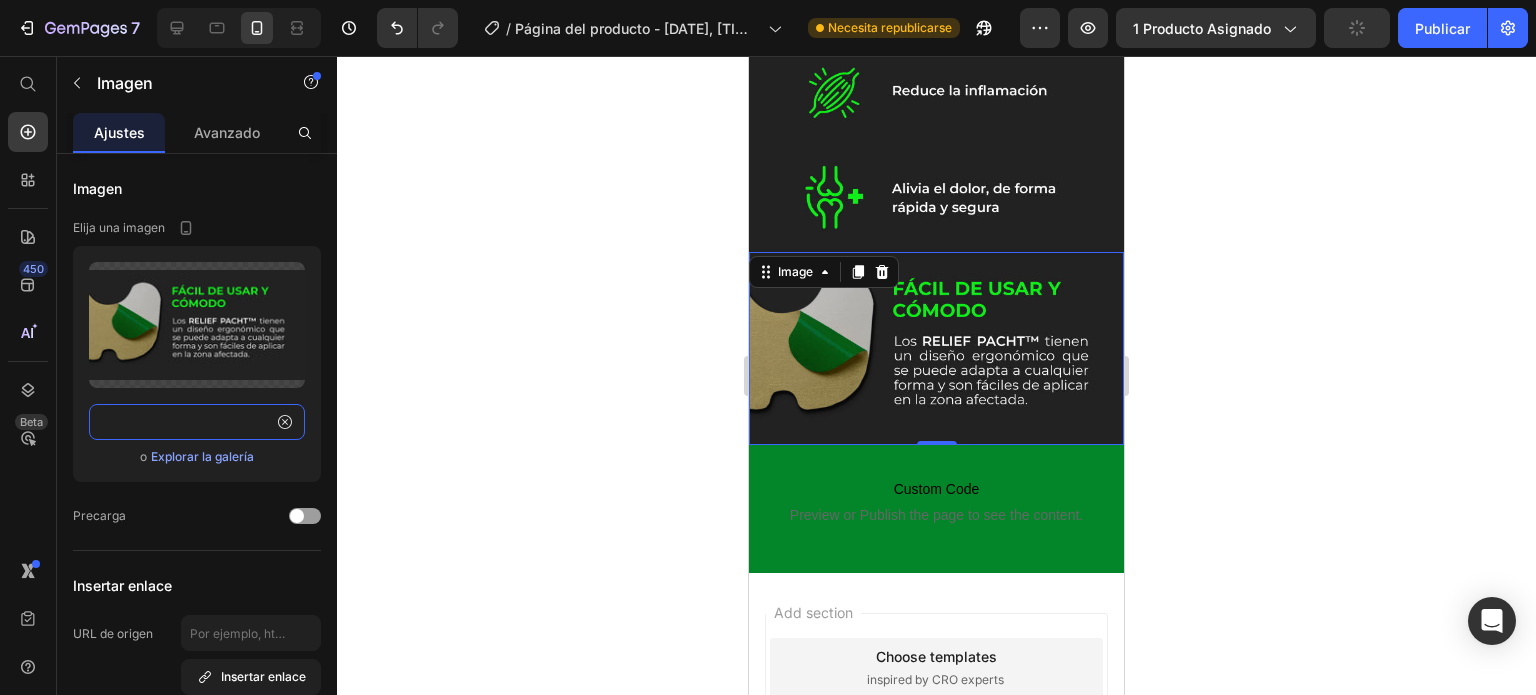 type on "https://cdn.shopify.com/s/files/1/0396/7795/2153/files/7.jpg?v=1728510478" 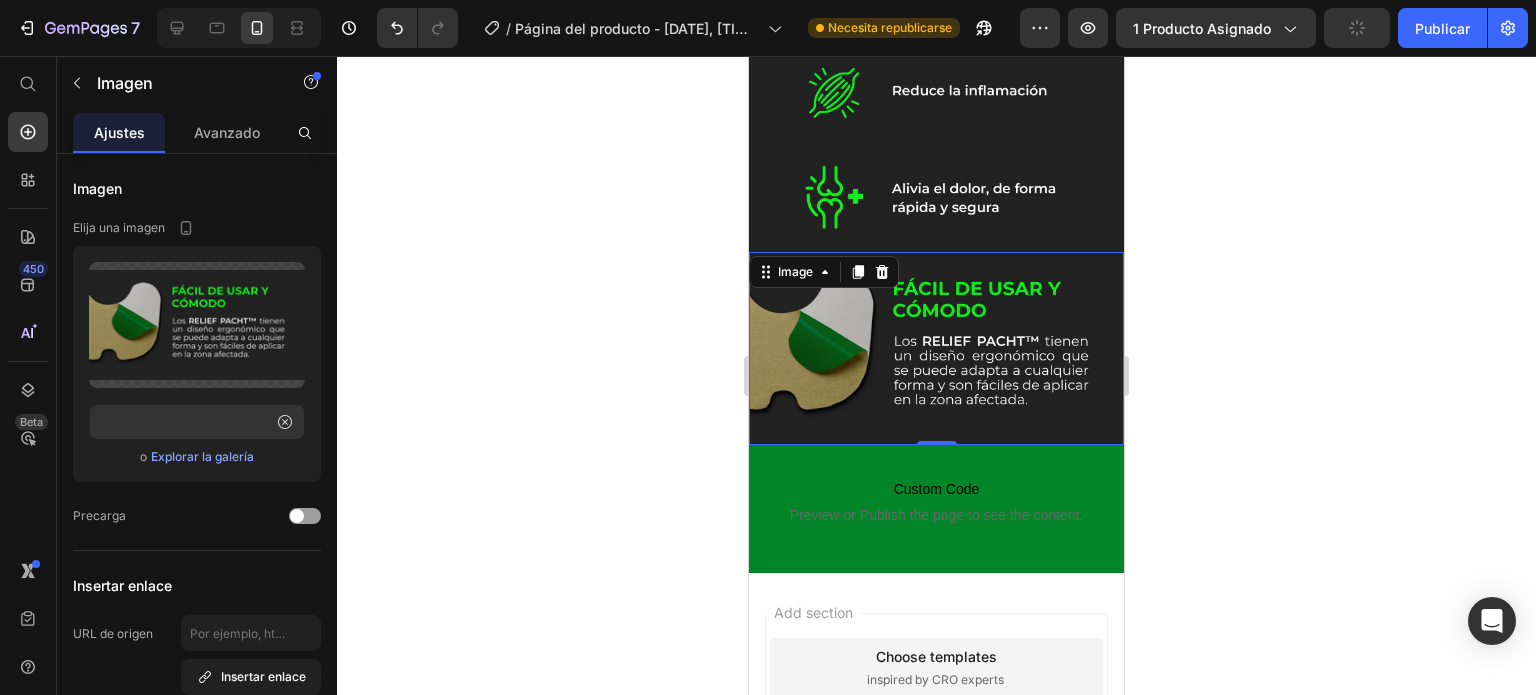 click 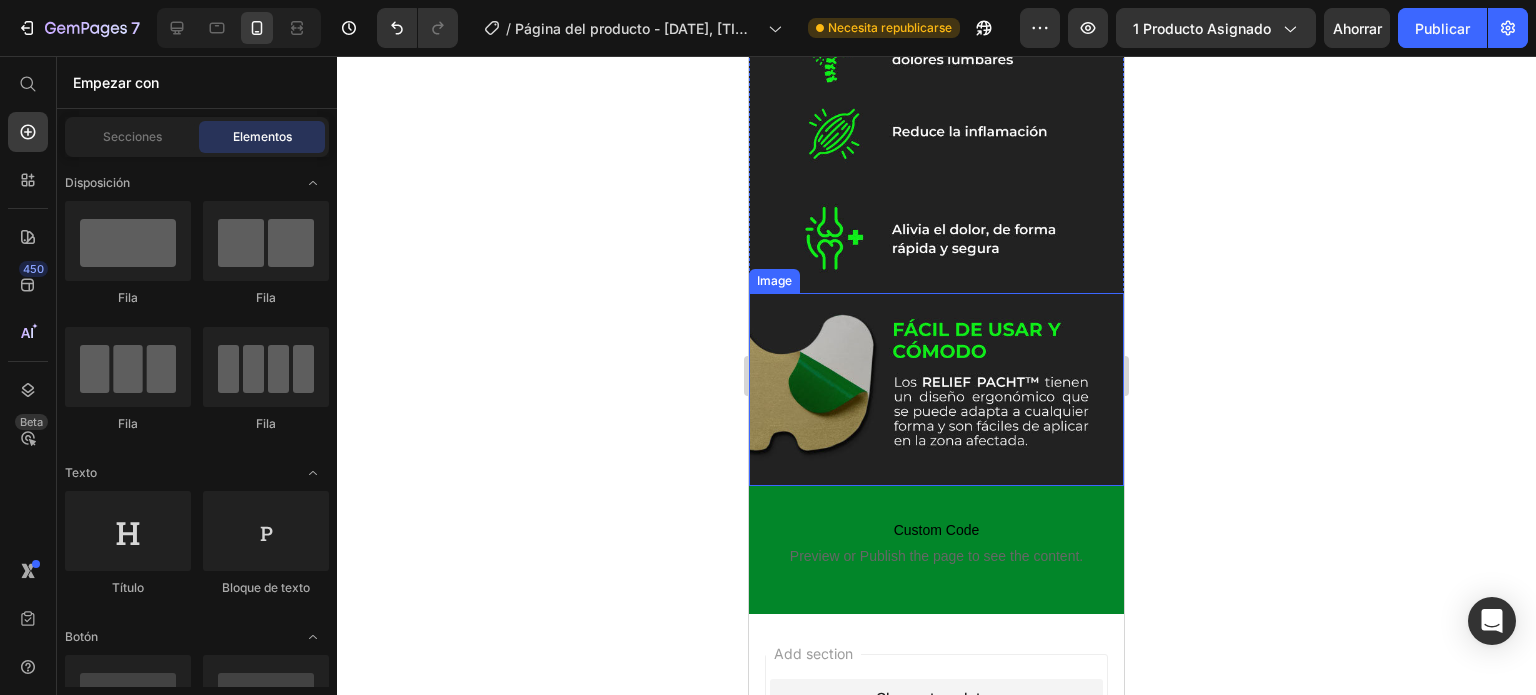 scroll, scrollTop: 2772, scrollLeft: 0, axis: vertical 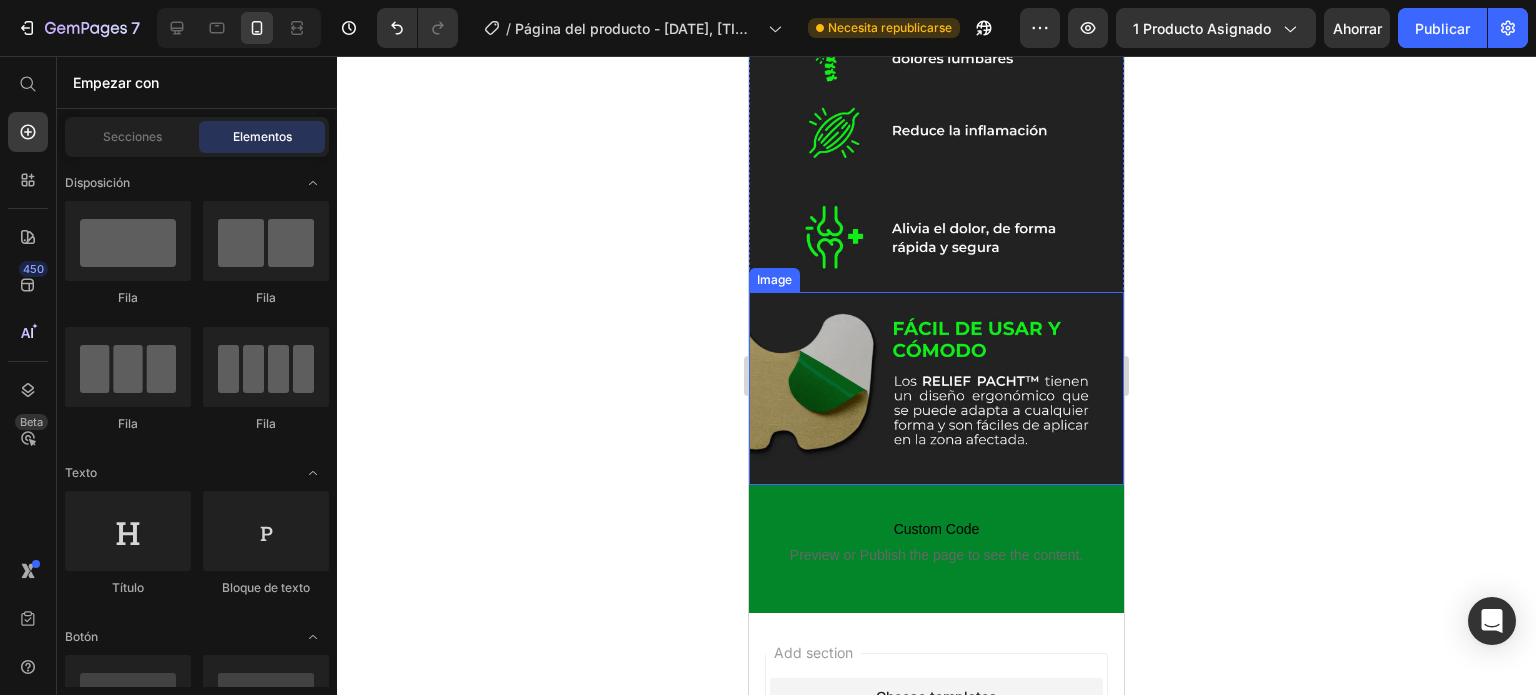 click at bounding box center [936, 388] 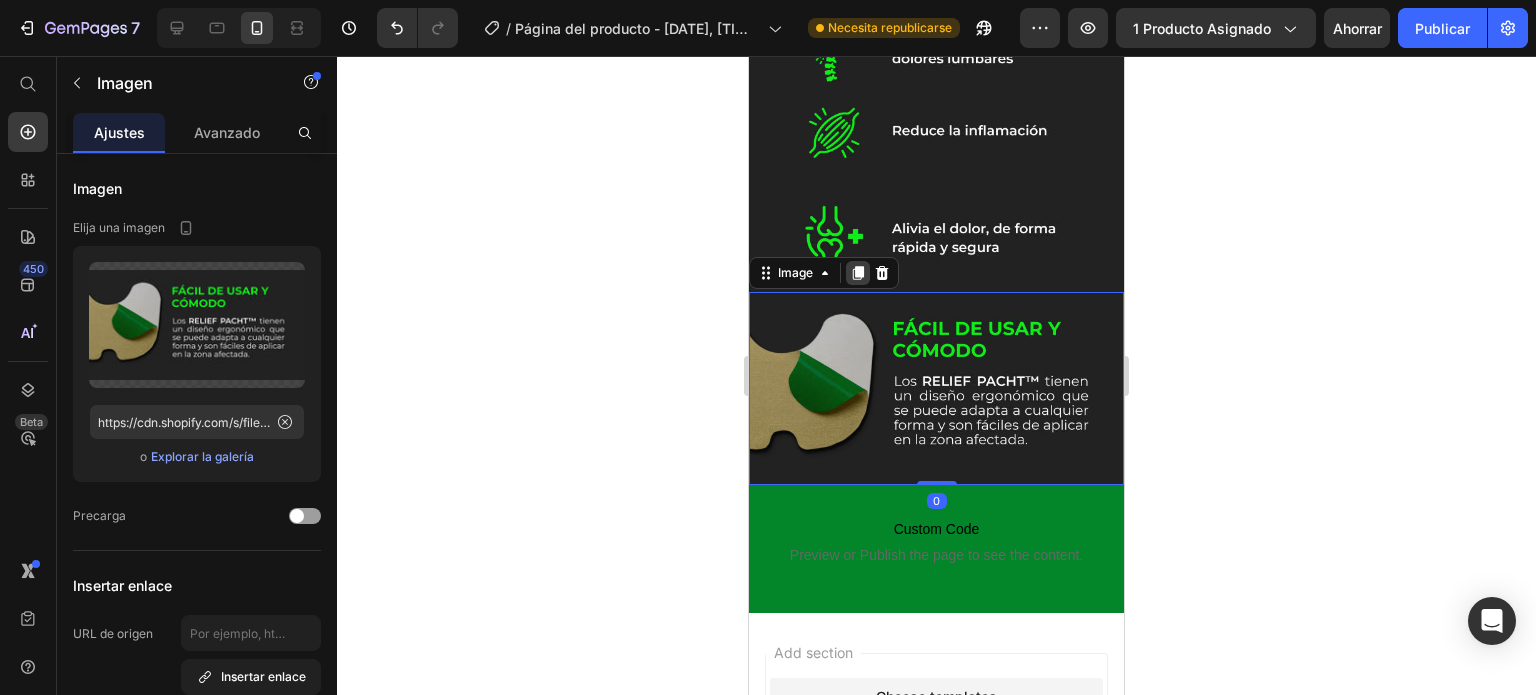 click 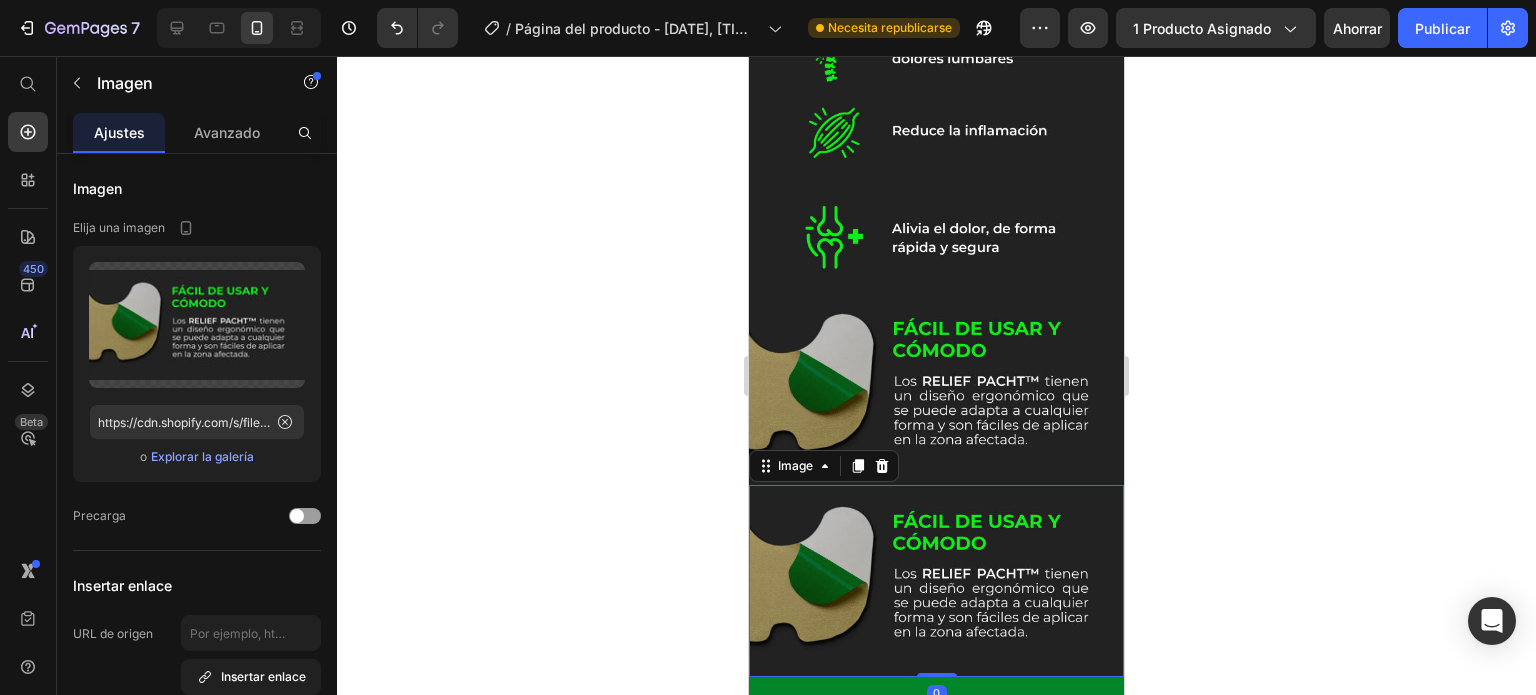 click at bounding box center (936, 581) 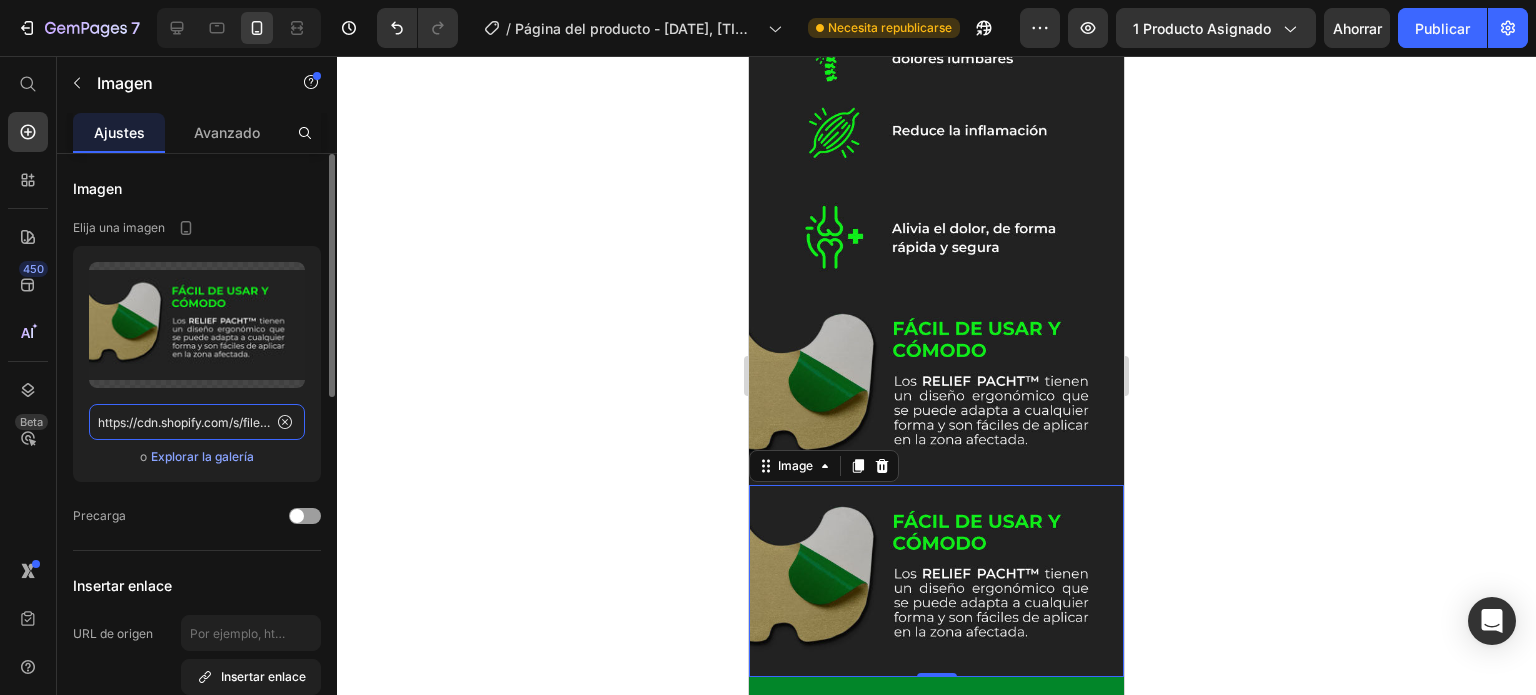 click on "https://cdn.shopify.com/s/files/1/0396/7795/2153/files/7.jpg?v=1728510478" 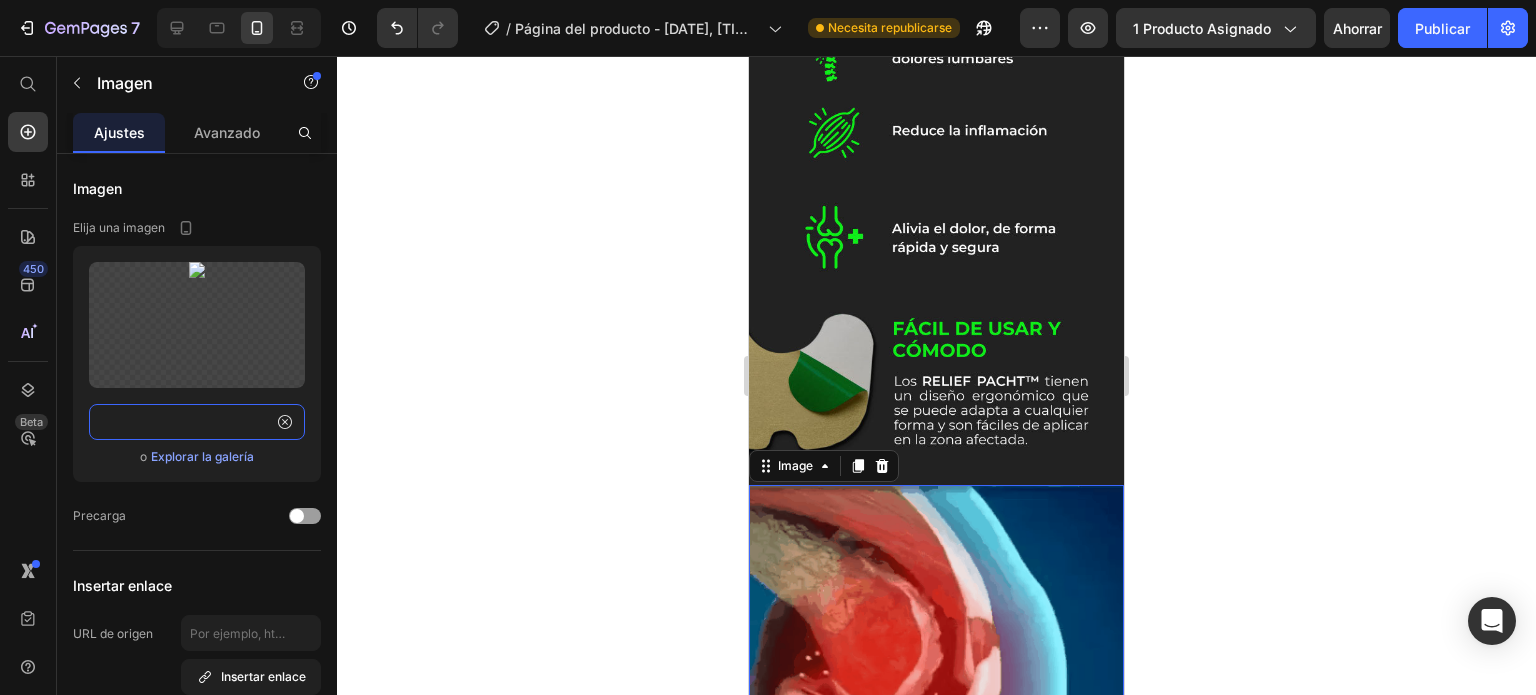 type on "https://cdn.shopify.com/s/files/1/0612/4457/1872/files/image_480x480.gif?v=1643029627" 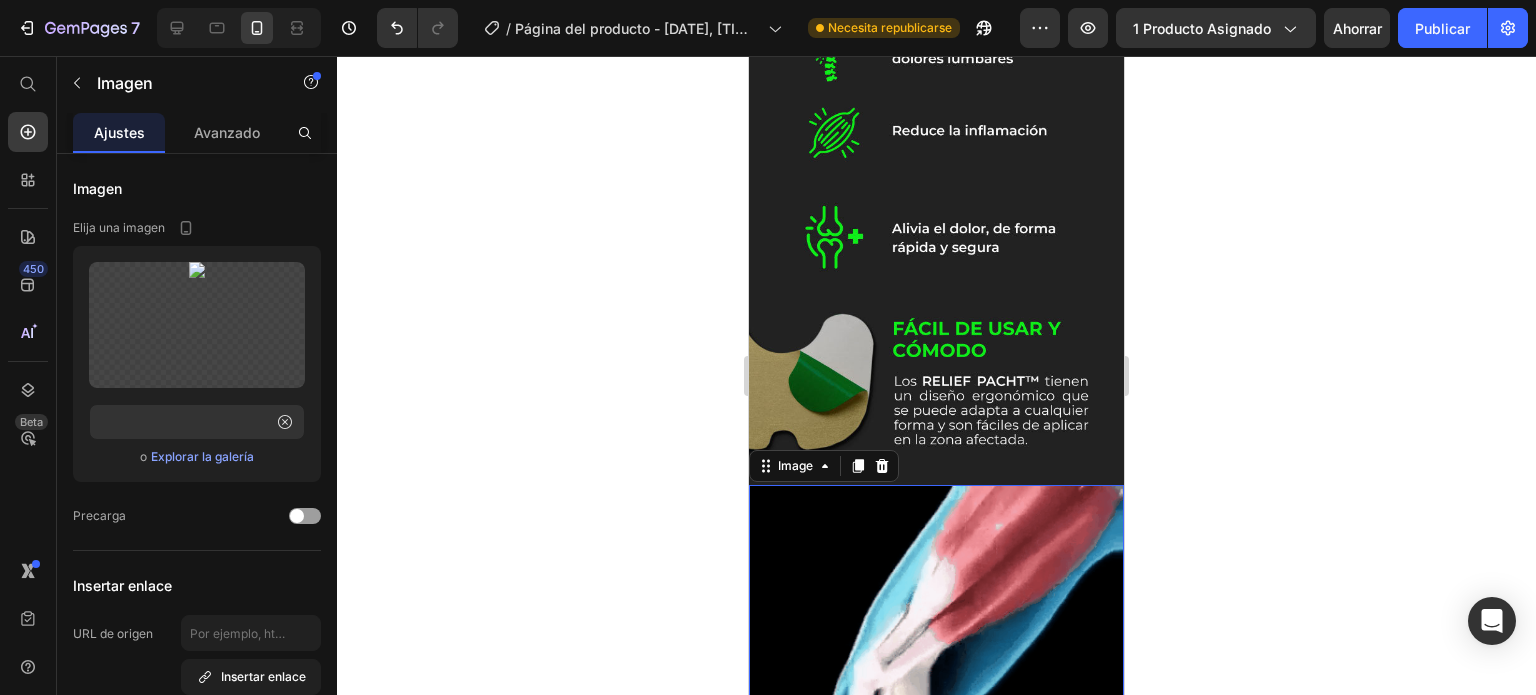 scroll, scrollTop: 0, scrollLeft: 0, axis: both 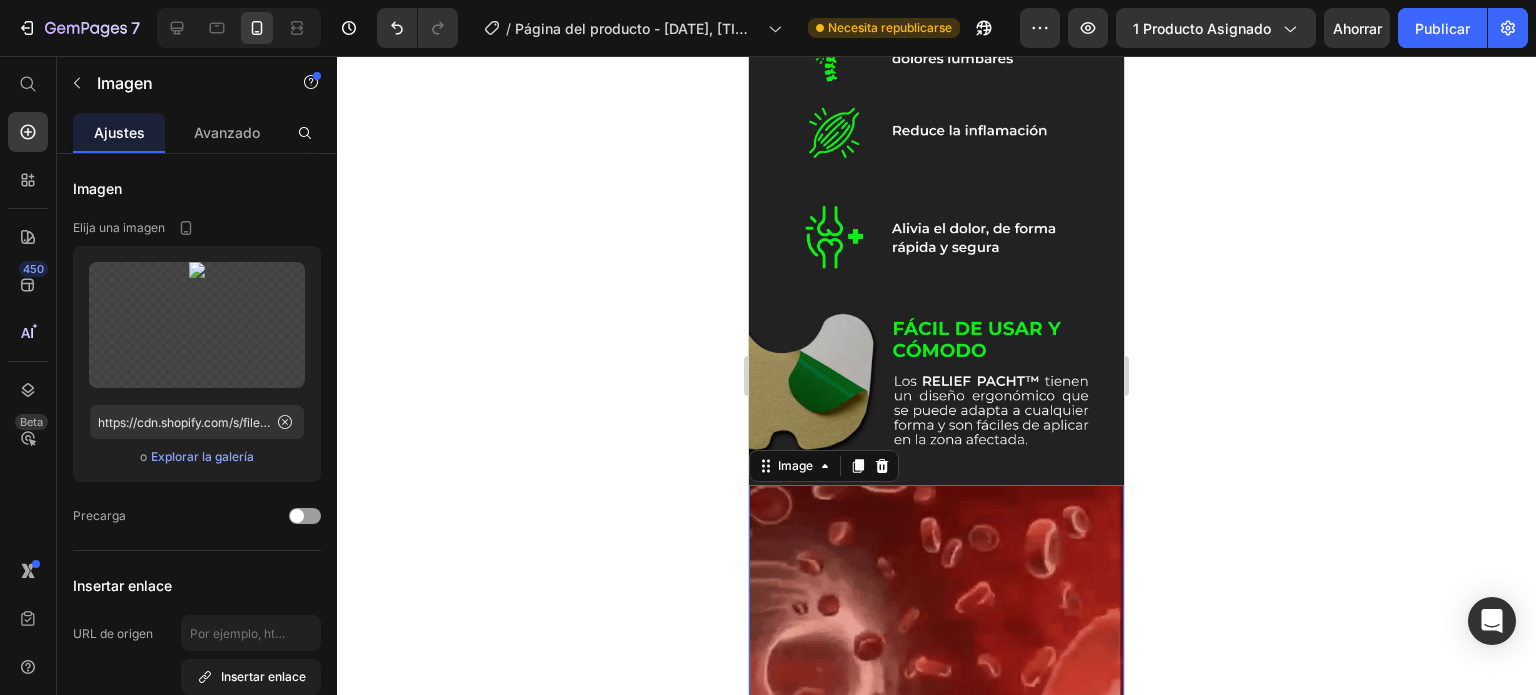 click 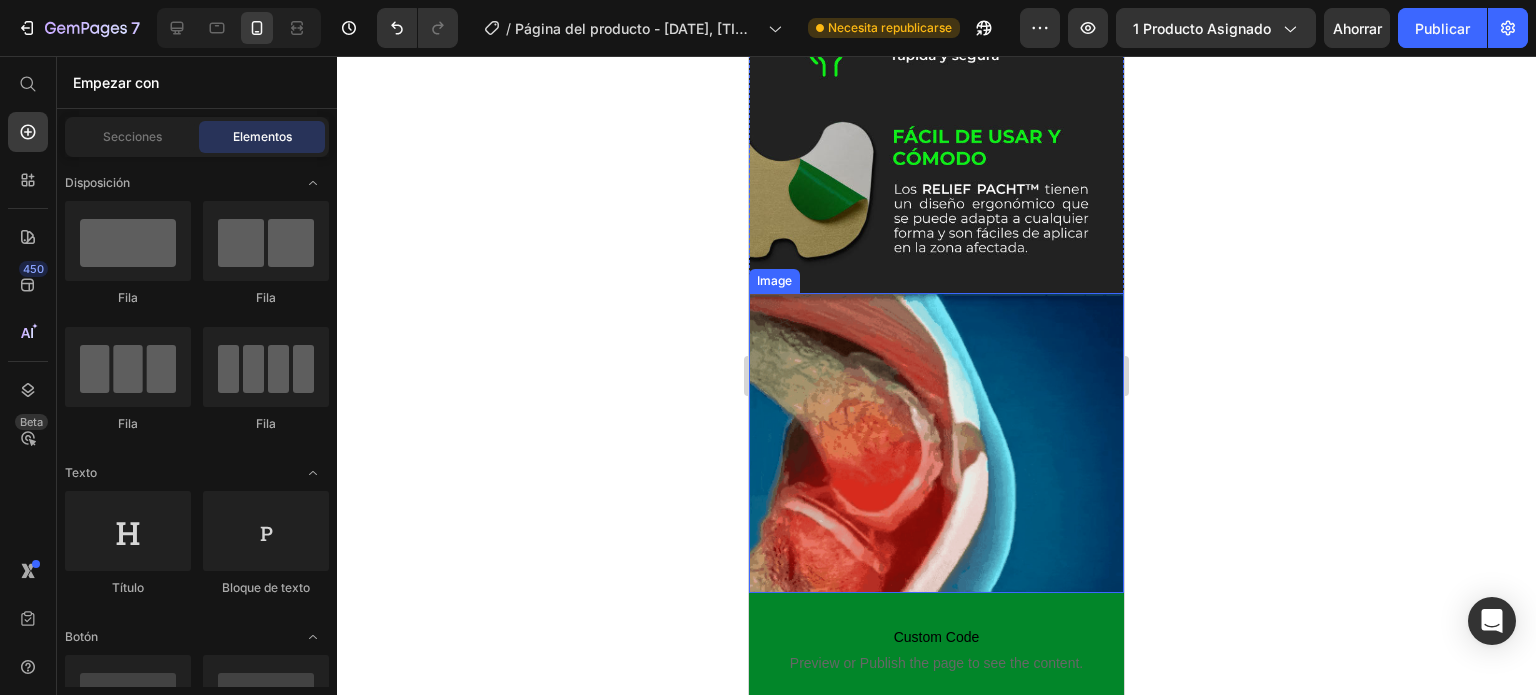 scroll, scrollTop: 3001, scrollLeft: 0, axis: vertical 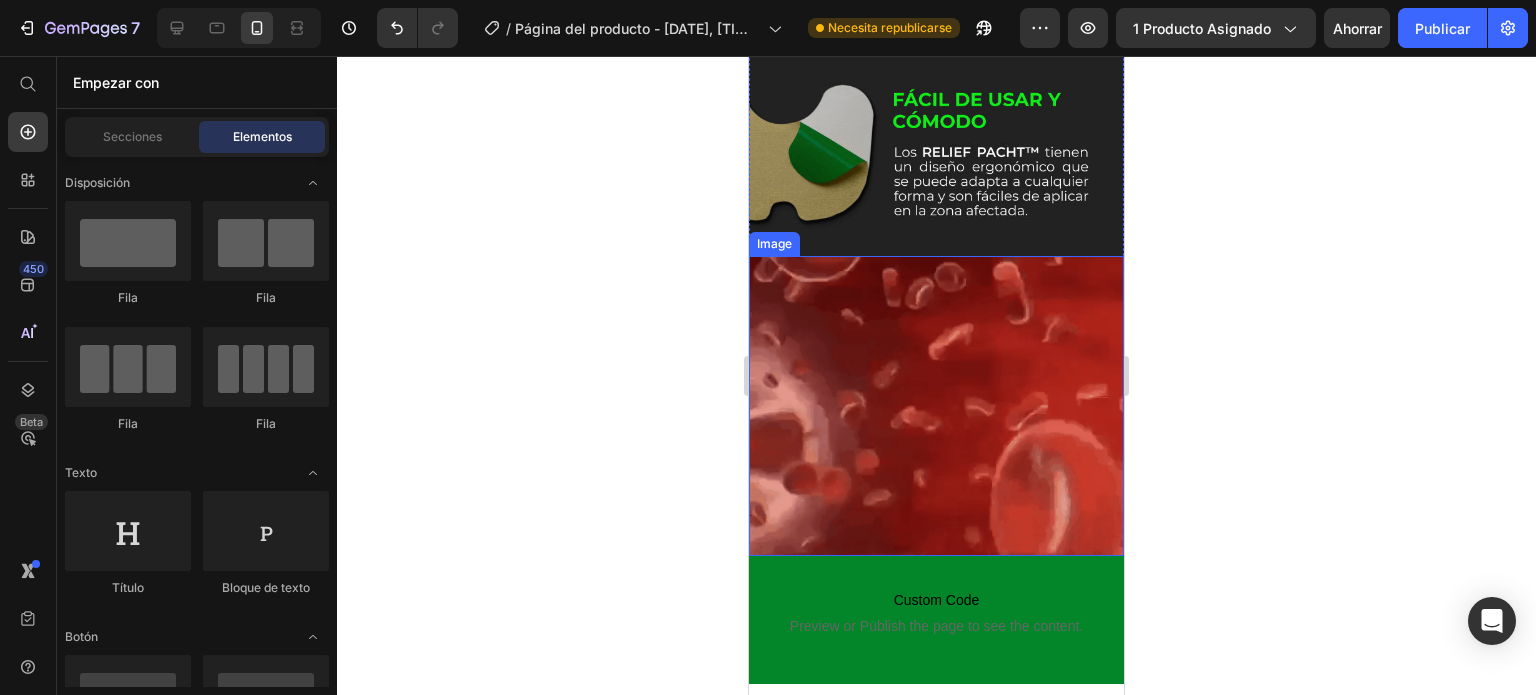 click at bounding box center (936, 406) 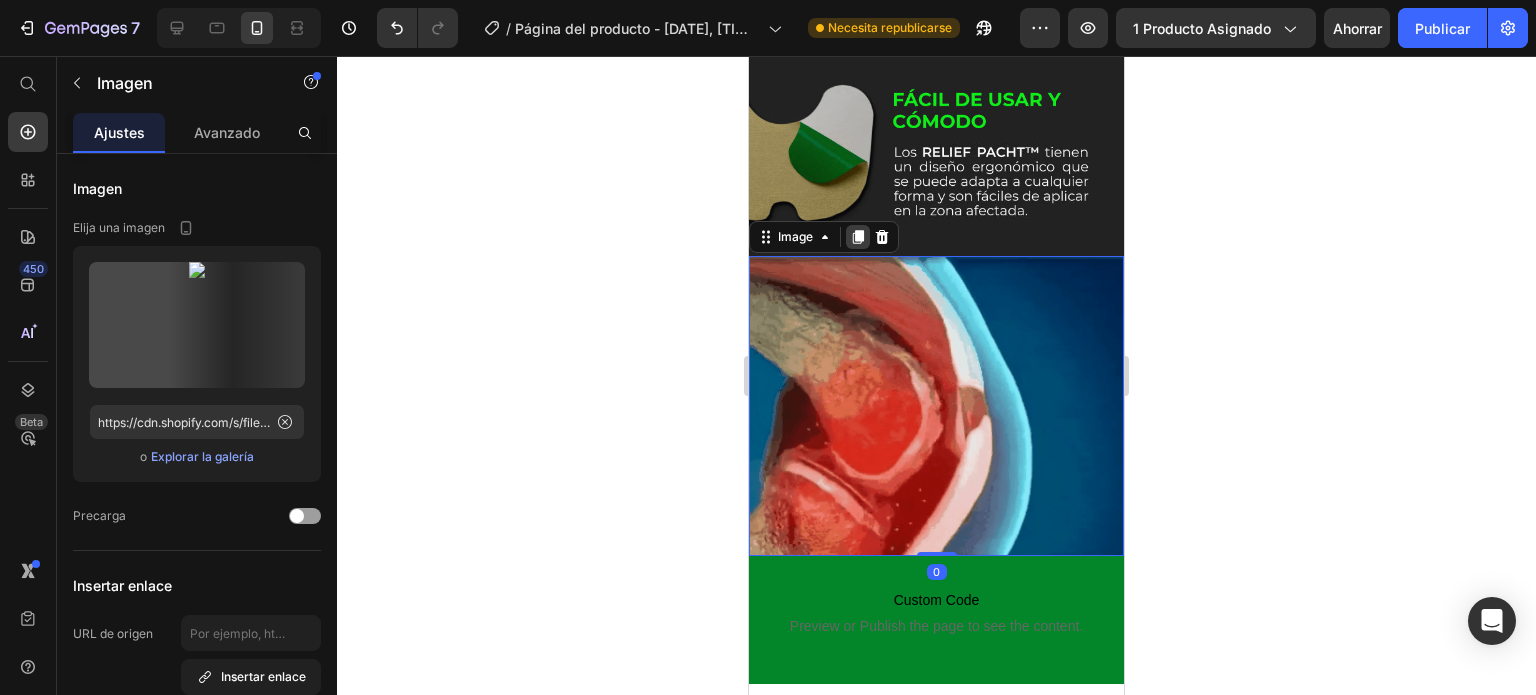 click 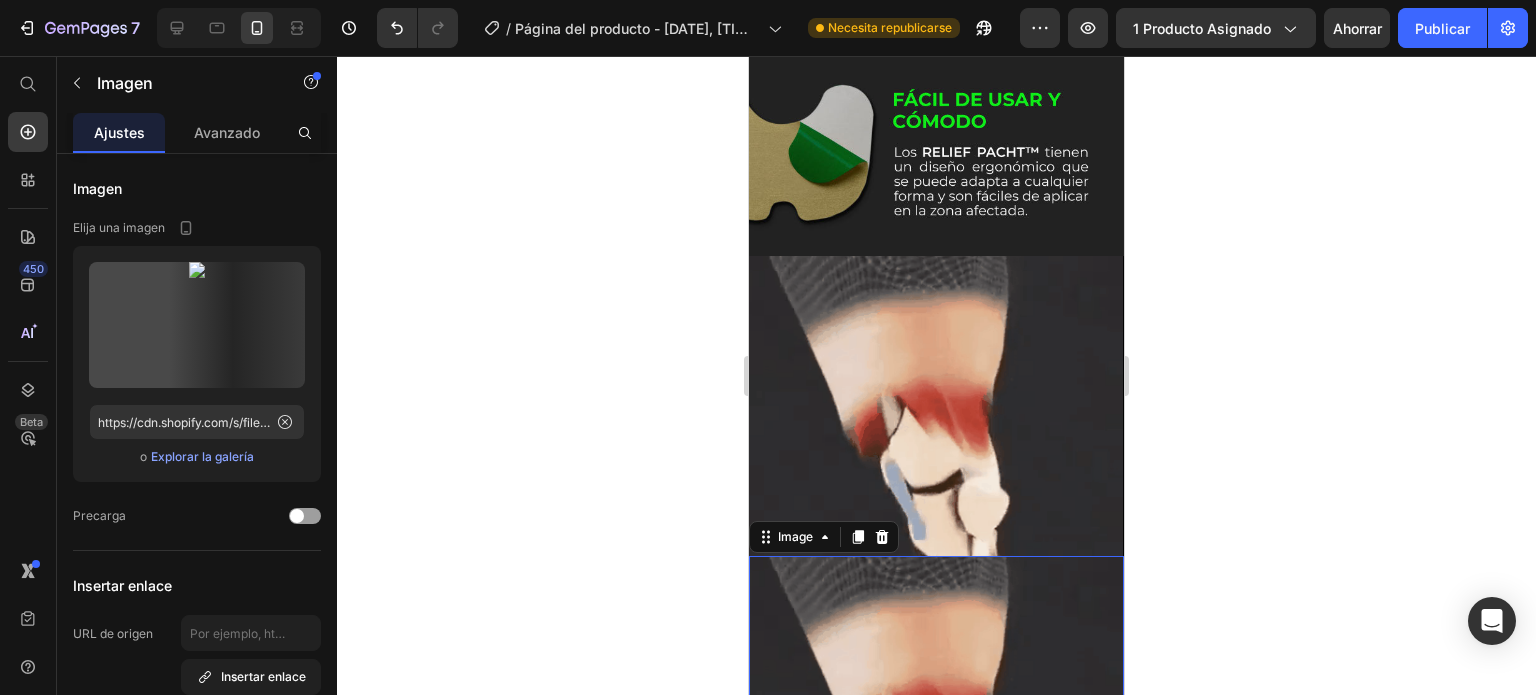 click at bounding box center (936, 706) 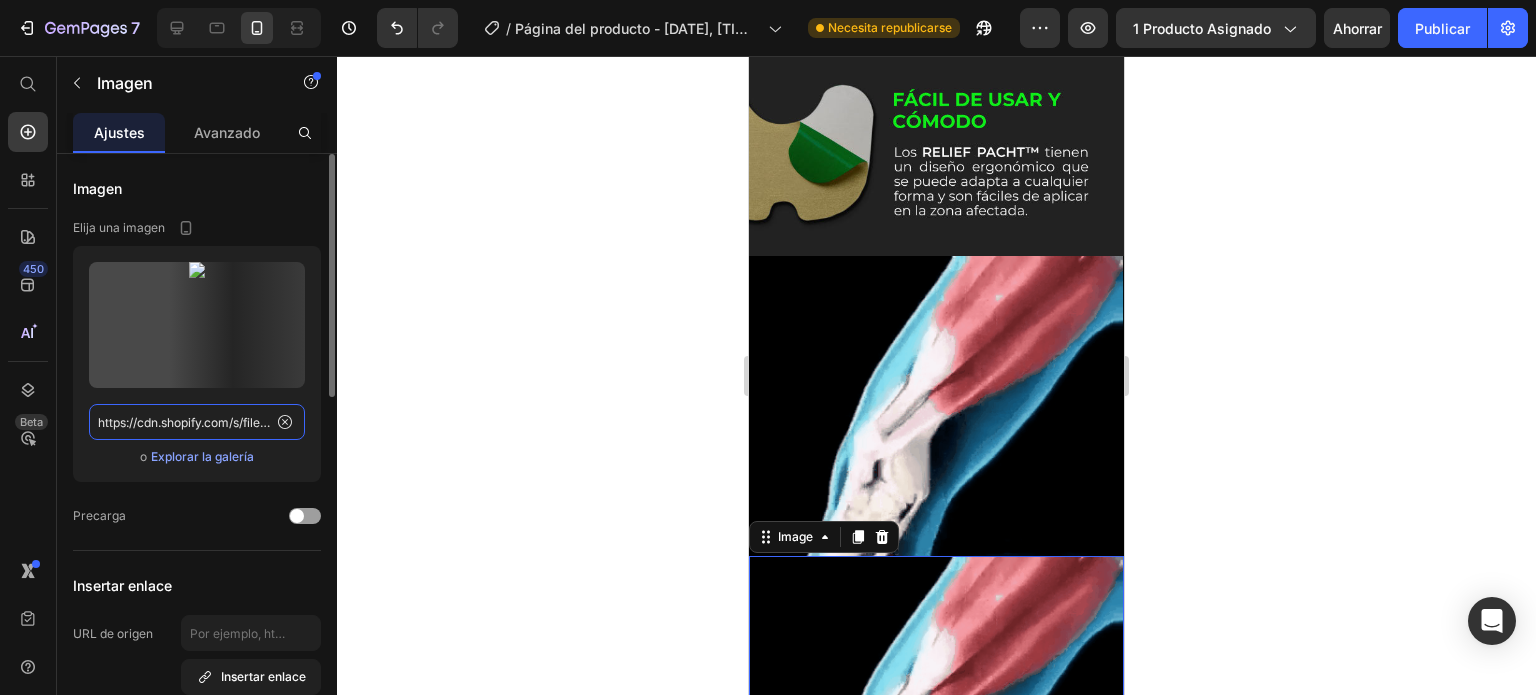 click on "https://cdn.shopify.com/s/files/1/0612/4457/1872/files/image_480x480.gif?v=1643029627" 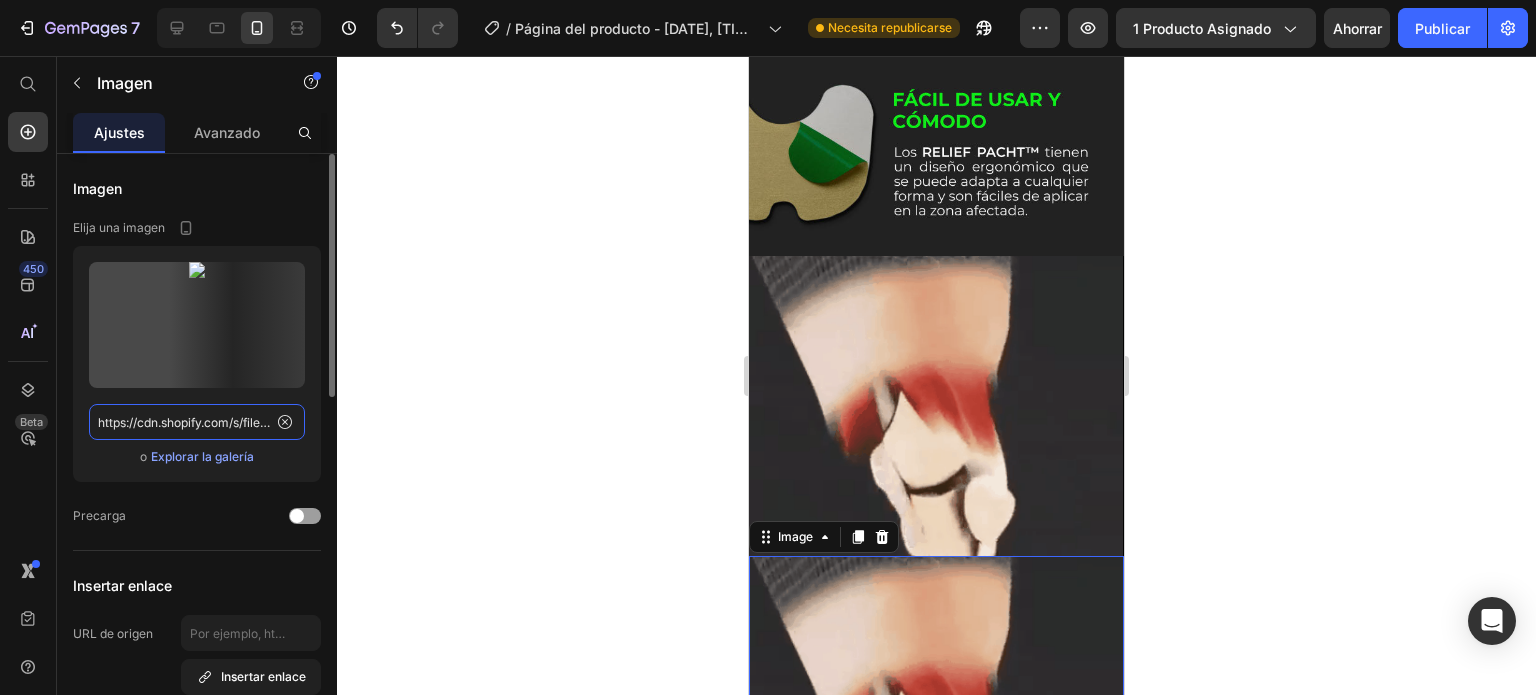 paste on "396/7795/2153/files/cuerpo08.jpg?v=1728691482" 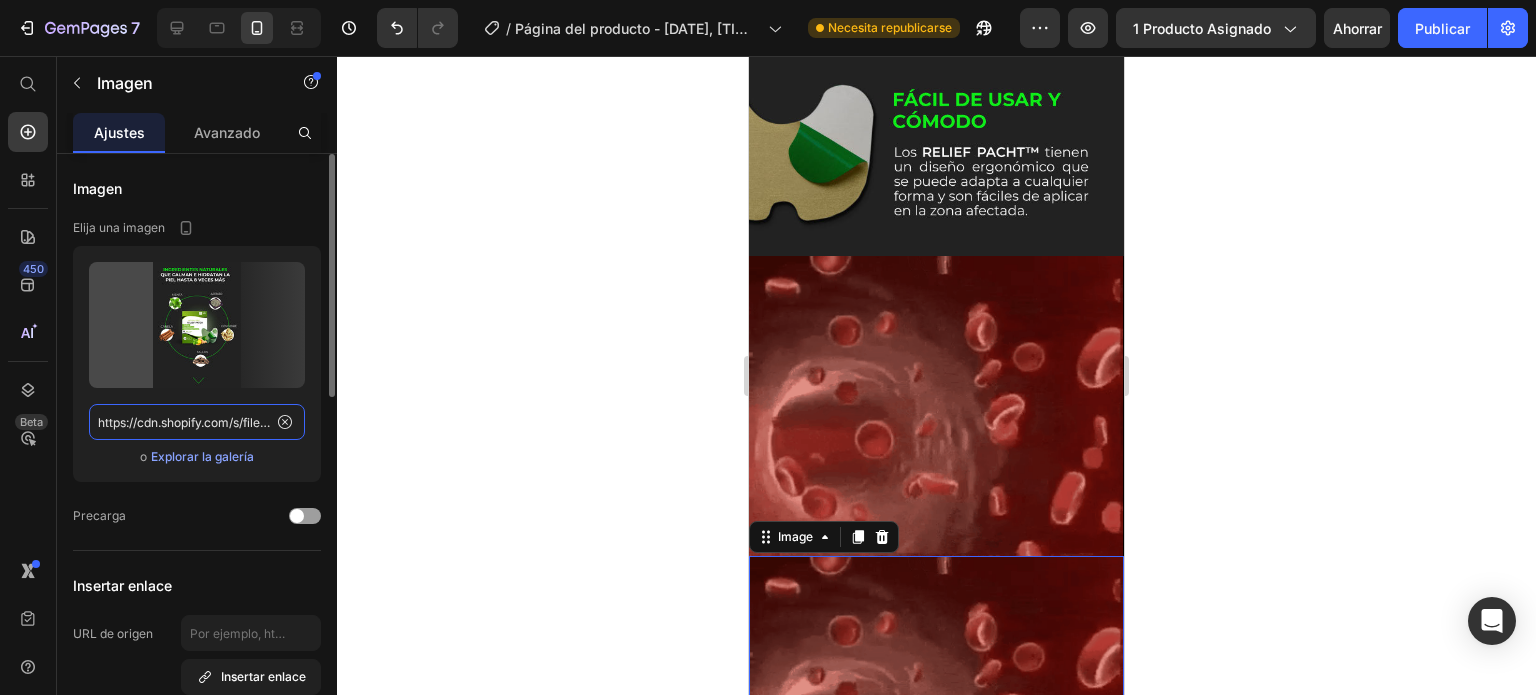 scroll, scrollTop: 0, scrollLeft: 303, axis: horizontal 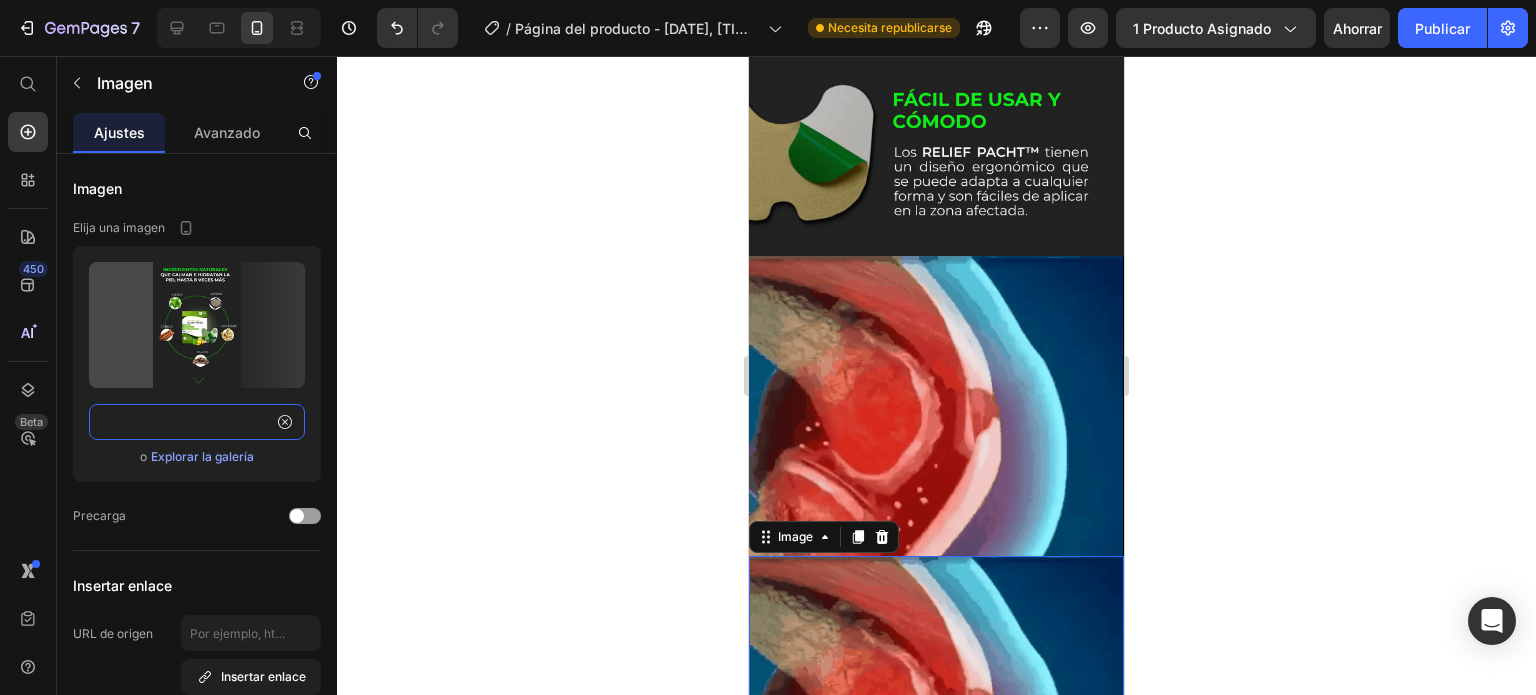 type on "https://cdn.shopify.com/s/files/1/0396/7795/2153/files/cuerpo08.jpg?v=1728691482" 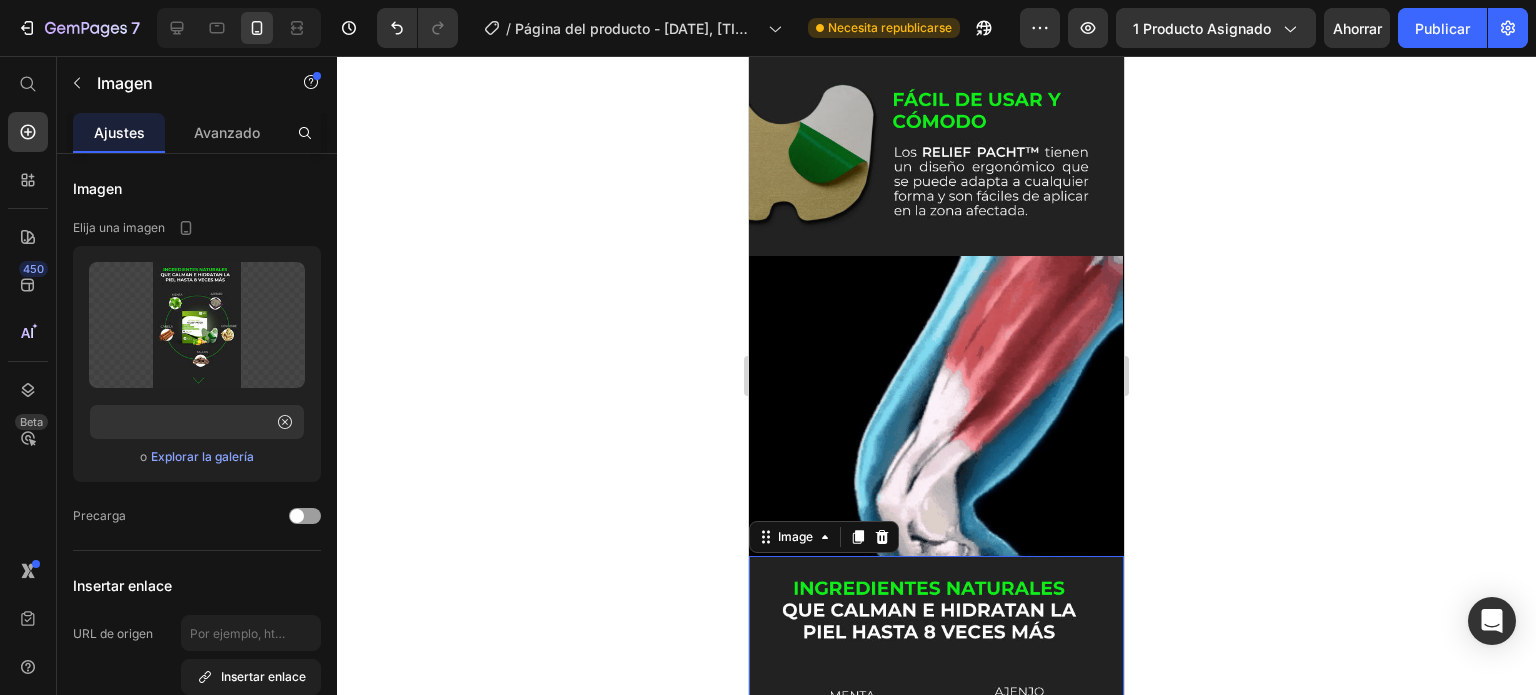 scroll, scrollTop: 0, scrollLeft: 0, axis: both 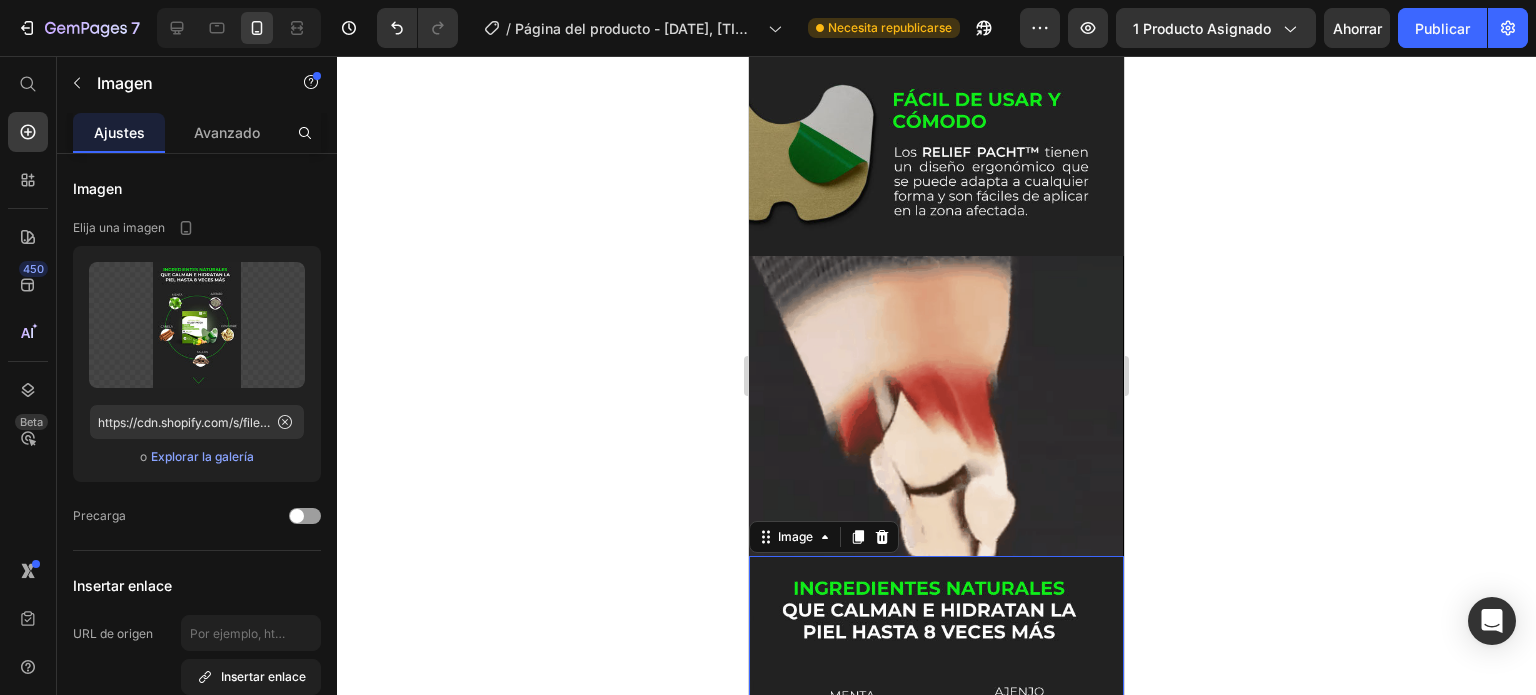 click 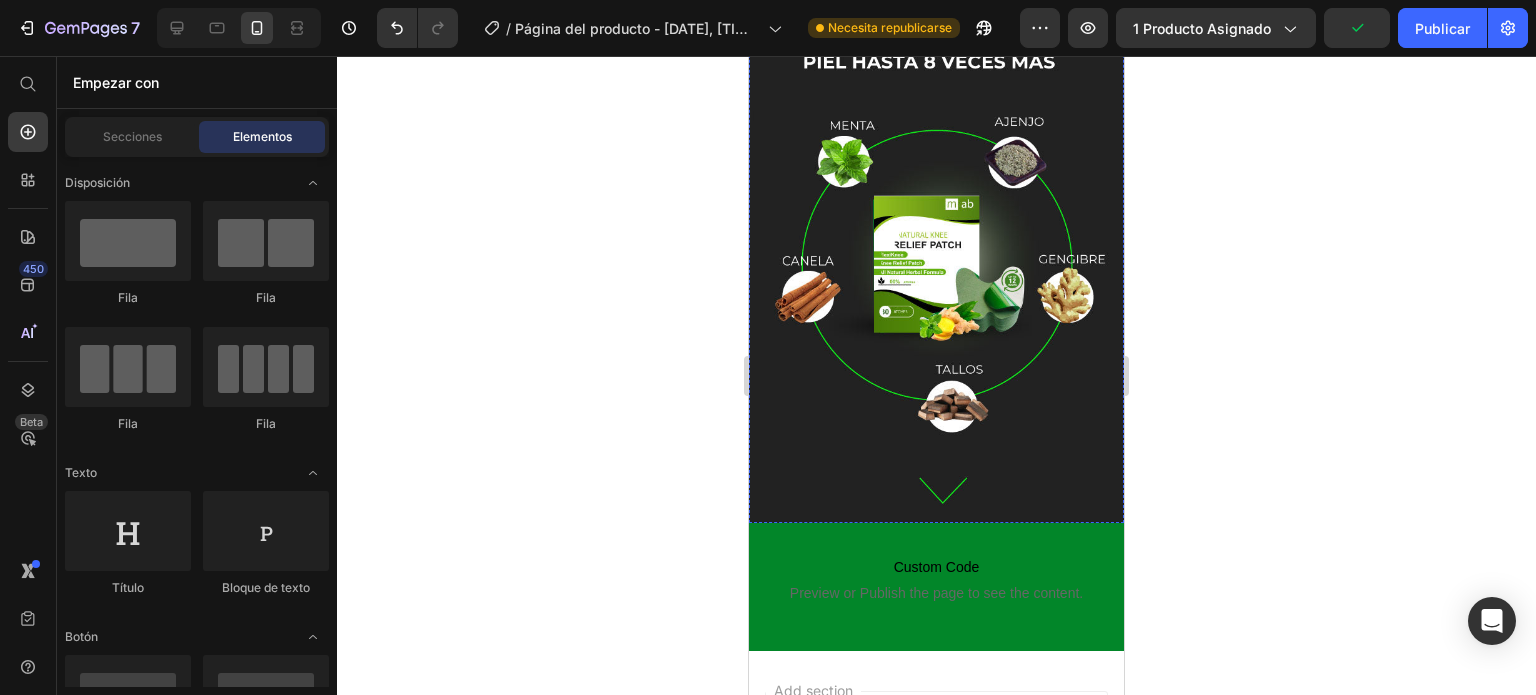 scroll, scrollTop: 3569, scrollLeft: 0, axis: vertical 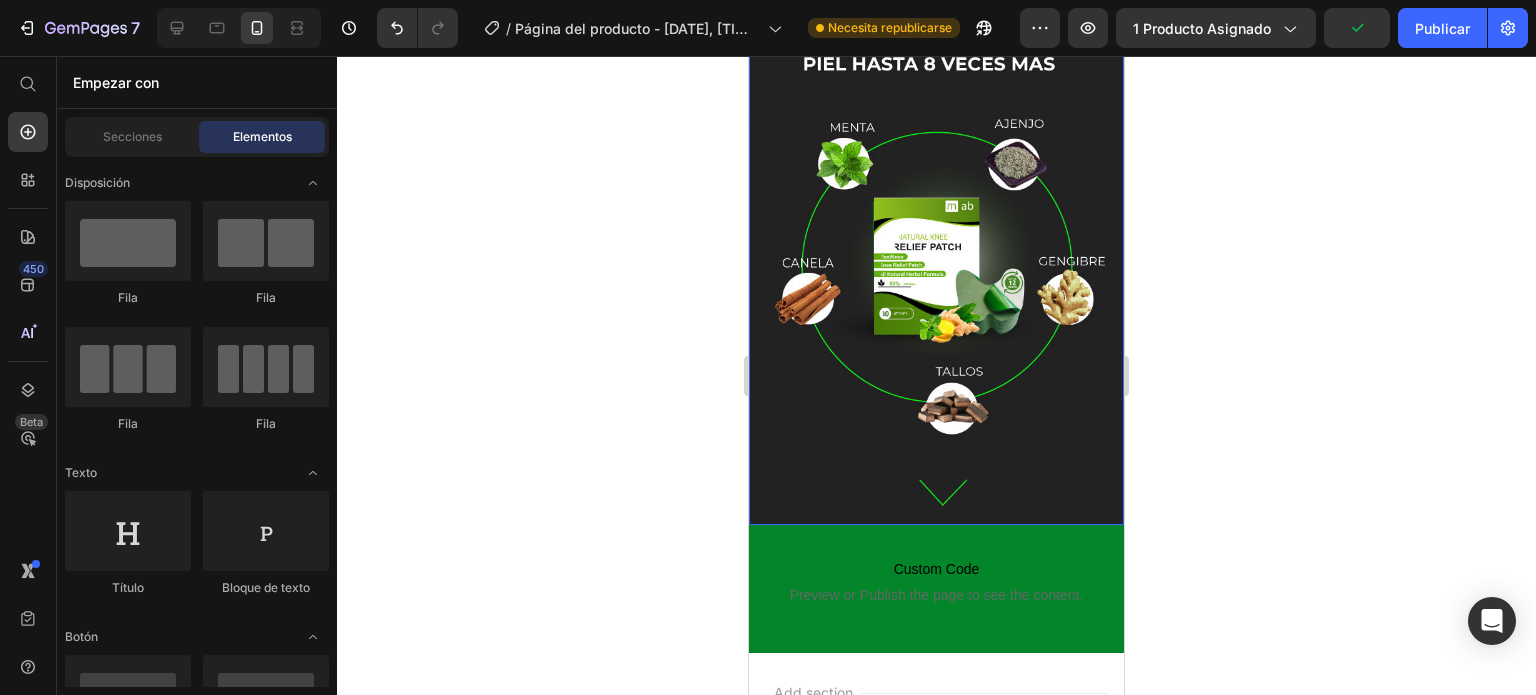 click at bounding box center [936, 257] 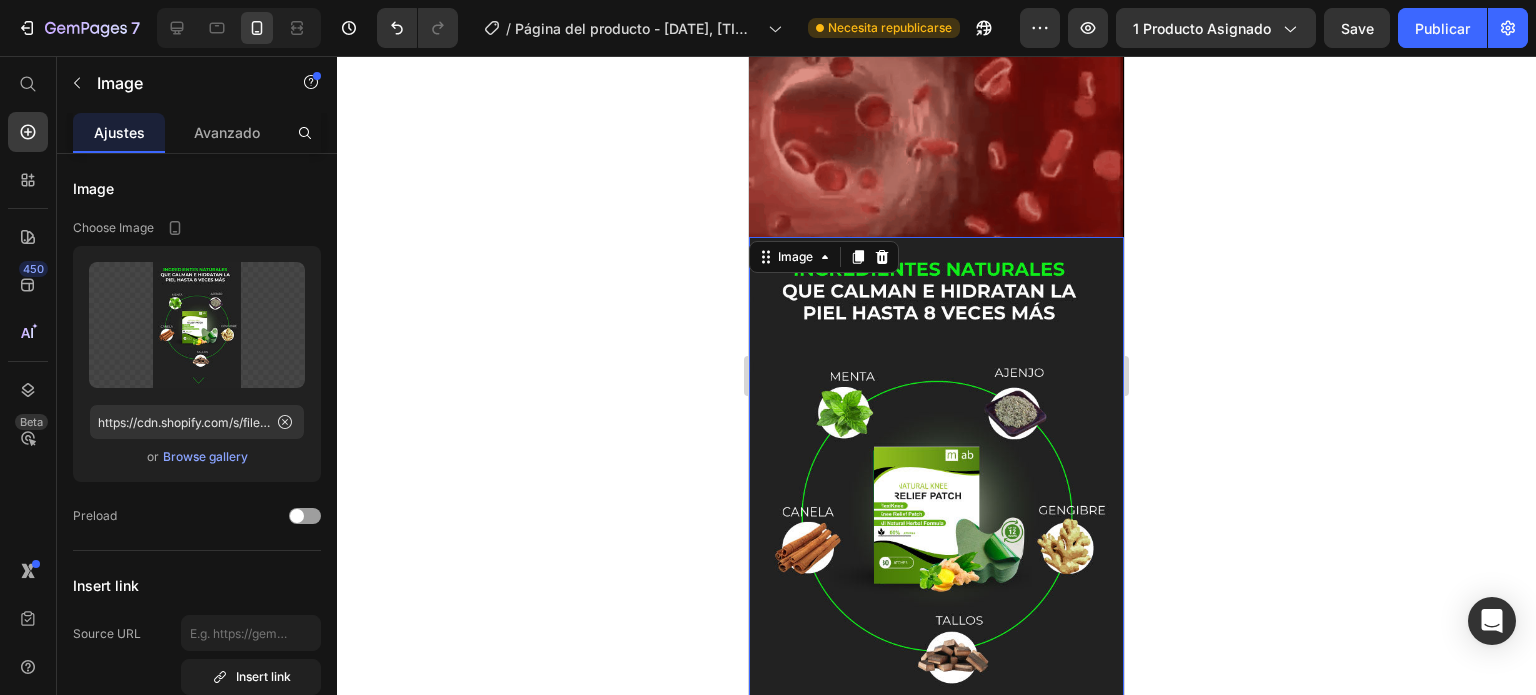 scroll, scrollTop: 3276, scrollLeft: 0, axis: vertical 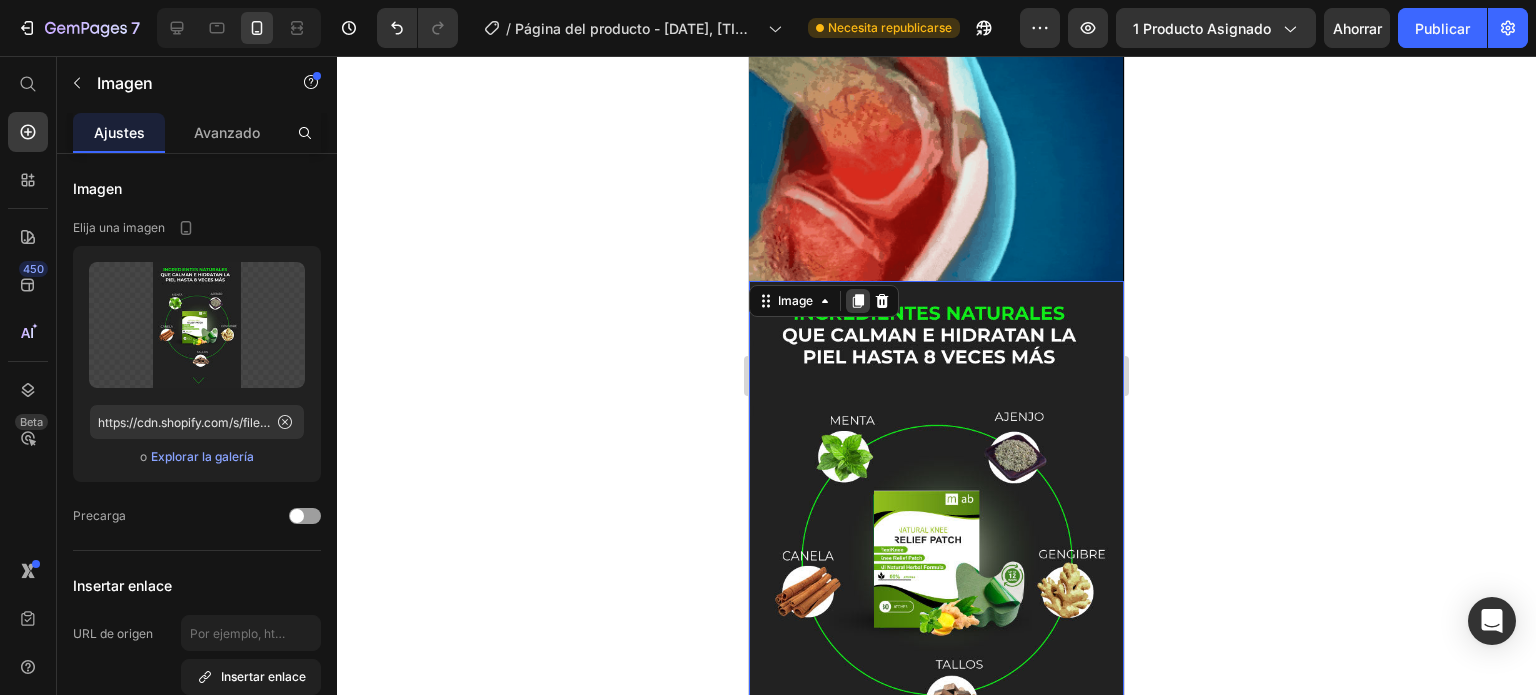 click 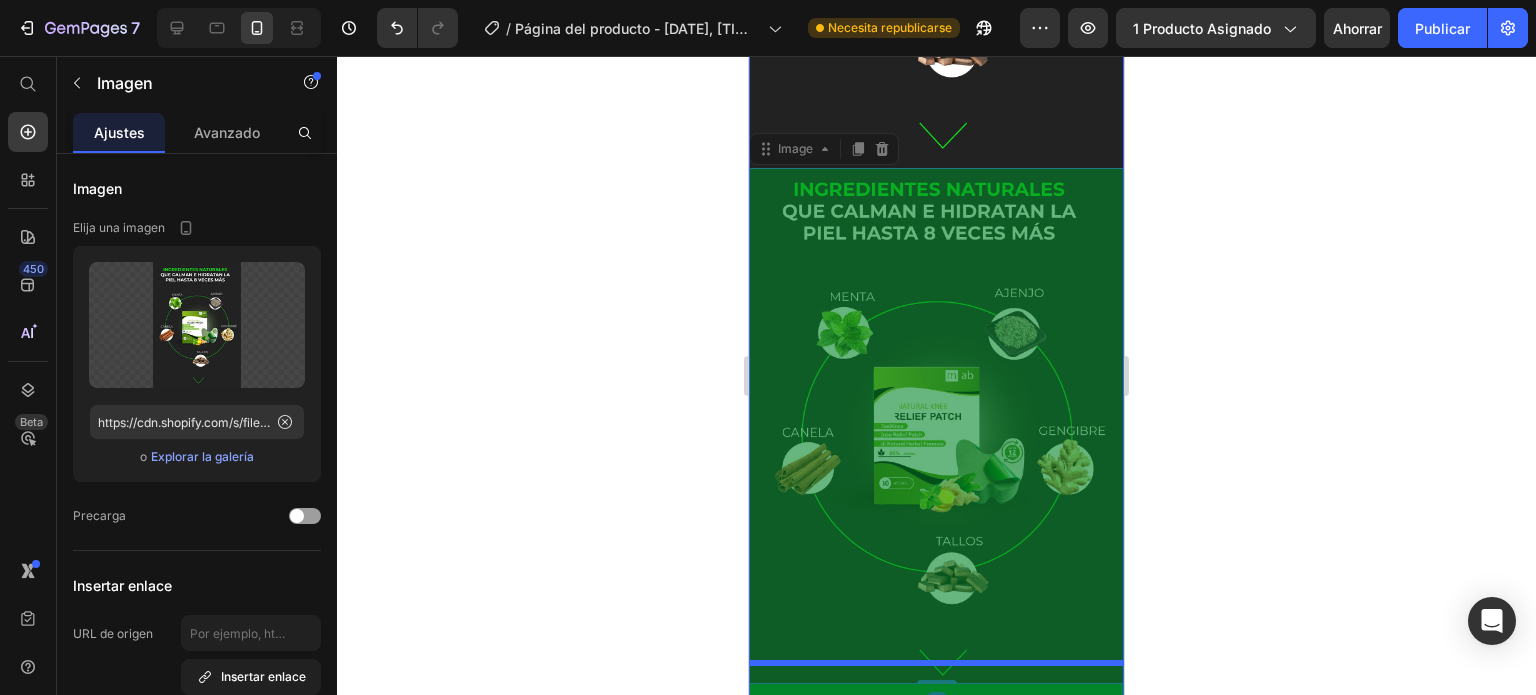 scroll, scrollTop: 4132, scrollLeft: 0, axis: vertical 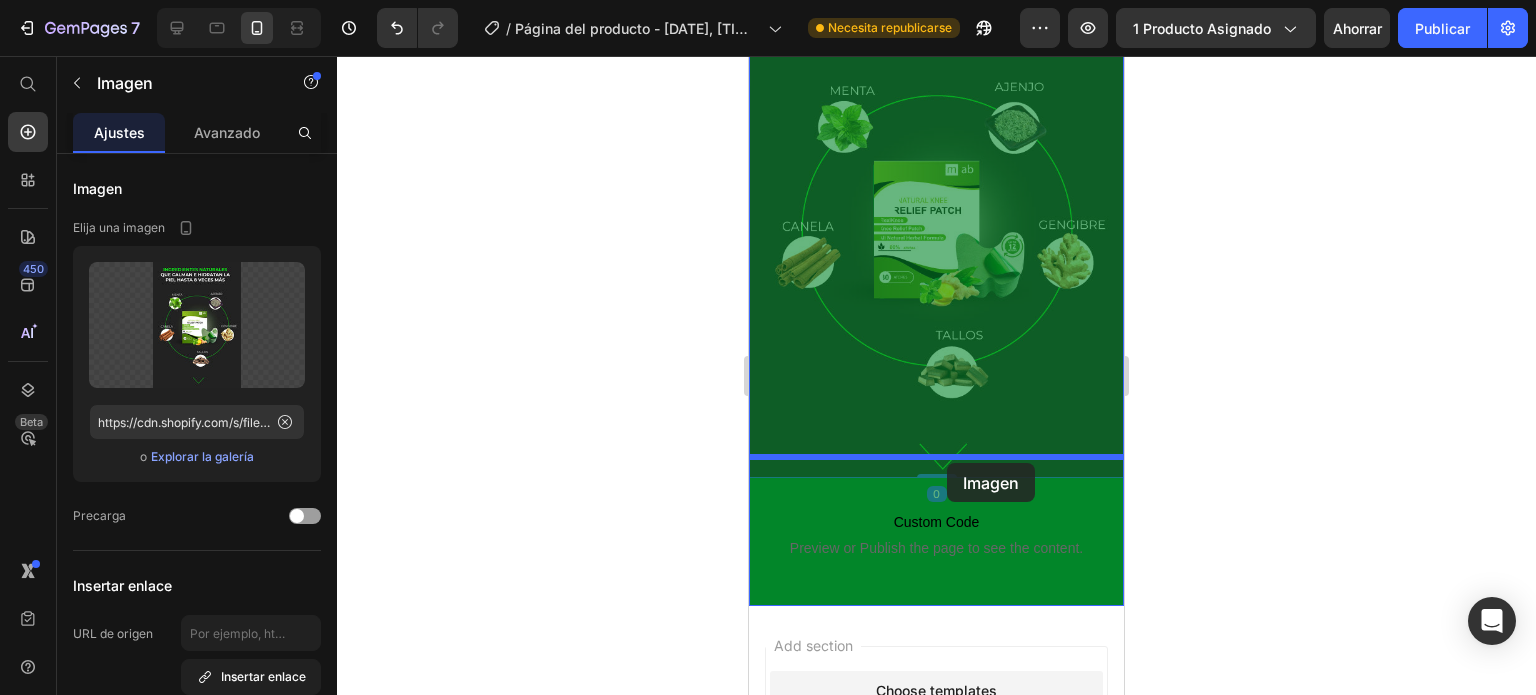 drag, startPoint x: 953, startPoint y: 343, endPoint x: 947, endPoint y: 463, distance: 120.14991 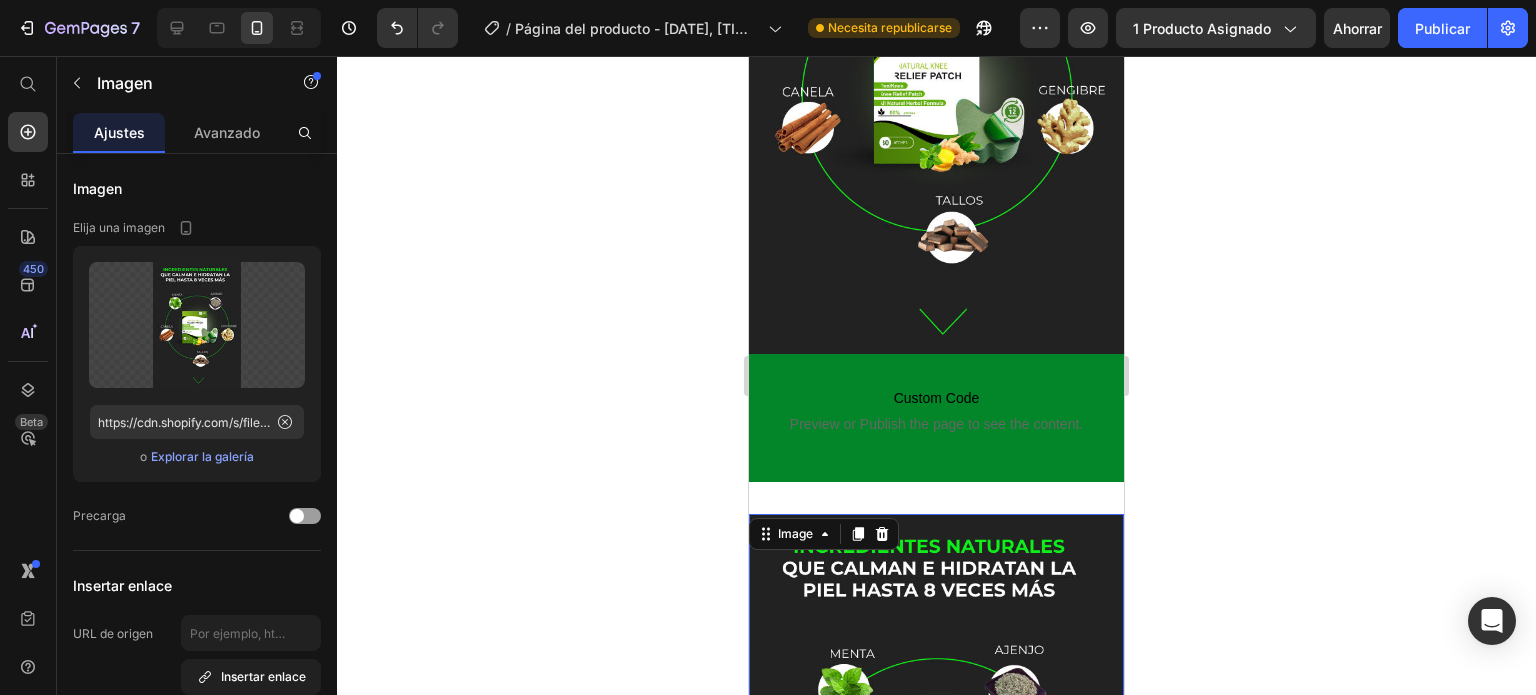 scroll, scrollTop: 3738, scrollLeft: 0, axis: vertical 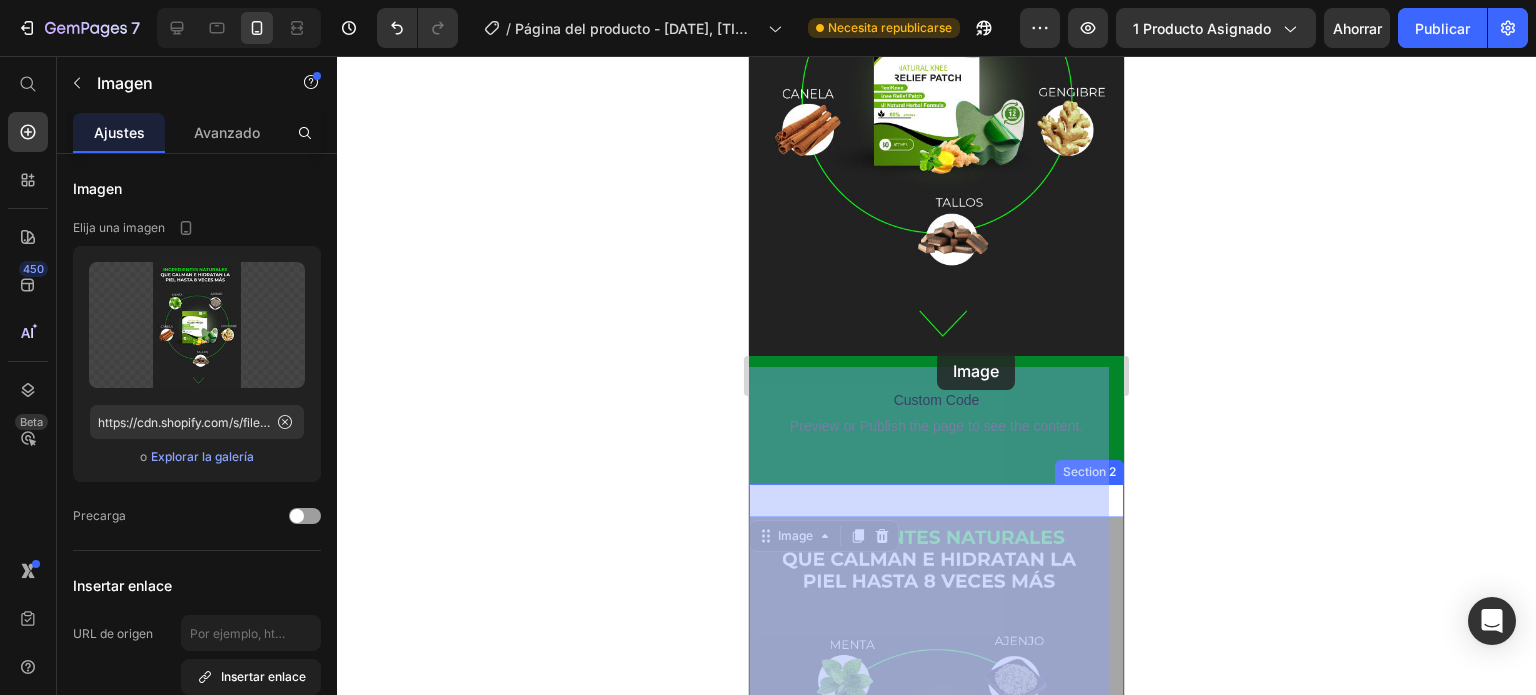 drag, startPoint x: 933, startPoint y: 387, endPoint x: 937, endPoint y: 346, distance: 41.19466 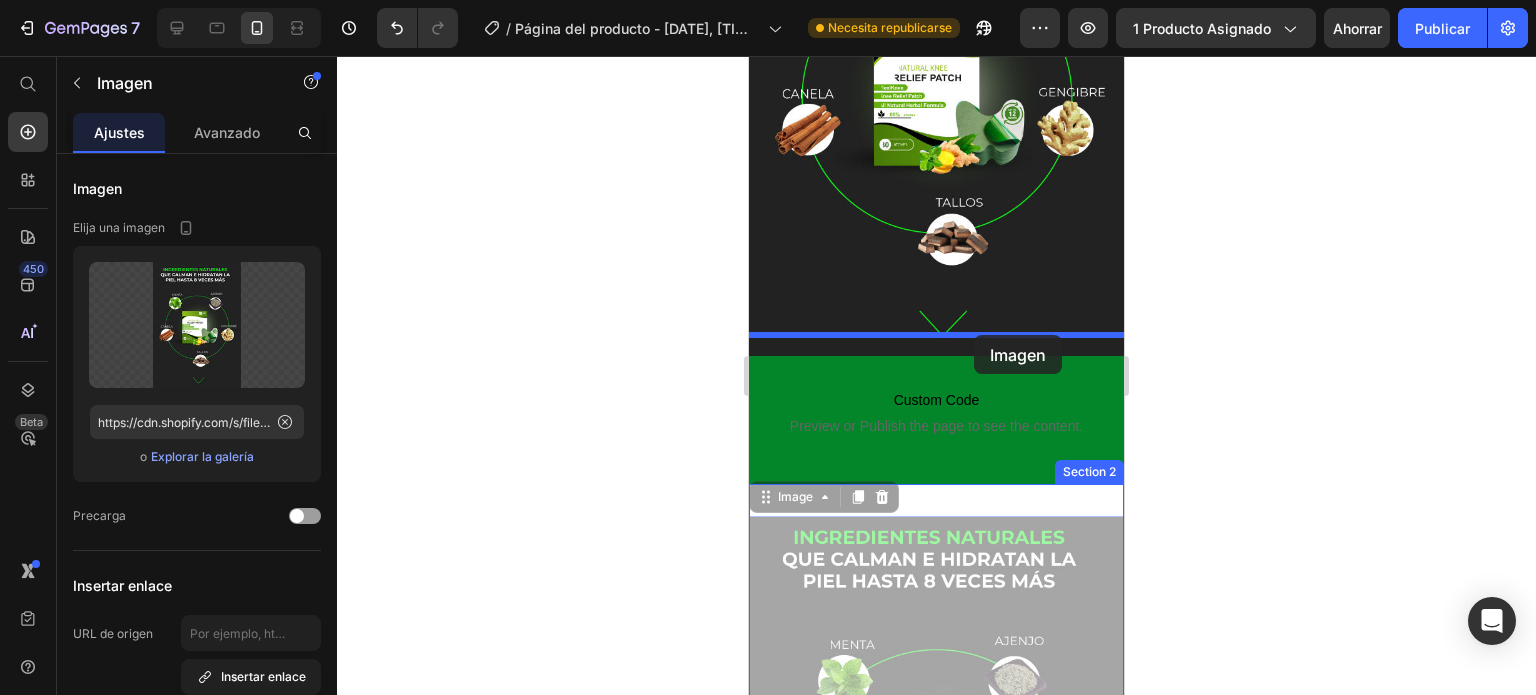 drag, startPoint x: 977, startPoint y: 419, endPoint x: 974, endPoint y: 335, distance: 84.05355 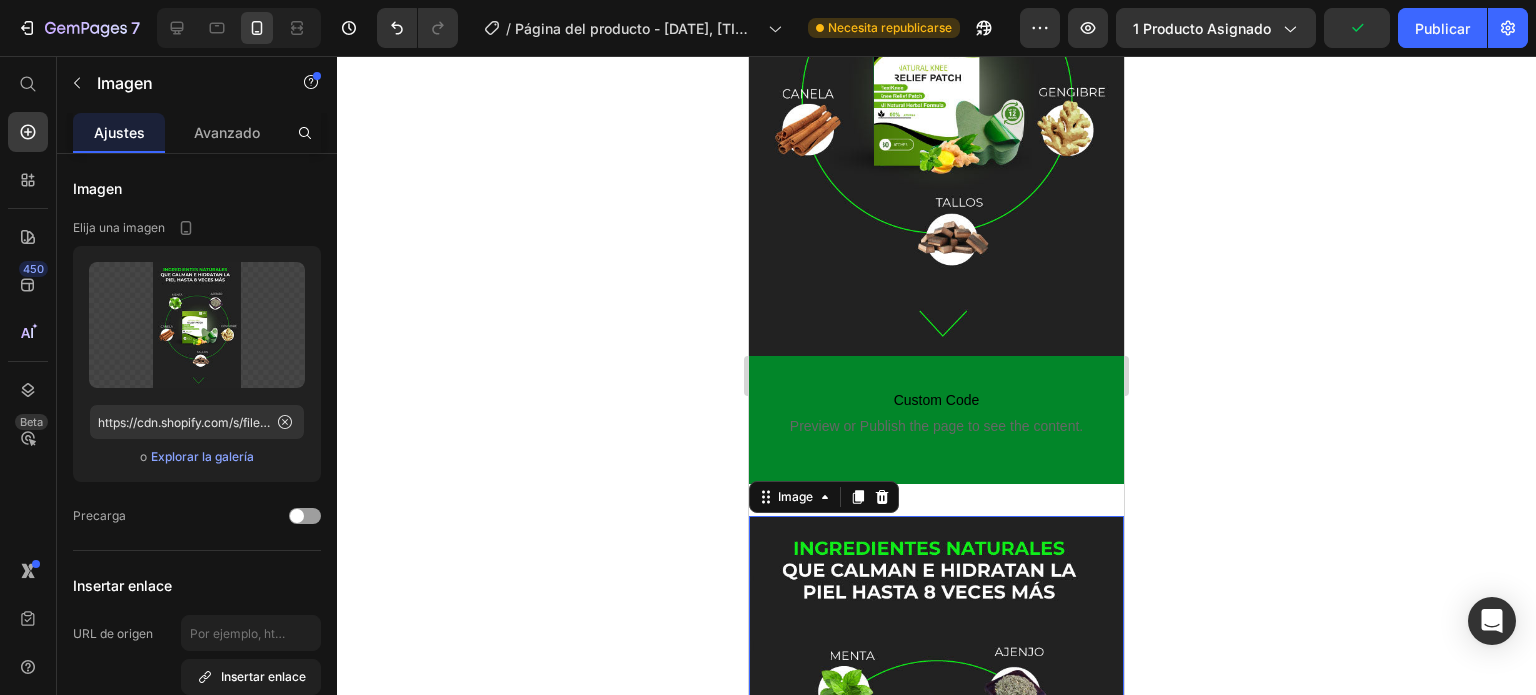 click on "Image   0 Section 2" at bounding box center [936, 785] 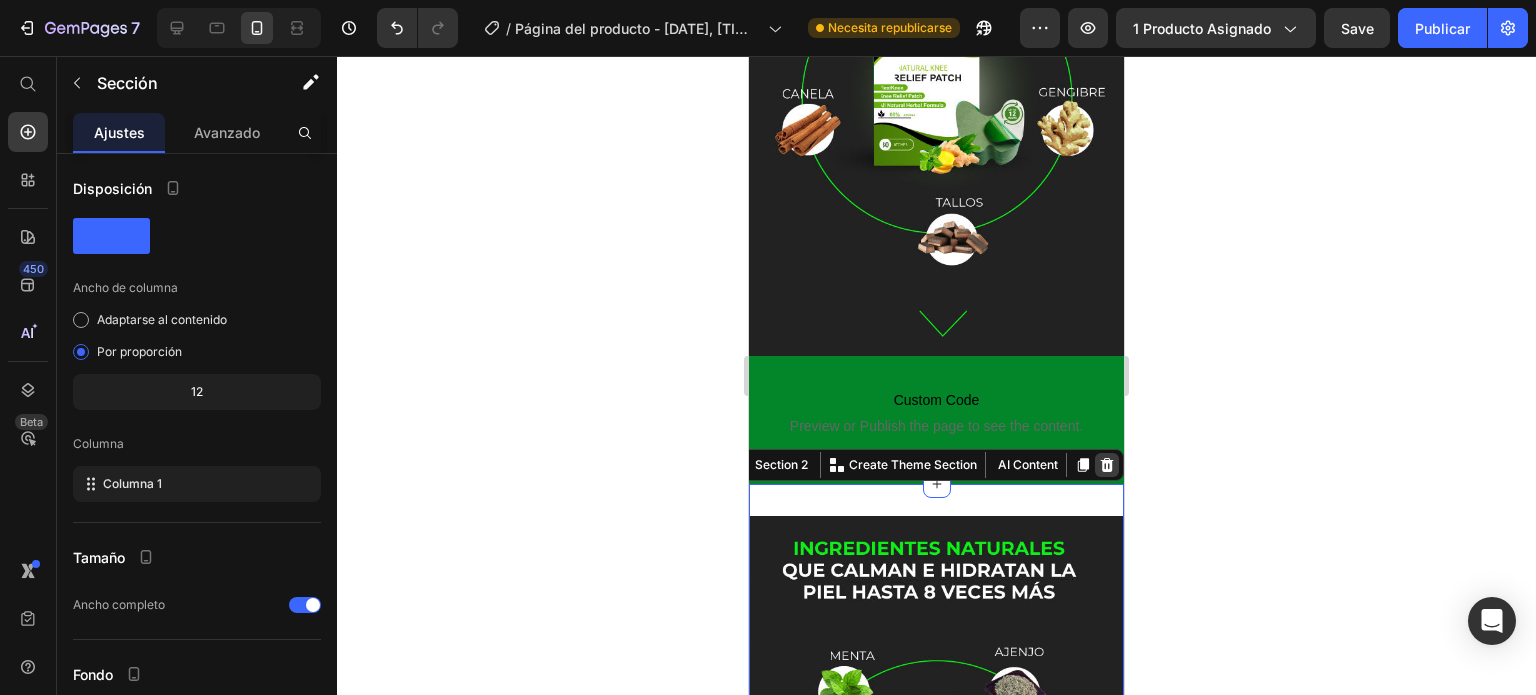 click 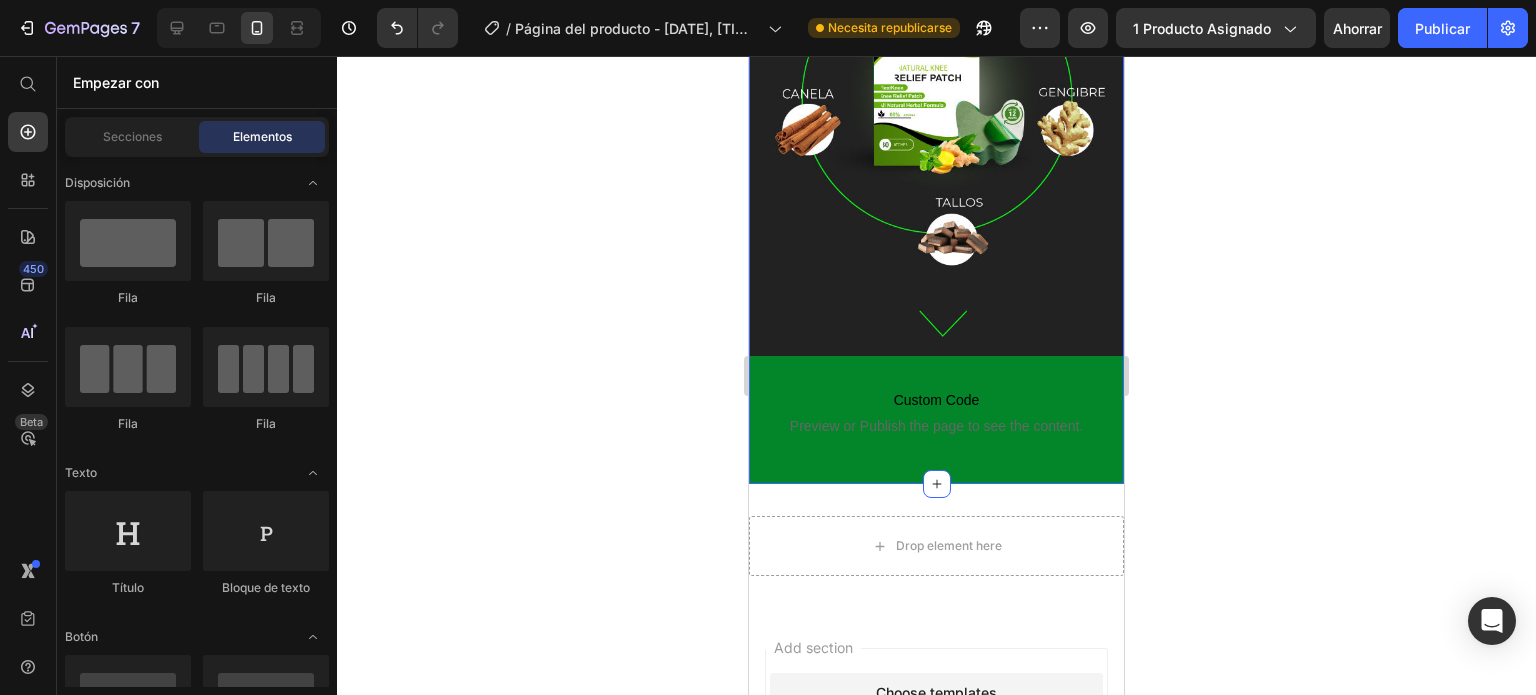 click on "Drop element here" at bounding box center (936, 546) 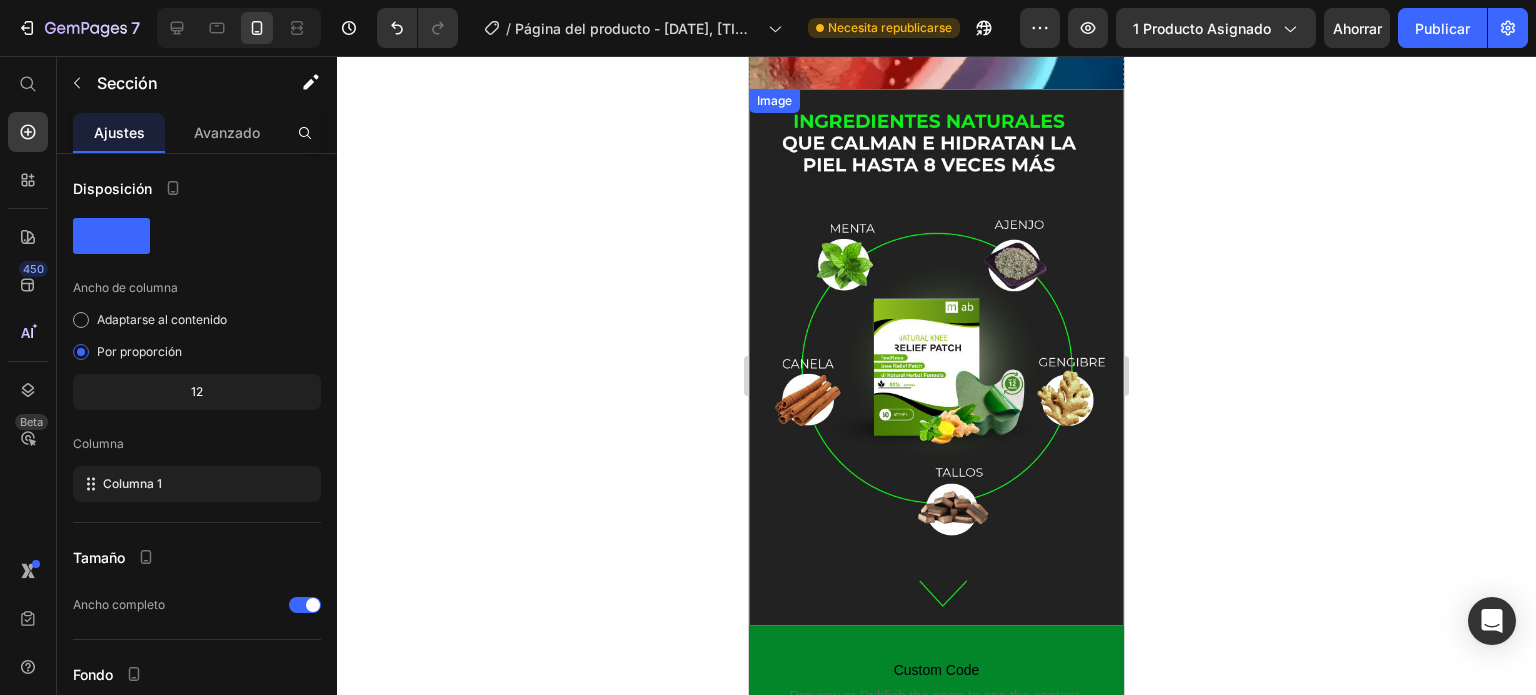 click at bounding box center (936, 358) 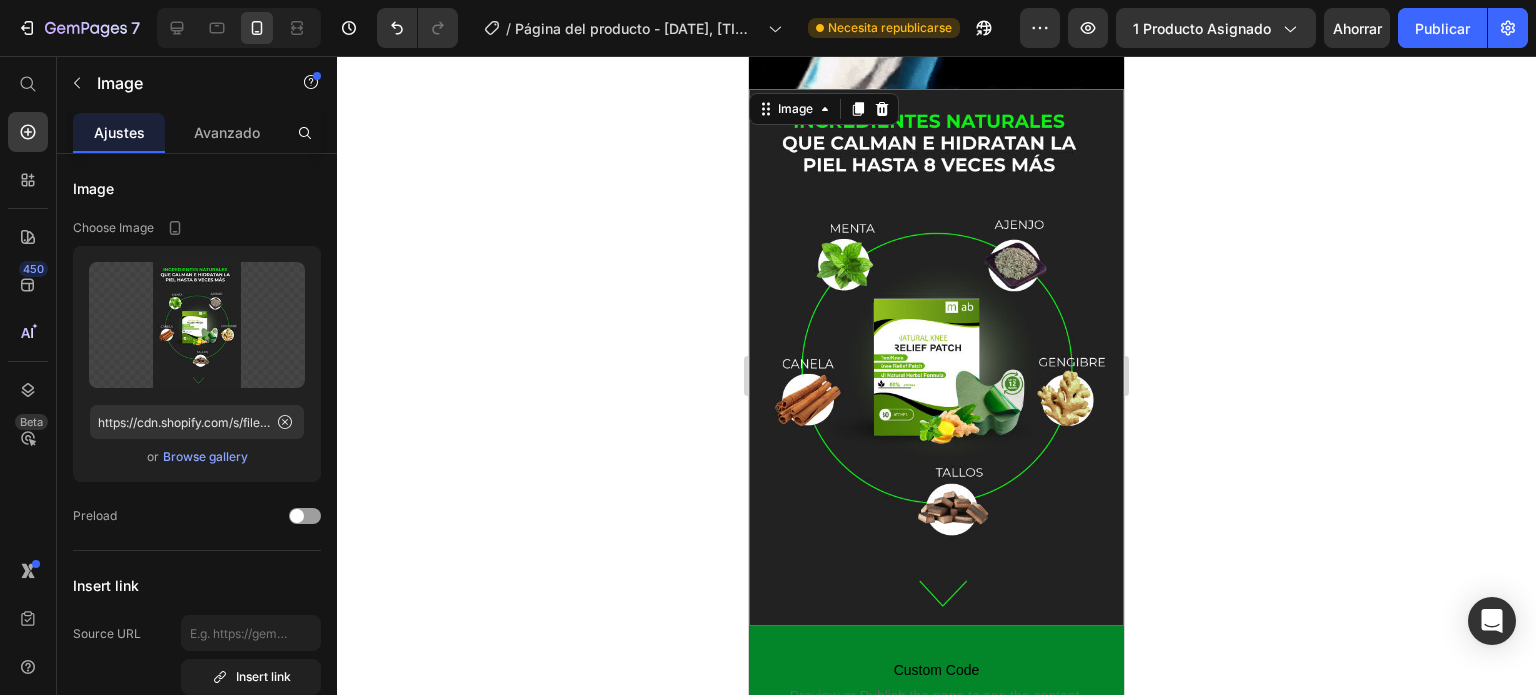 scroll, scrollTop: 3157, scrollLeft: 0, axis: vertical 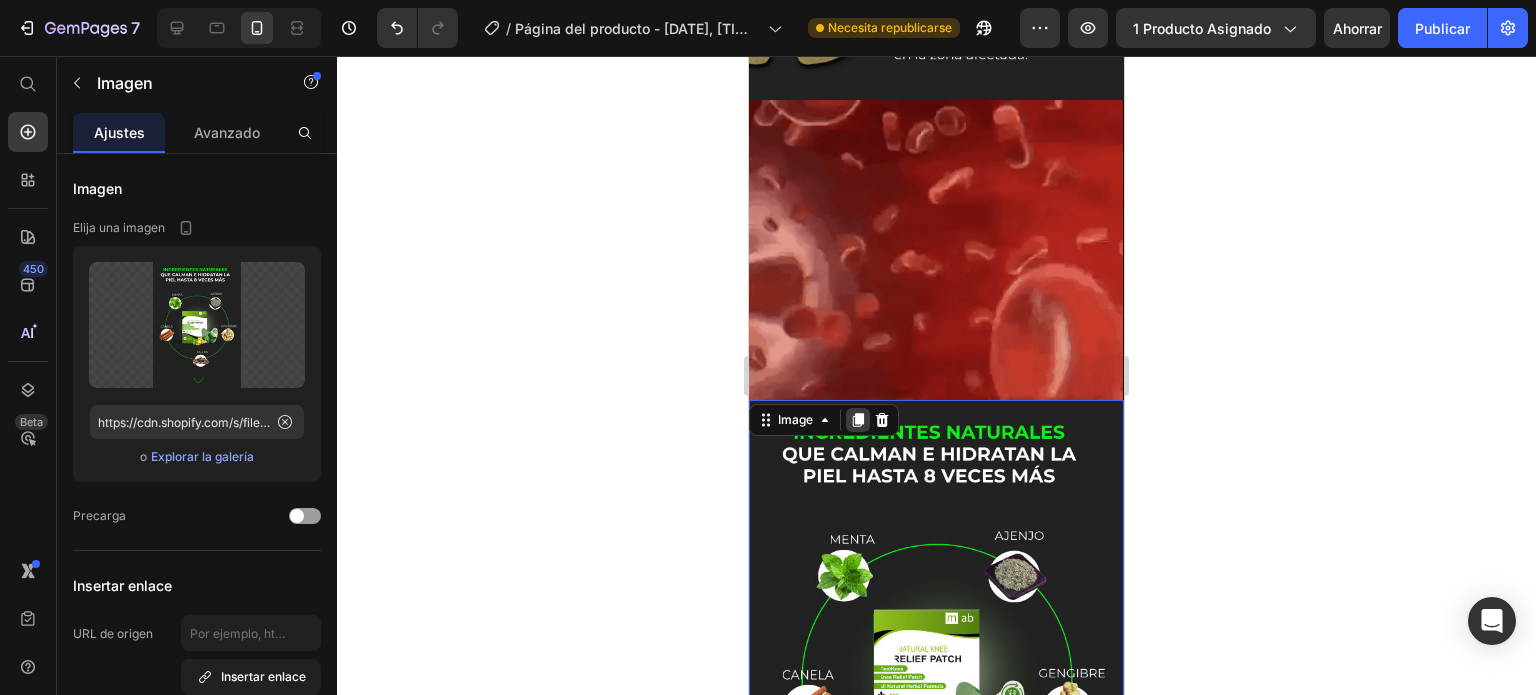 click 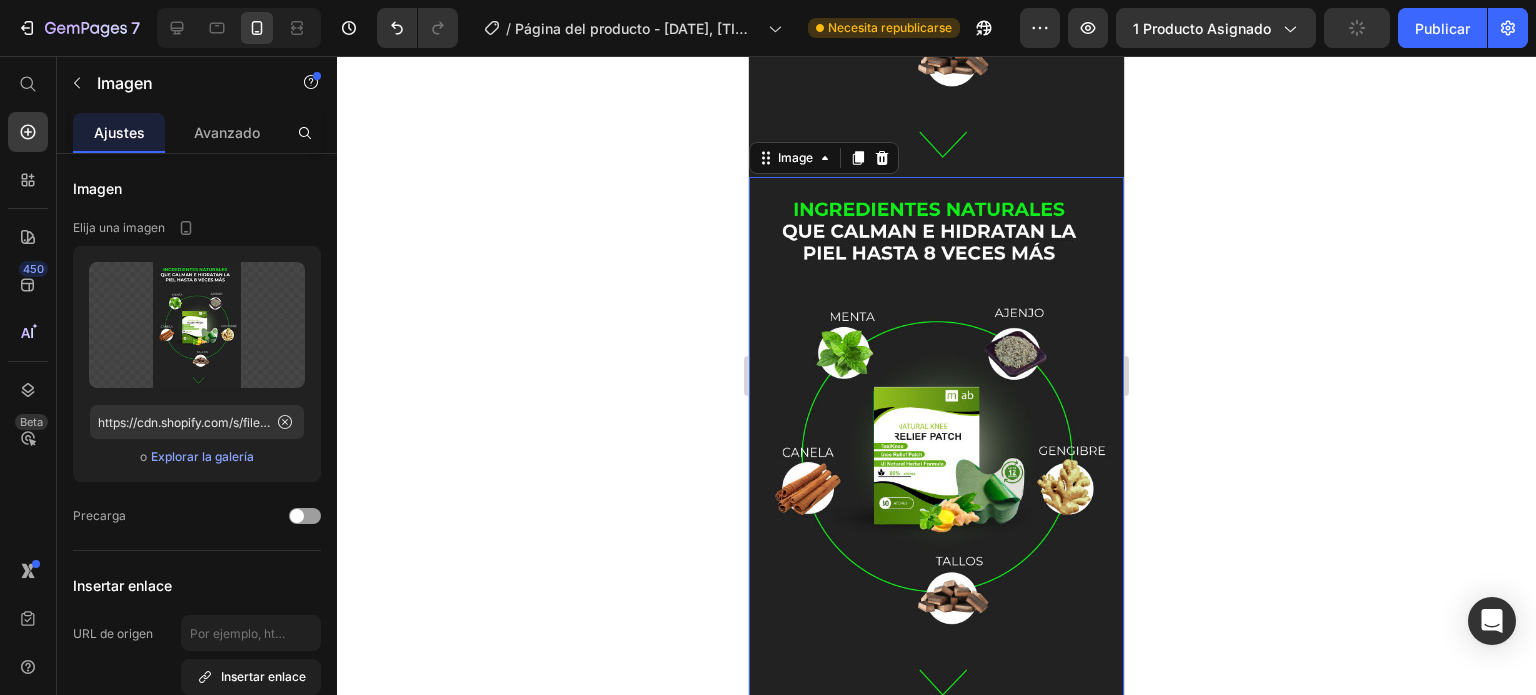 scroll, scrollTop: 3918, scrollLeft: 0, axis: vertical 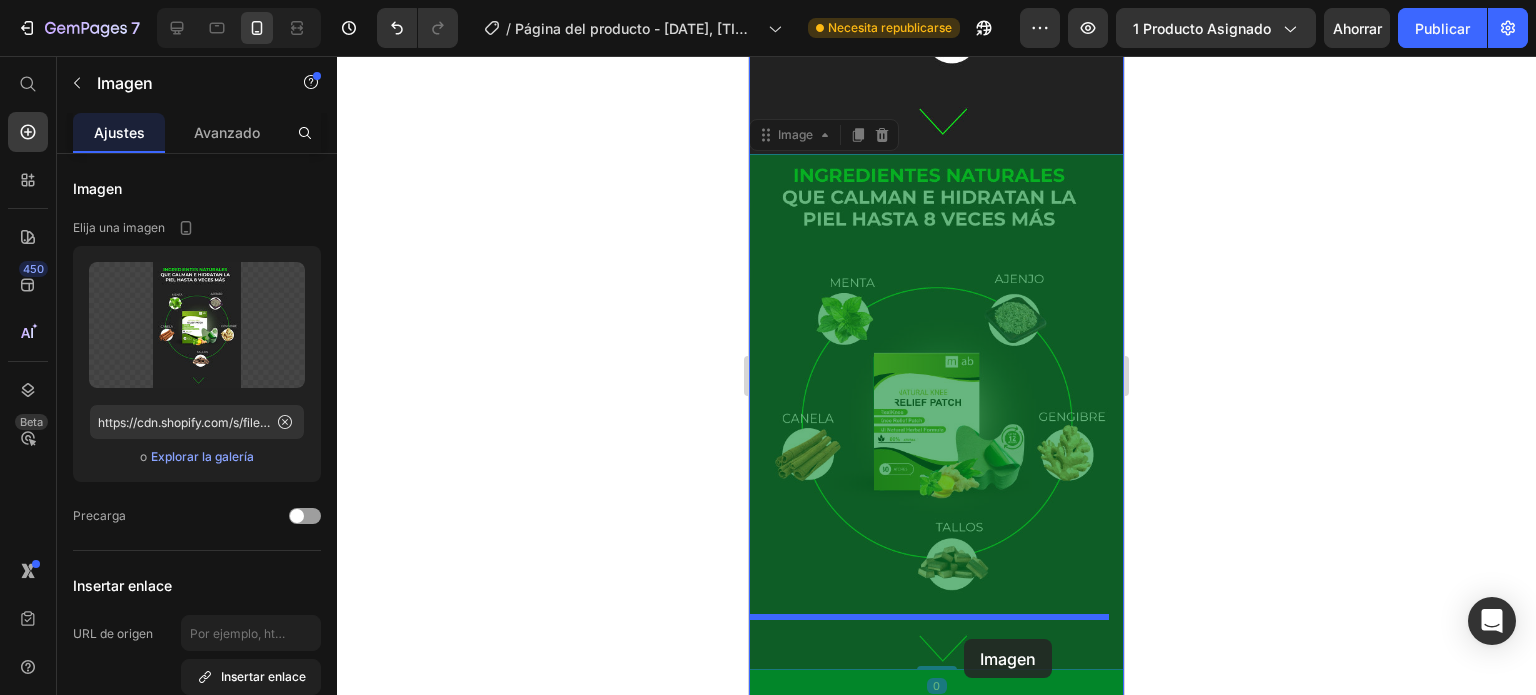 drag, startPoint x: 956, startPoint y: 372, endPoint x: 965, endPoint y: 639, distance: 267.15164 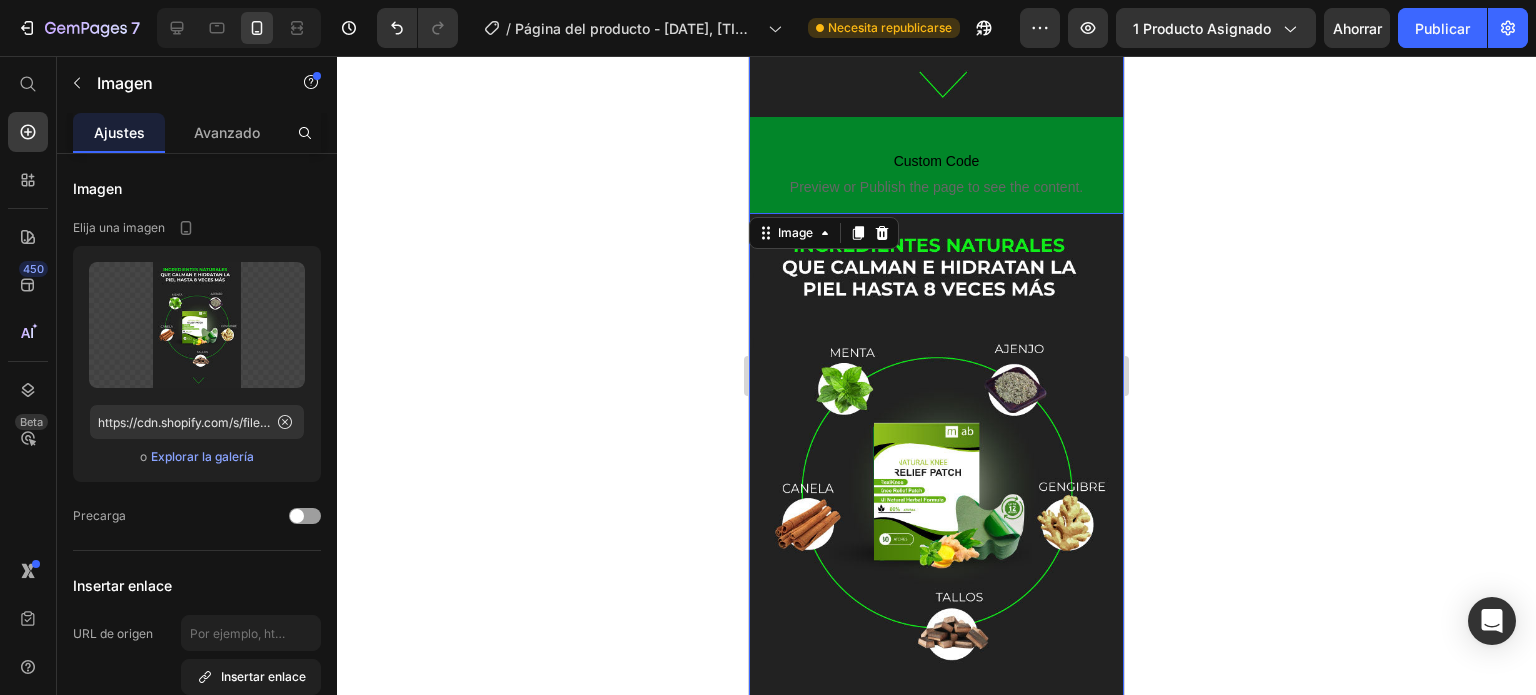 scroll, scrollTop: 3990, scrollLeft: 0, axis: vertical 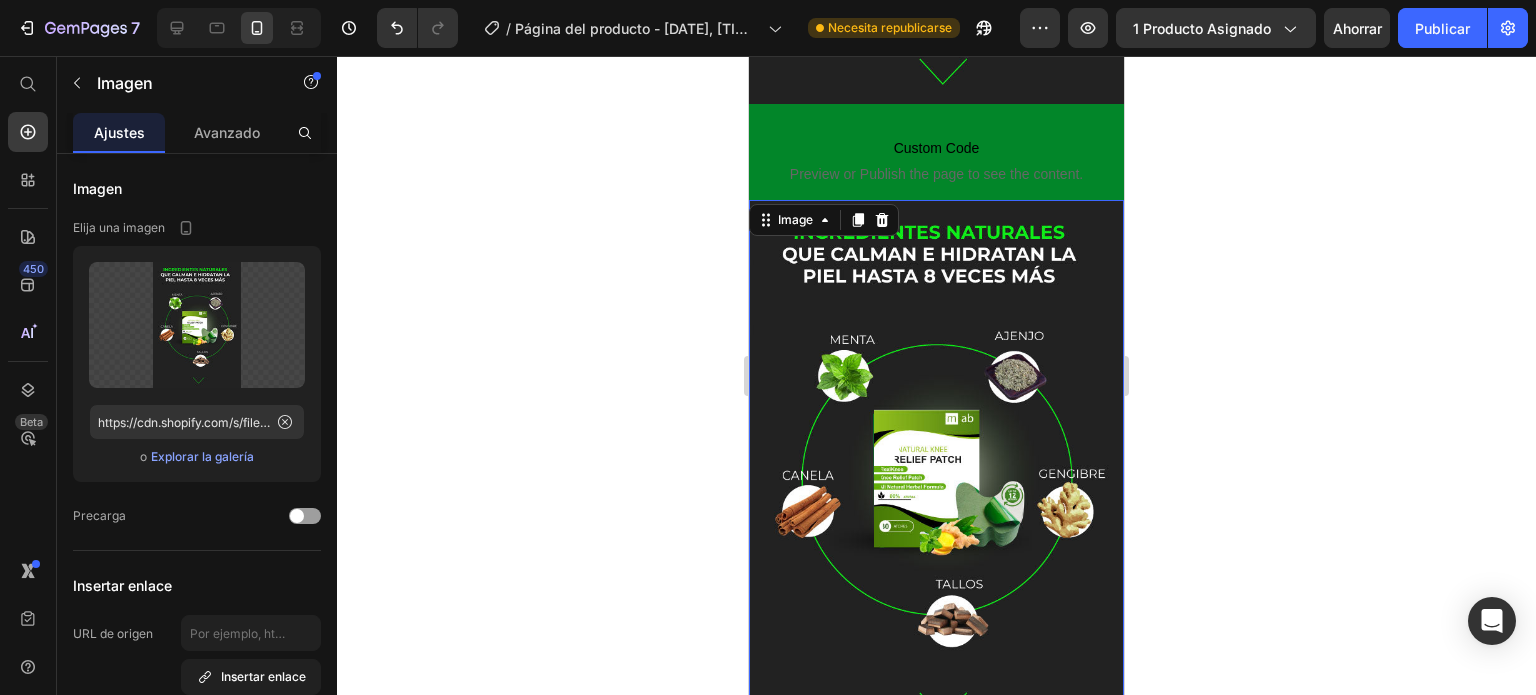 click at bounding box center [936, 469] 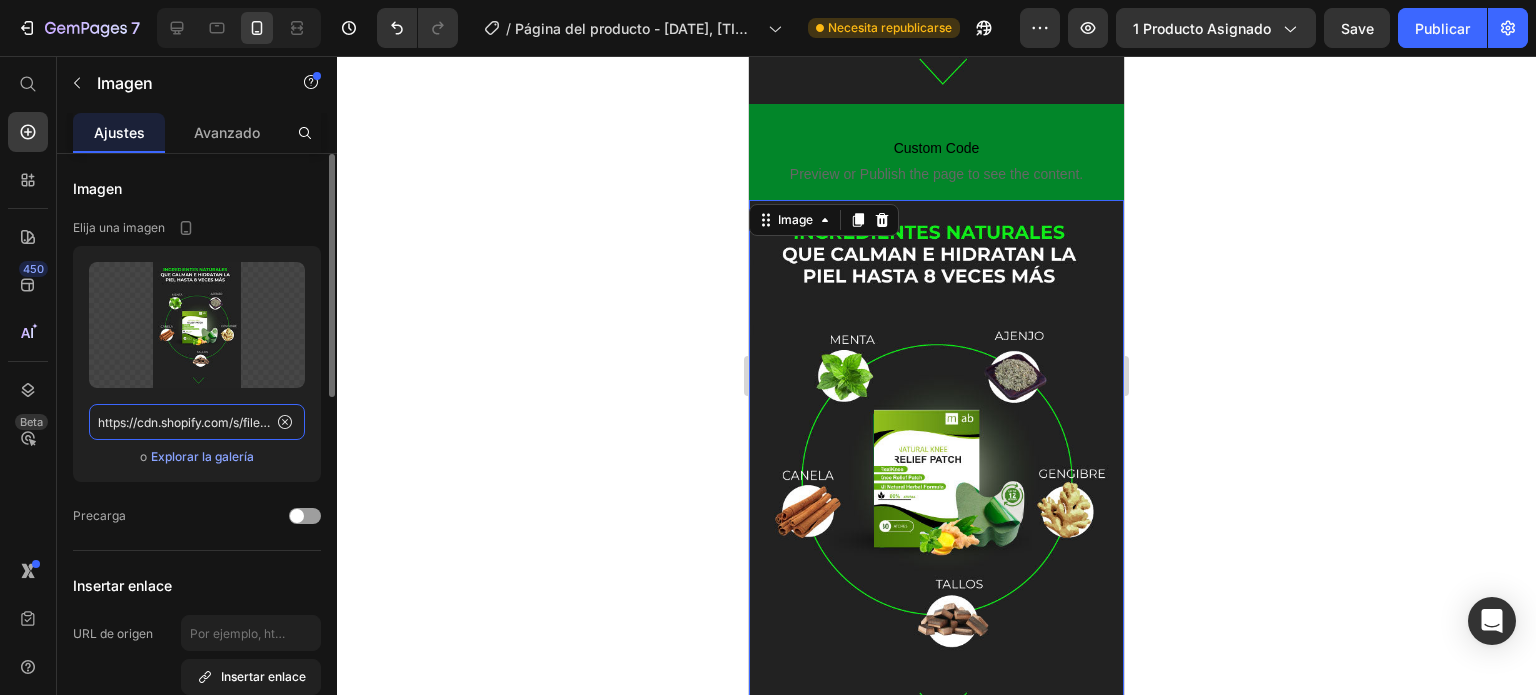 click on "https://cdn.shopify.com/s/files/1/0396/7795/2153/files/cuerpo08.jpg?v=1728691482" 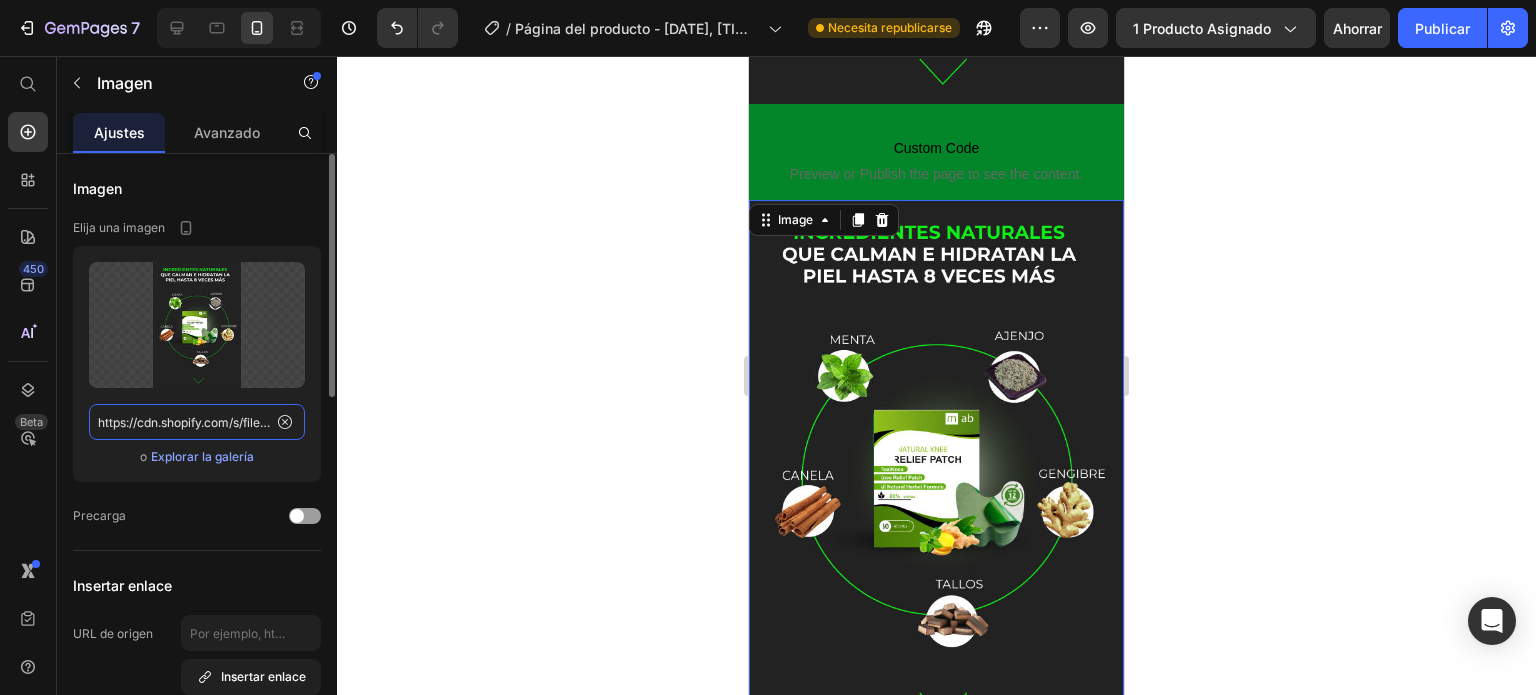 paste on "PARCHGES-DE-GIF-REVIEW_86edd8fa-c5c7-4836-8bb8-85e051c704ab.gif?v=1728511676" 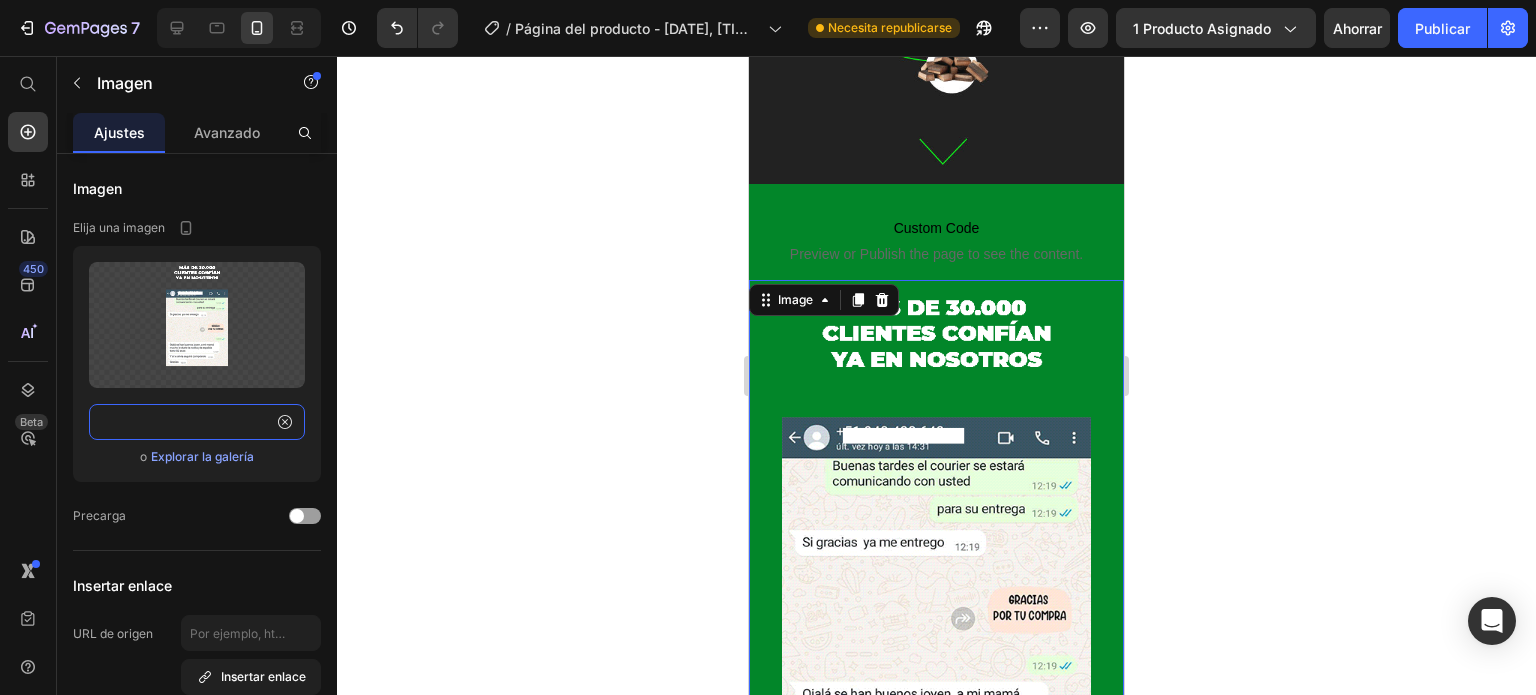 scroll, scrollTop: 3841, scrollLeft: 0, axis: vertical 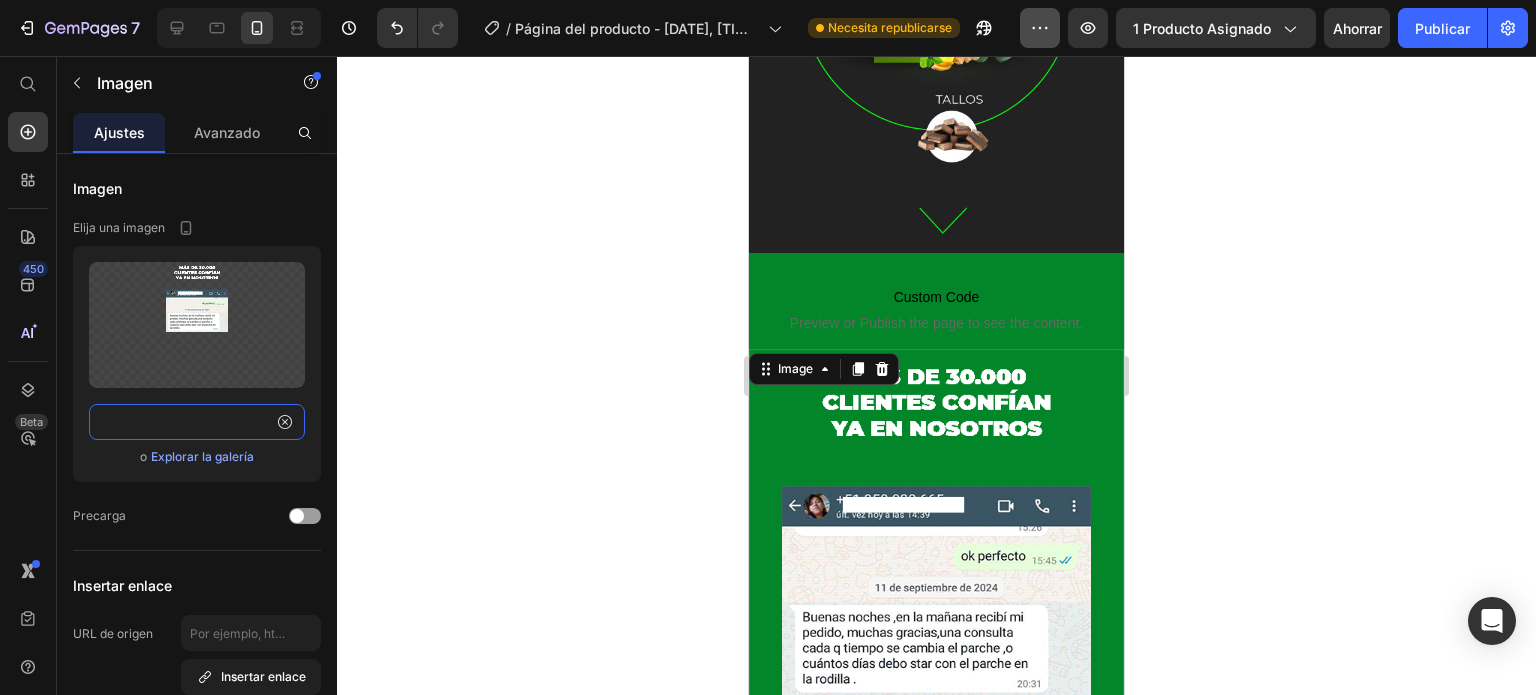 type on "https://cdn.shopify.com/s/files/1/0396/7795/2153/files/PARCHGES-DE-GIF-REVIEW_86edd8fa-c5c7-4836-8bb8-85e051c704ab.gif?v=1728511676" 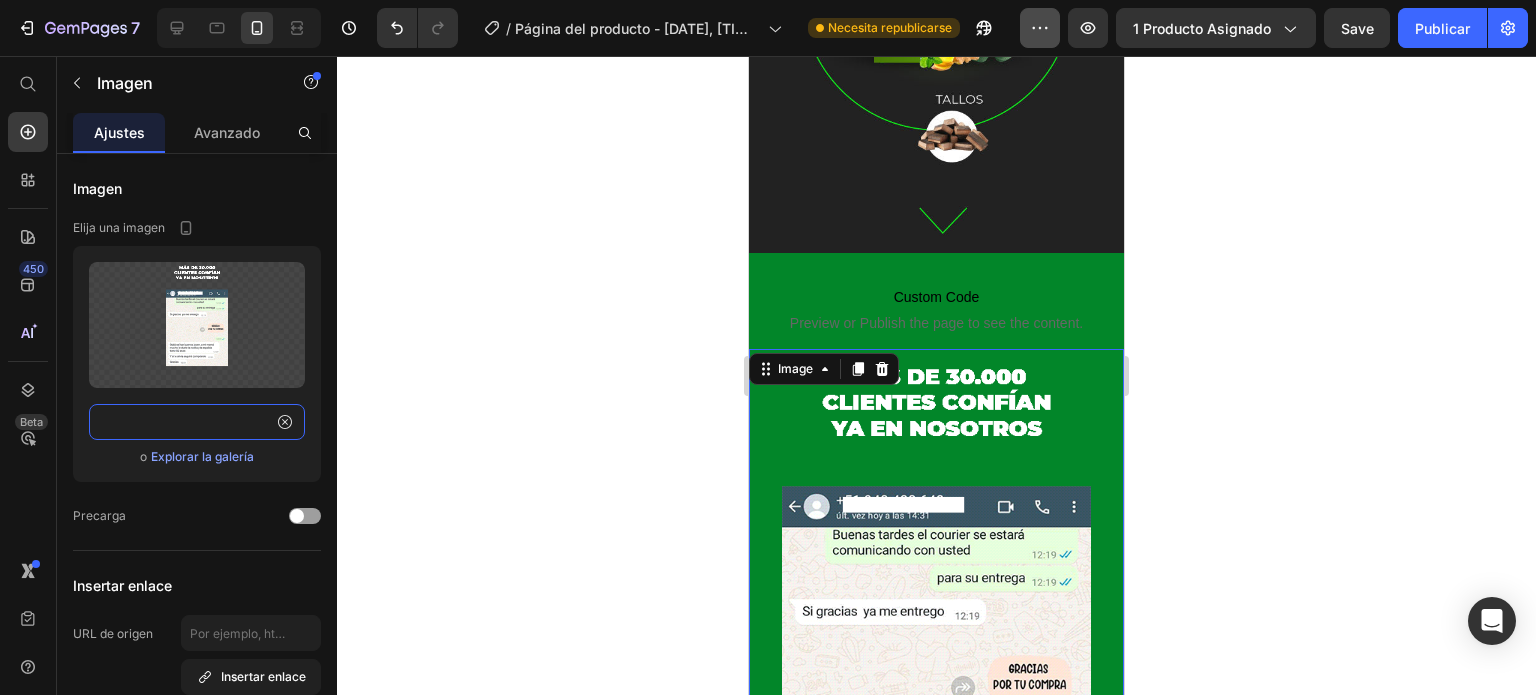 scroll, scrollTop: 0, scrollLeft: 0, axis: both 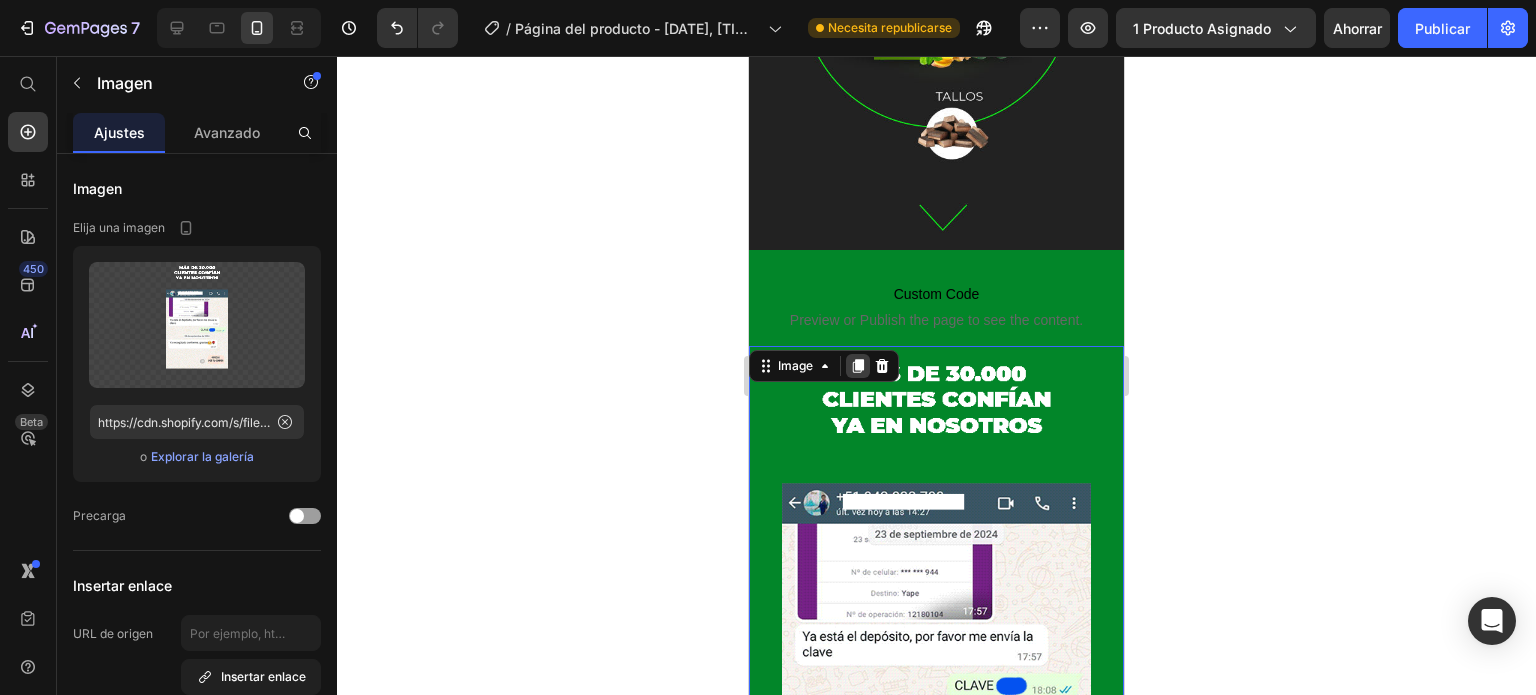 click 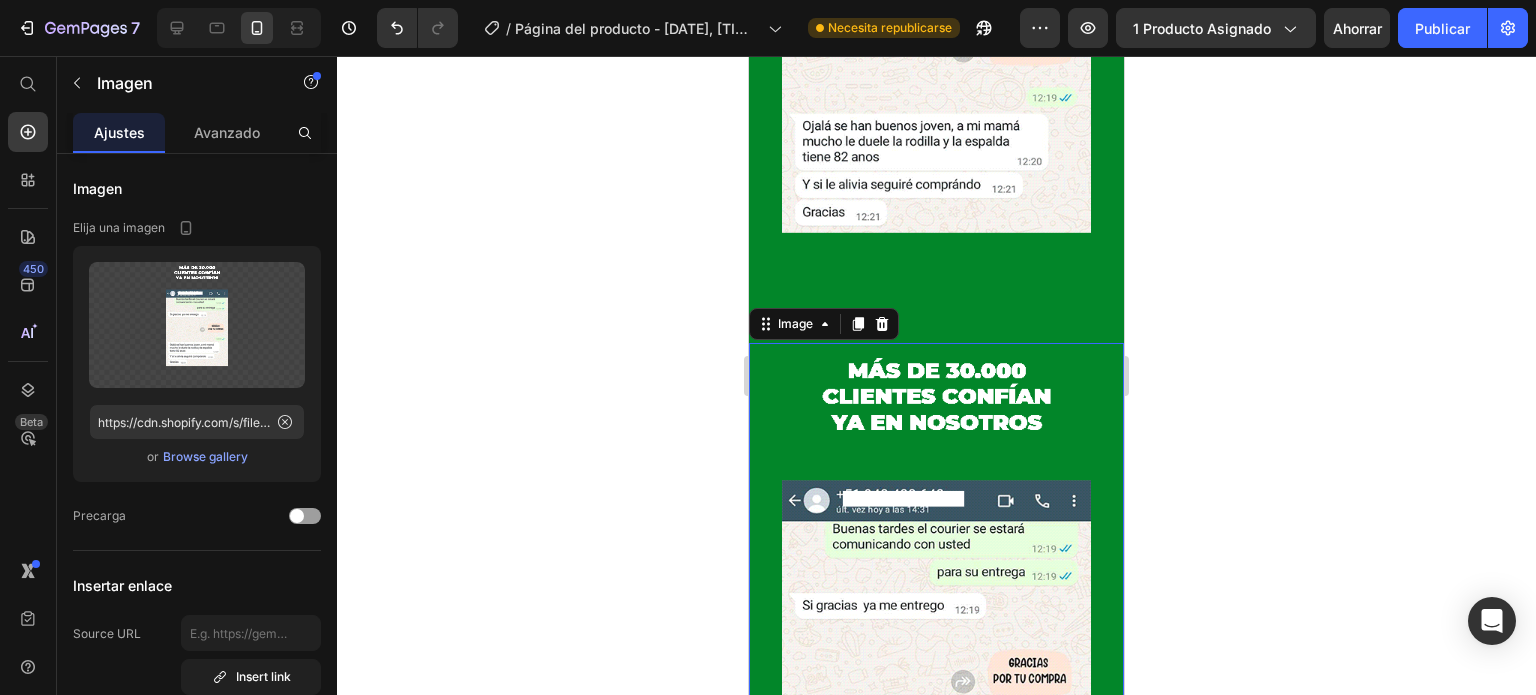 scroll, scrollTop: 4520, scrollLeft: 0, axis: vertical 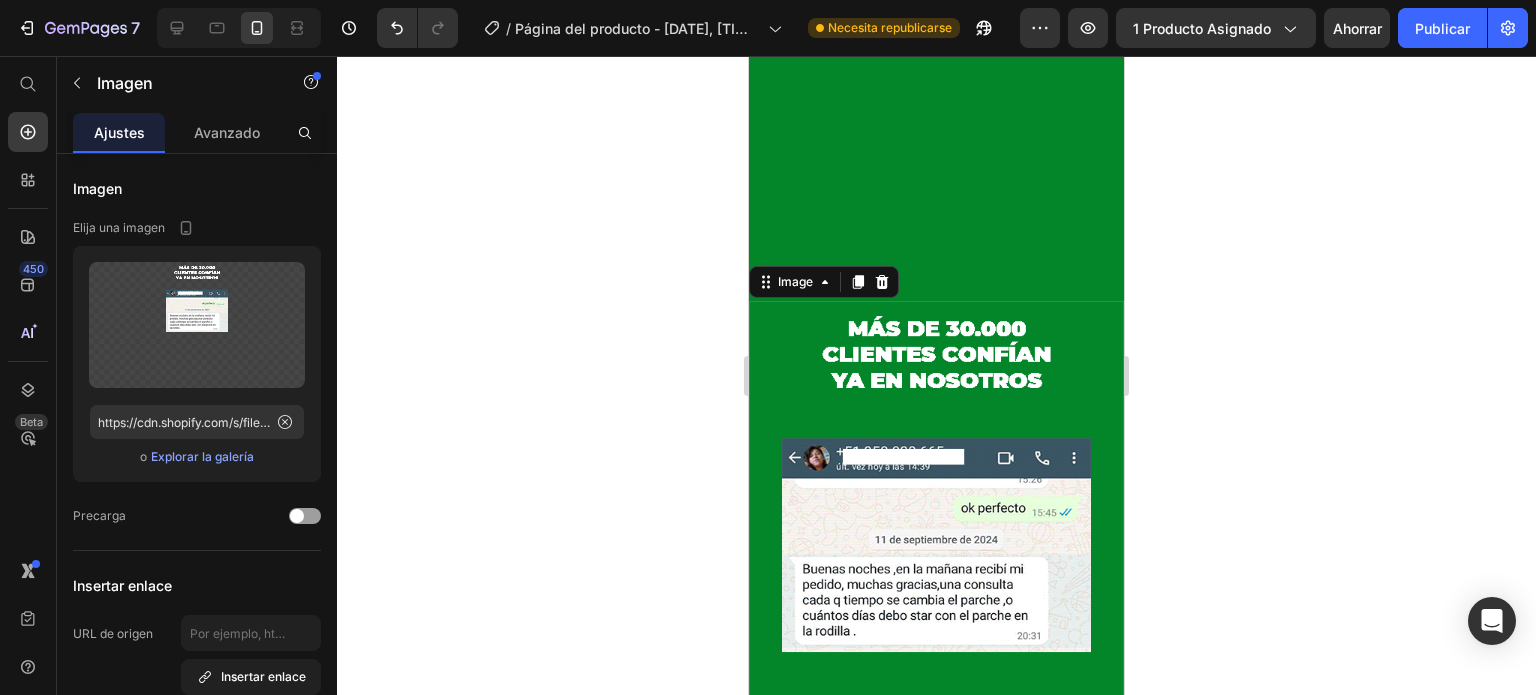 click at bounding box center (936, 616) 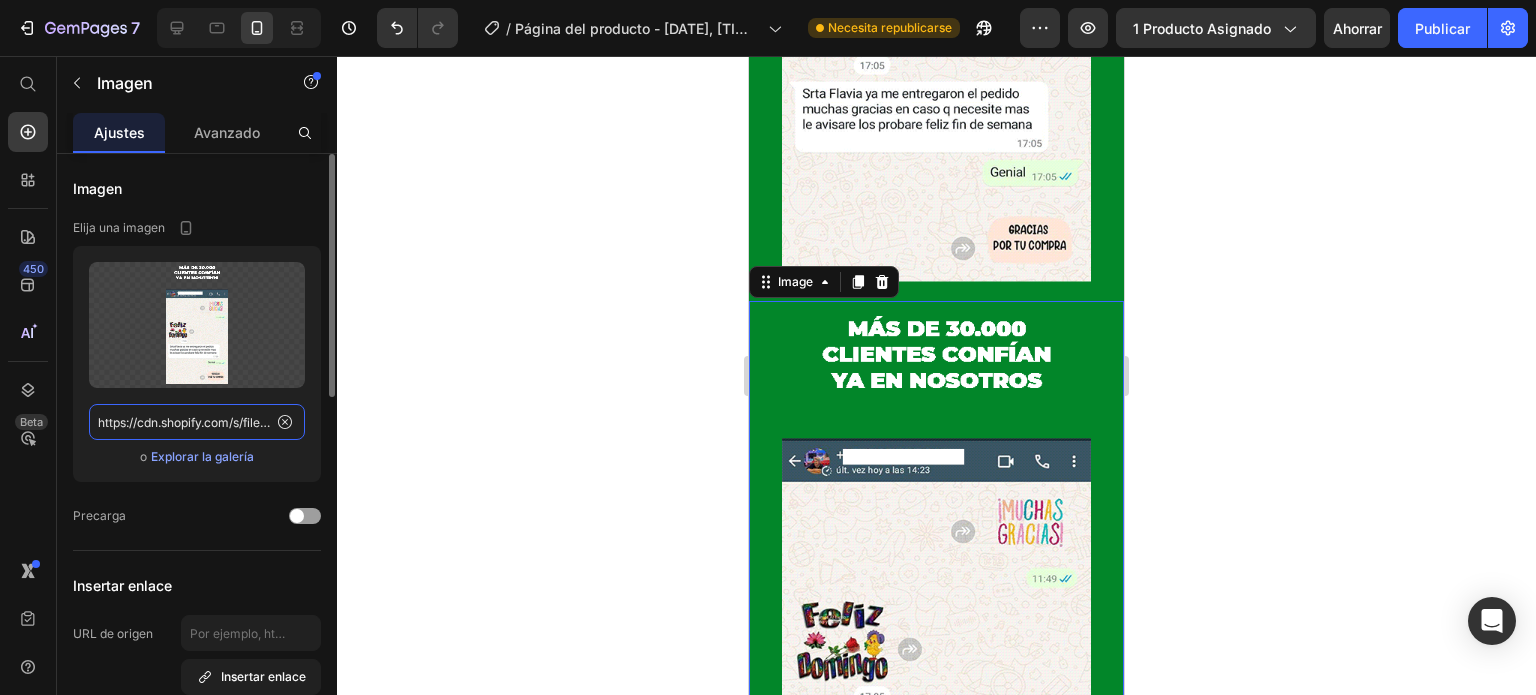 click on "https://cdn.shopify.com/s/files/1/0396/7795/2153/files/PARCHGES-DE-GIF-REVIEW_86edd8fa-c5c7-4836-8bb8-85e051c704ab.gif?v=1728511676" 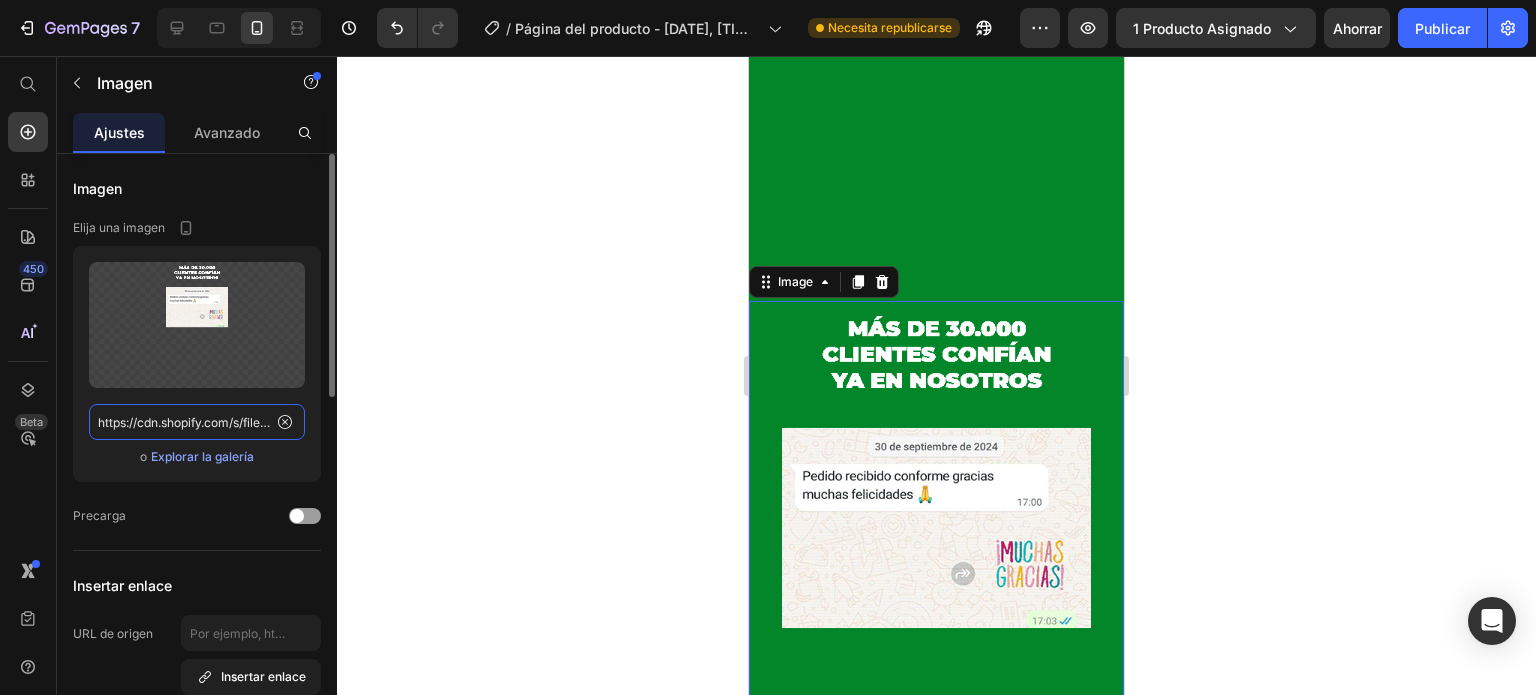paste on "gif-principal-header-min.gif?v=1728513533" 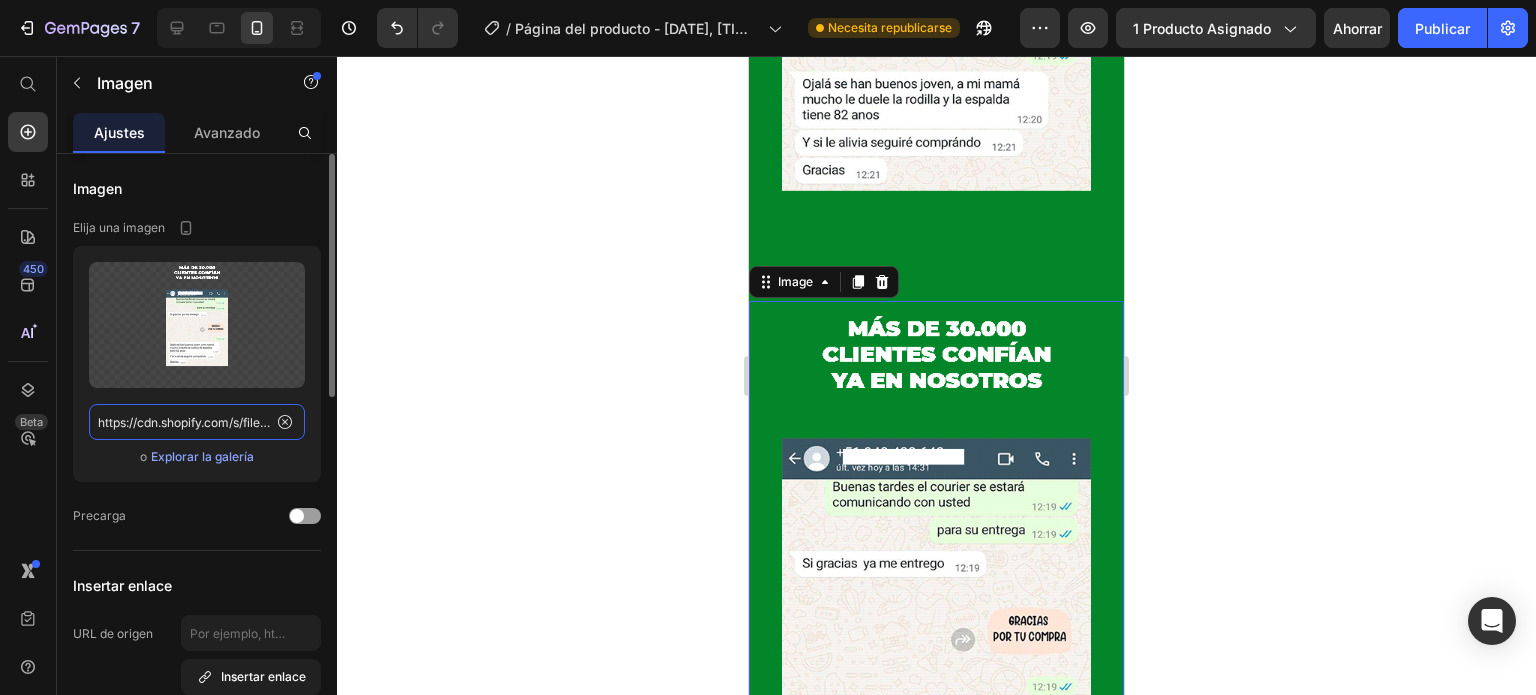 scroll, scrollTop: 0, scrollLeft: 384, axis: horizontal 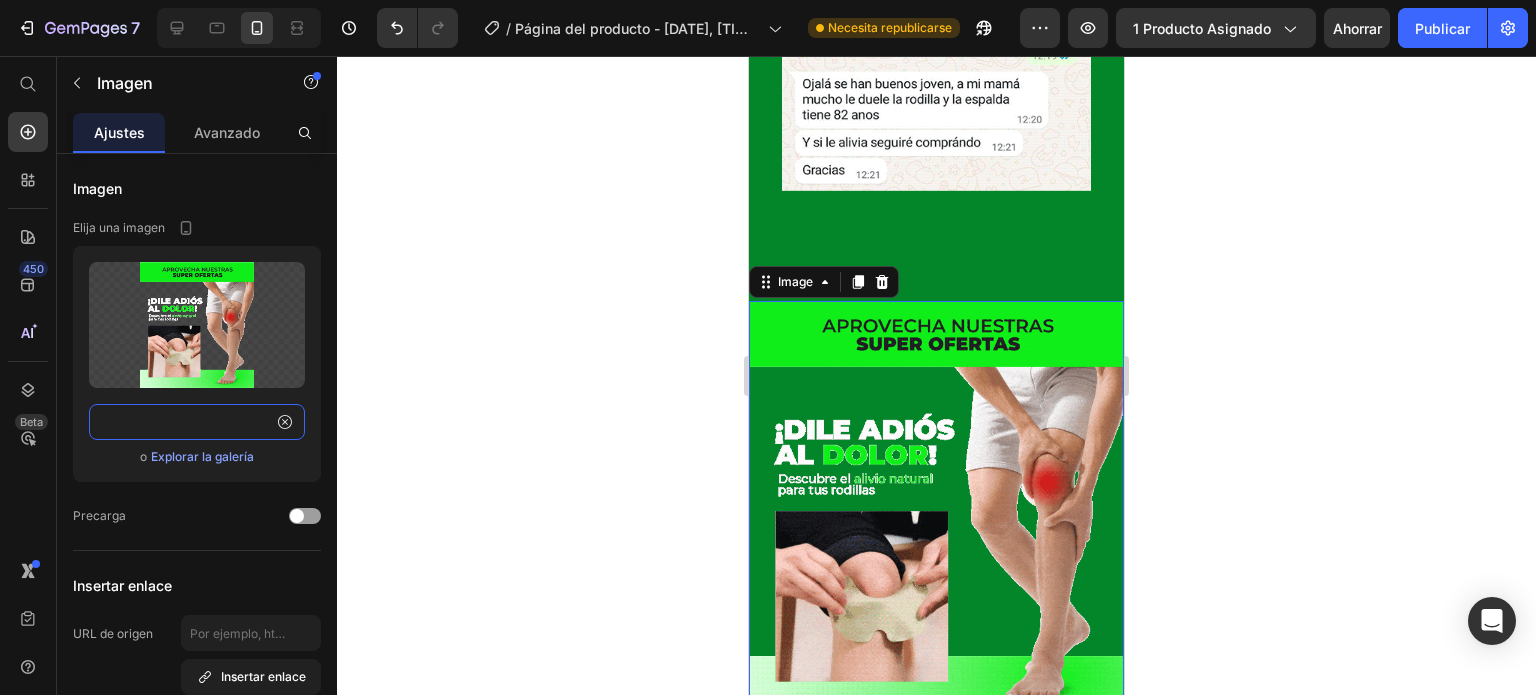 type on "https://cdn.shopify.com/s/files/1/0396/7795/2153/files/gif-principal-header-min.gif?v=1728513533" 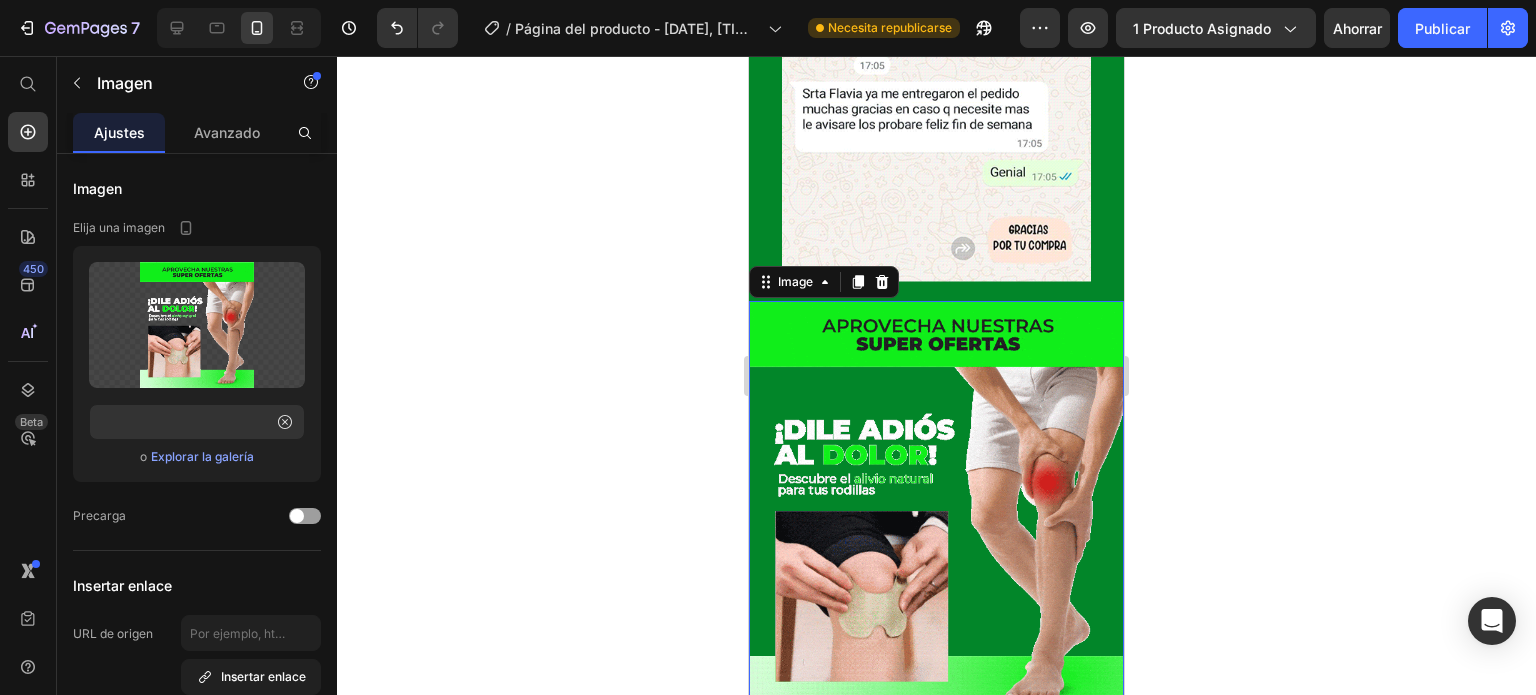 scroll, scrollTop: 0, scrollLeft: 0, axis: both 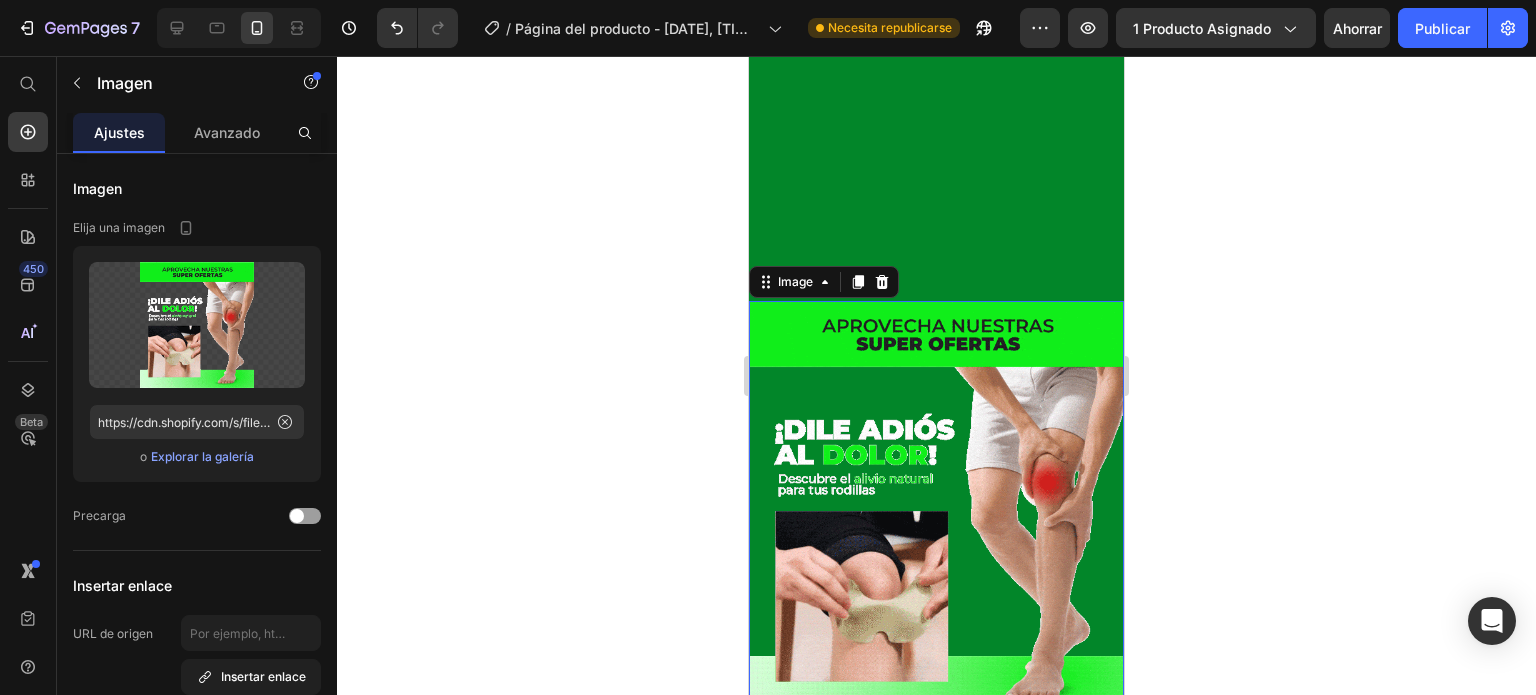 click 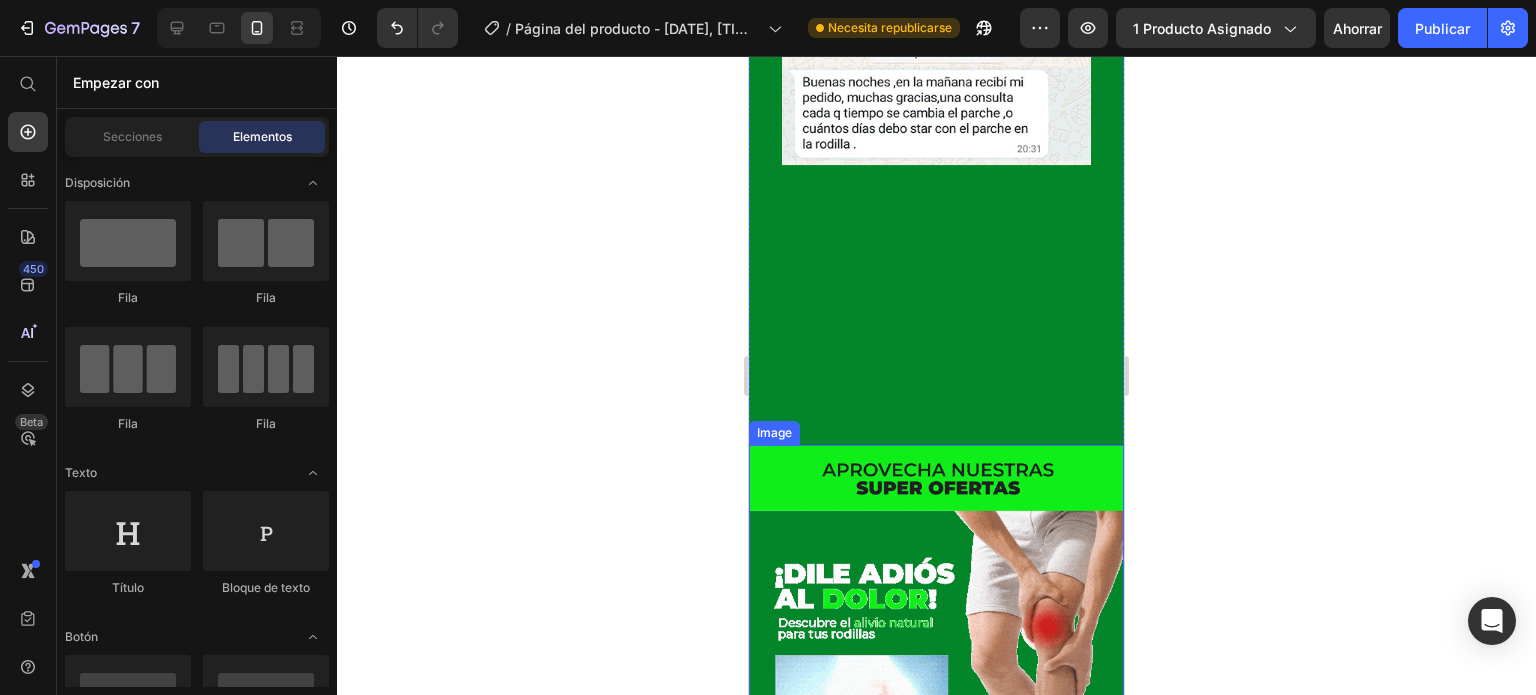 scroll, scrollTop: 4374, scrollLeft: 0, axis: vertical 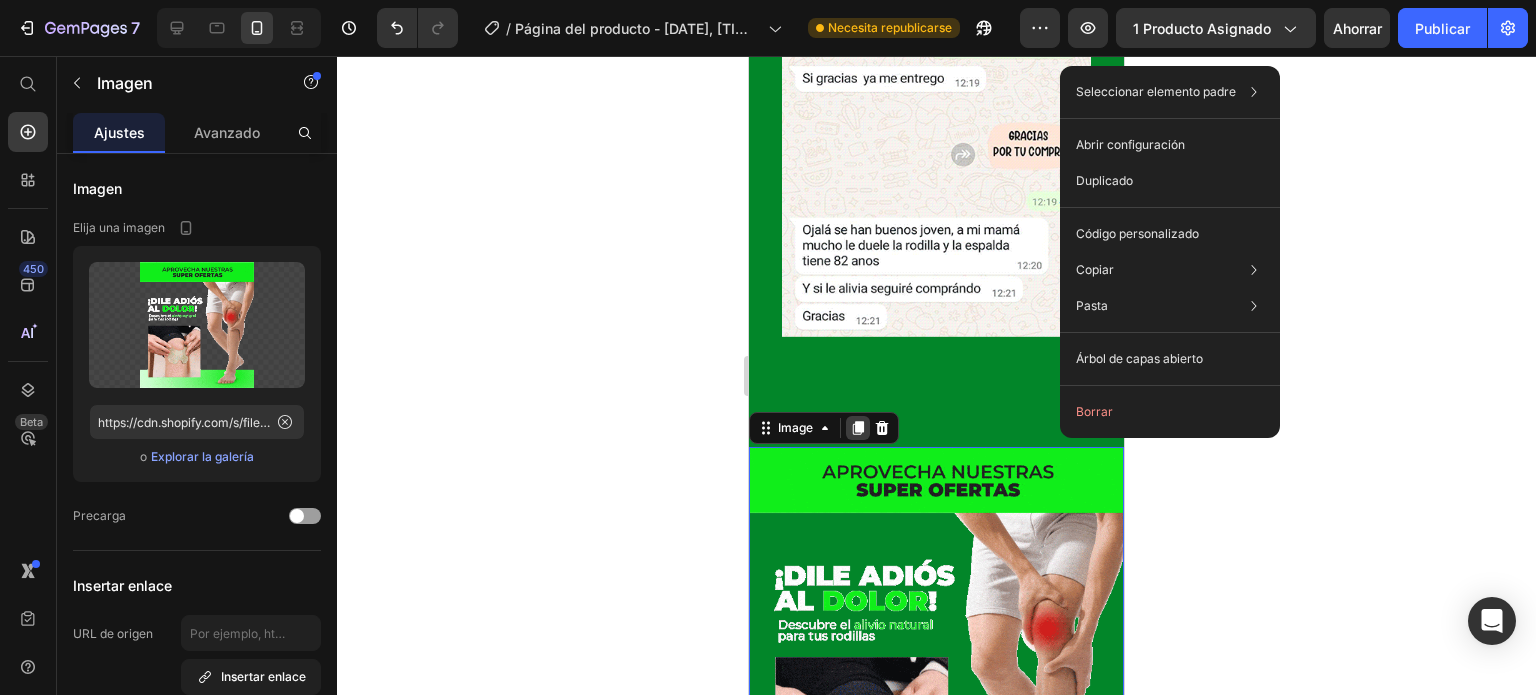 click 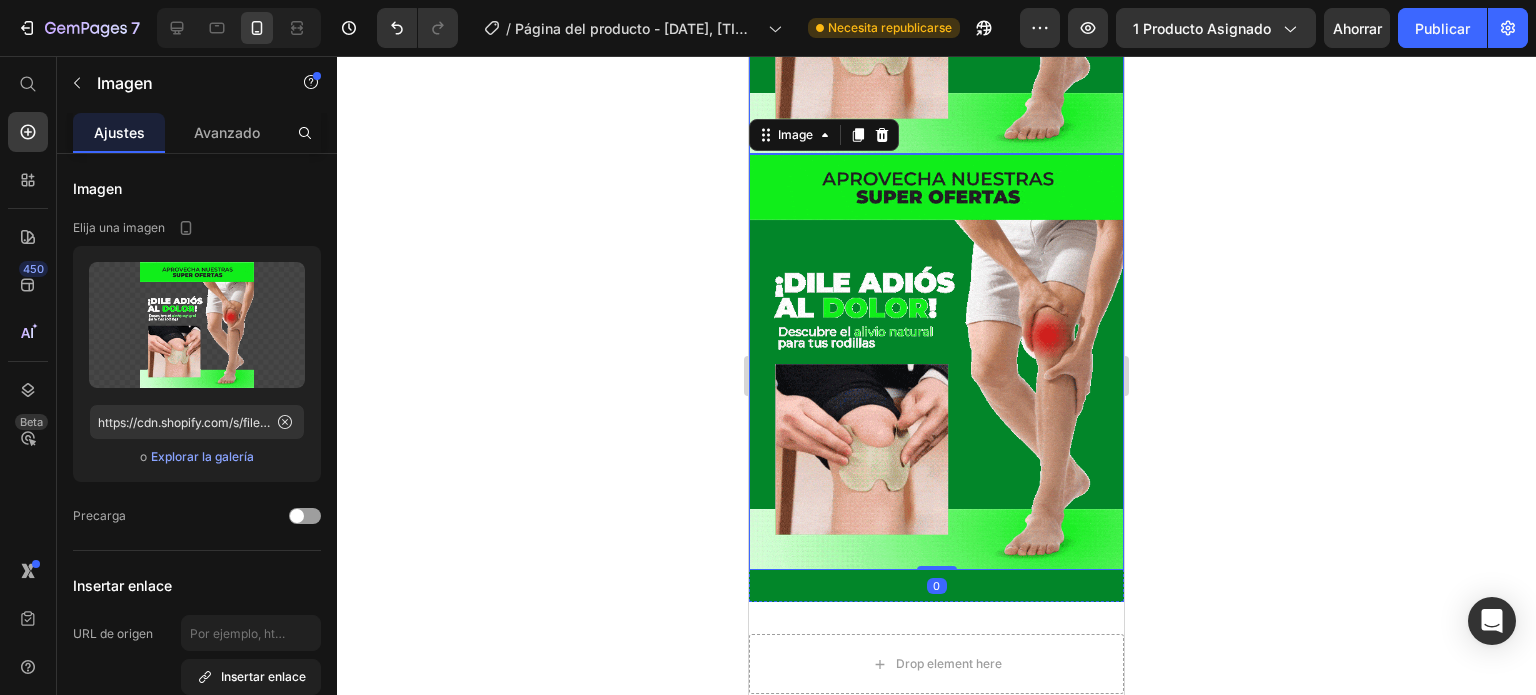 scroll, scrollTop: 5084, scrollLeft: 0, axis: vertical 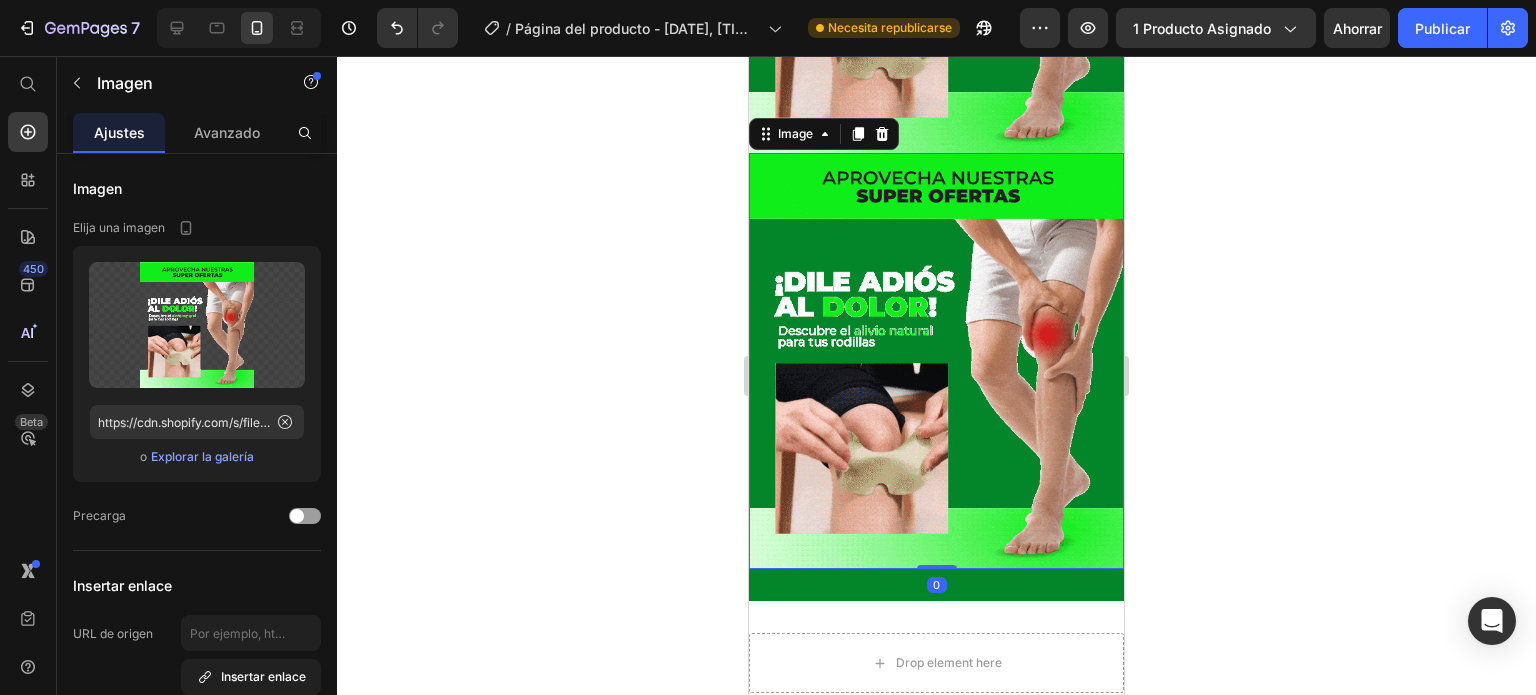 click at bounding box center [936, 361] 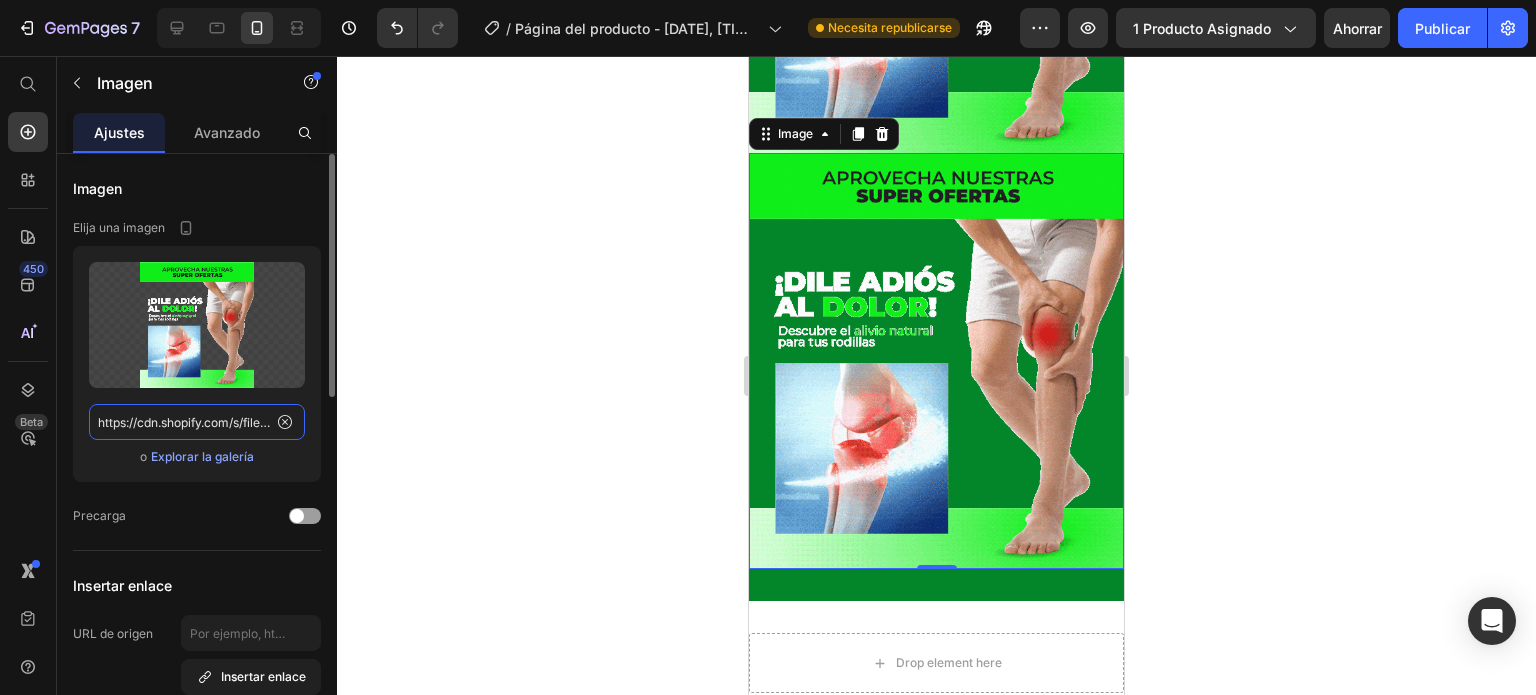 click on "https://cdn.shopify.com/s/files/1/0396/7795/2153/files/gif-principal-header-min.gif?v=1728513533" 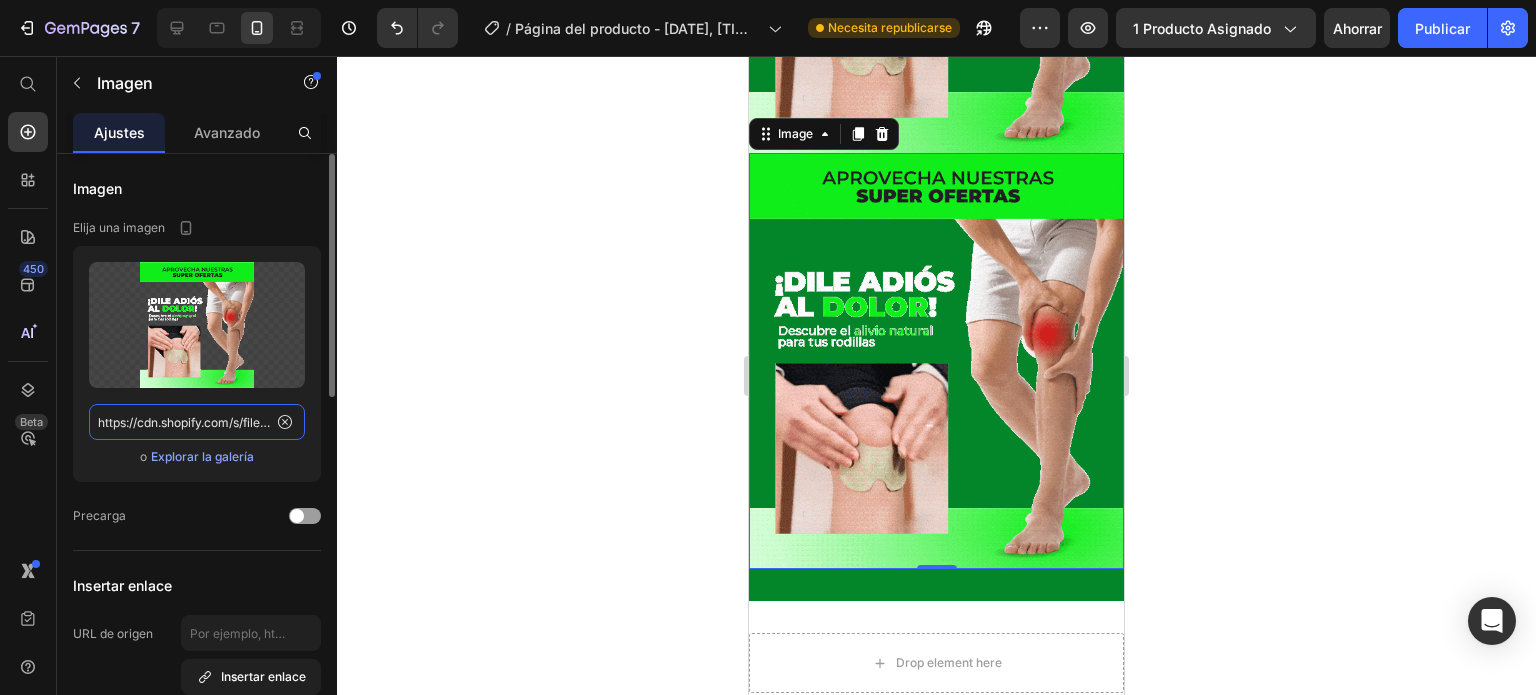 paste on "price.jpg?v=1728691498" 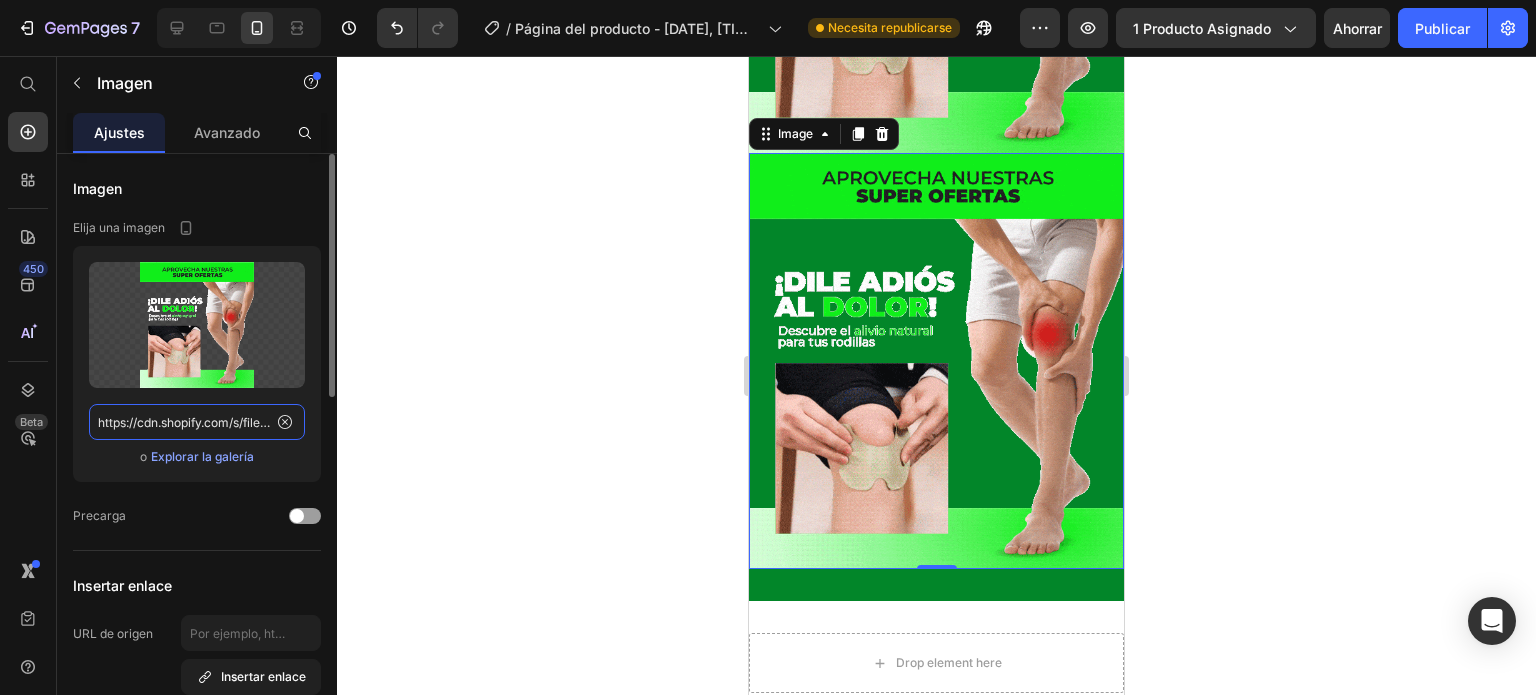 scroll, scrollTop: 0, scrollLeft: 277, axis: horizontal 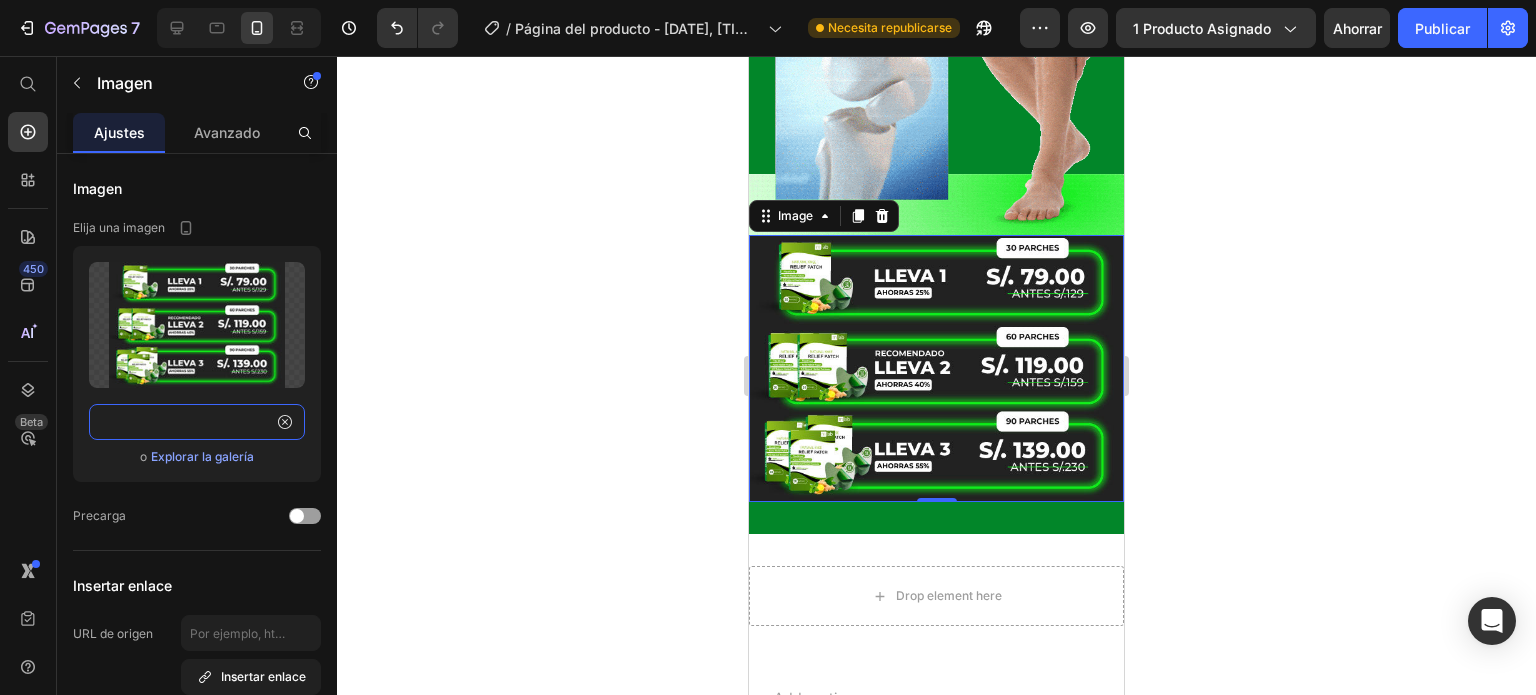 type on "https://cdn.shopify.com/s/files/1/0396/7795/2153/files/price.jpg?v=1728691498" 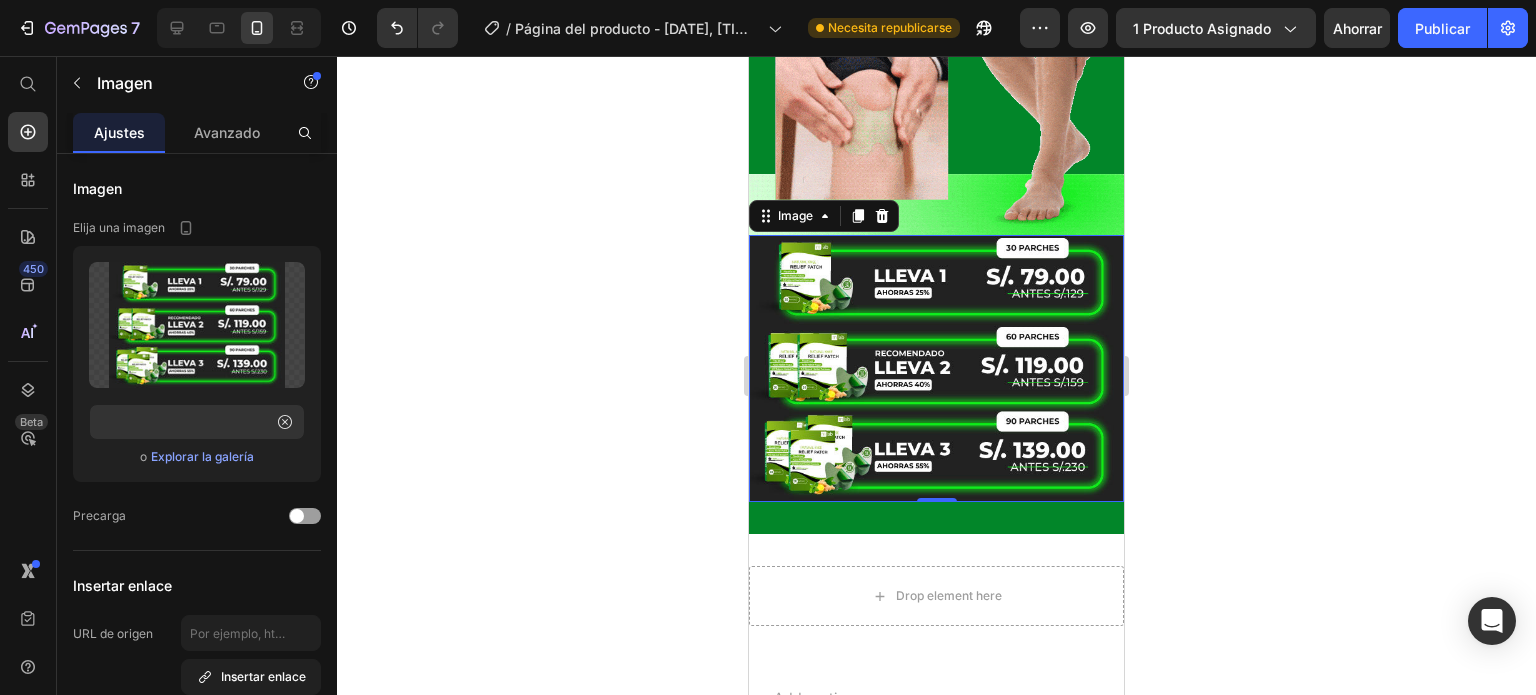 click 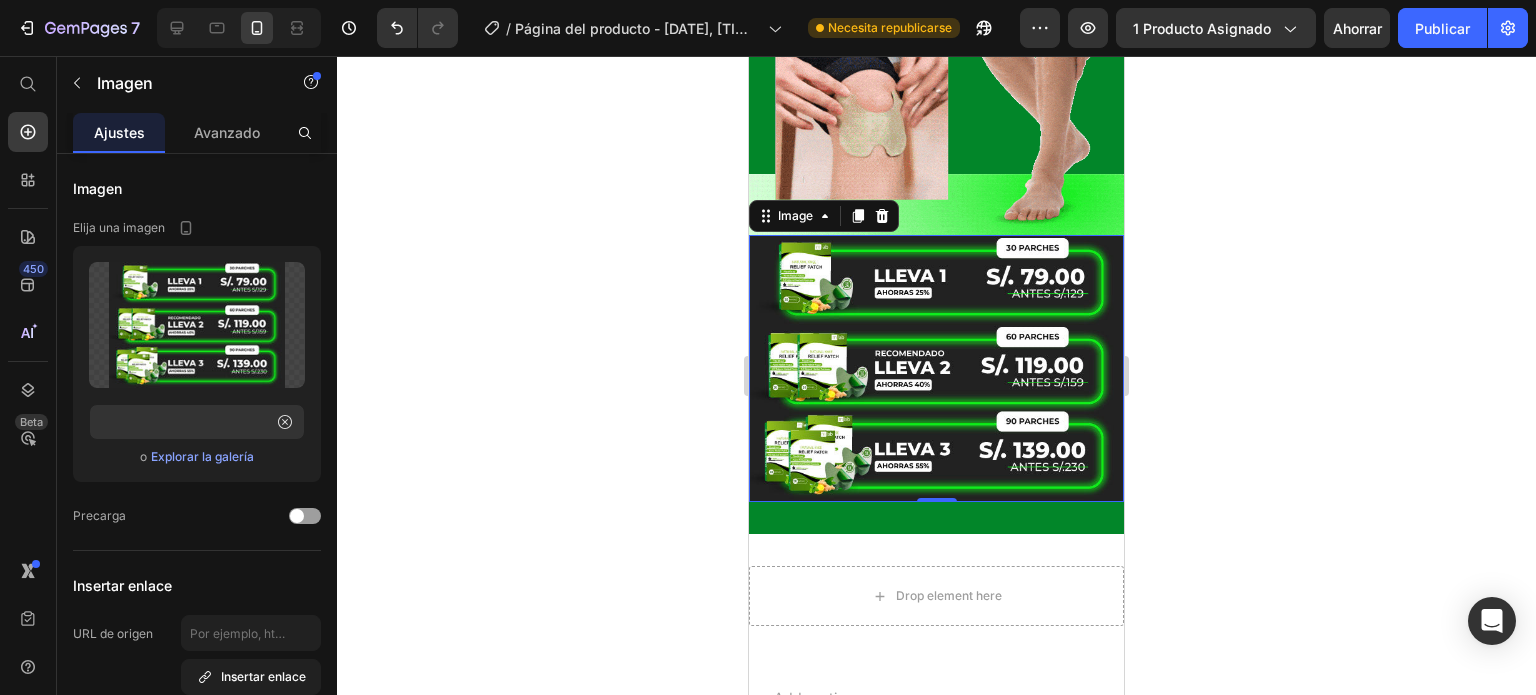 scroll, scrollTop: 0, scrollLeft: 0, axis: both 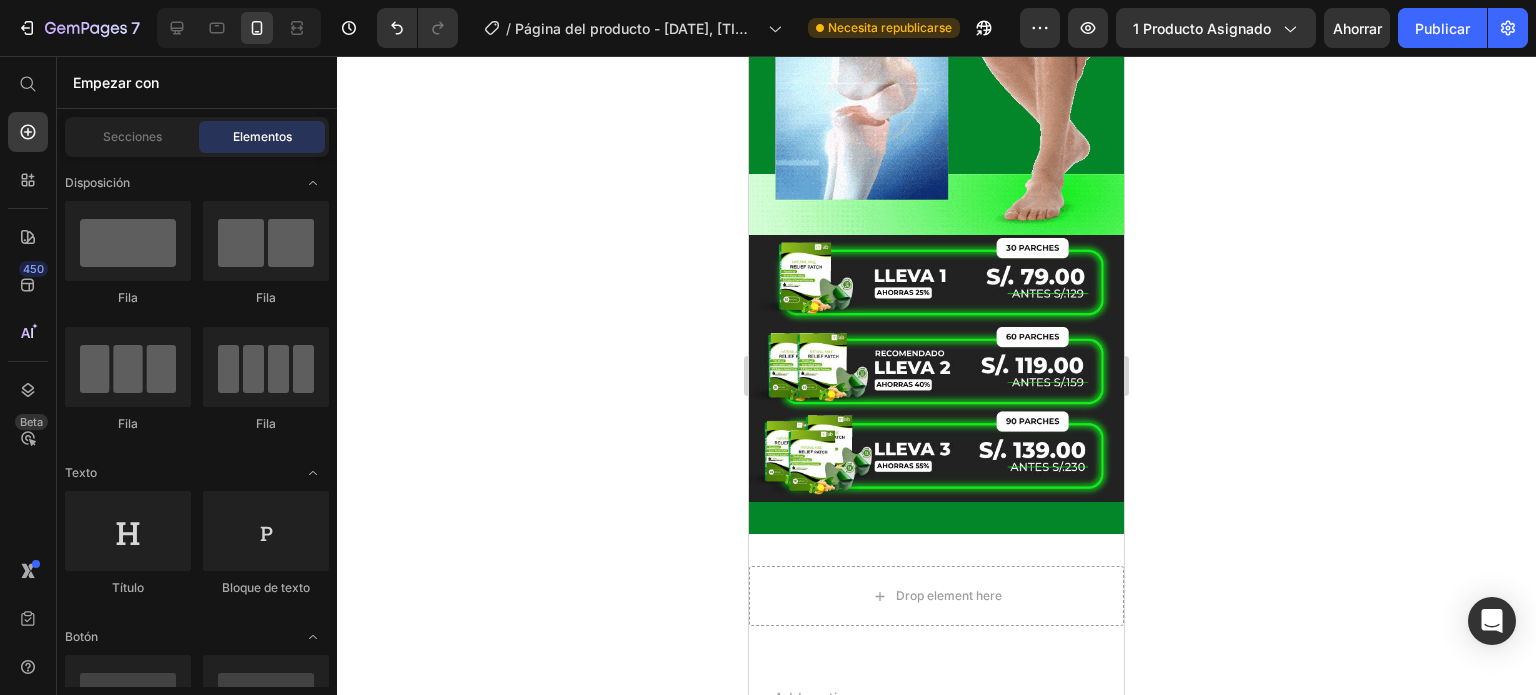 click 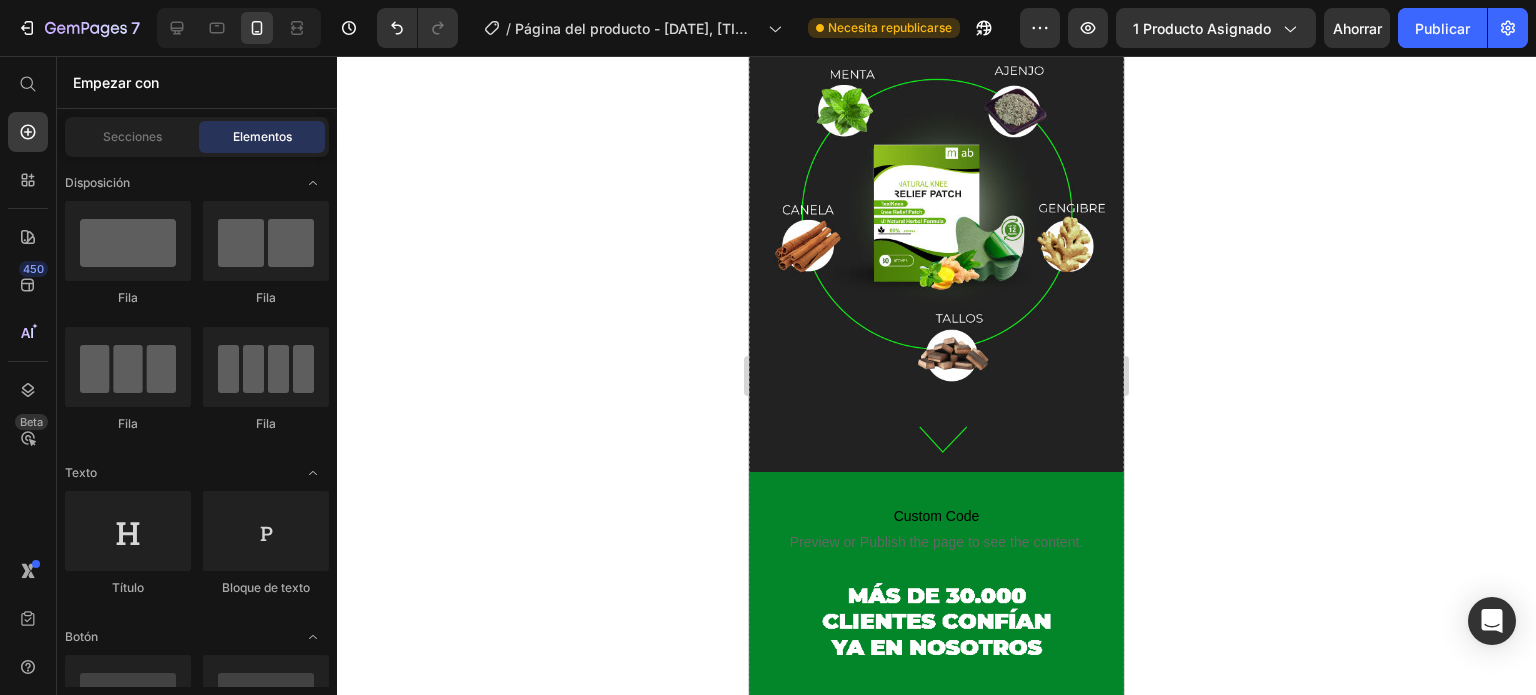 scroll, scrollTop: 3617, scrollLeft: 0, axis: vertical 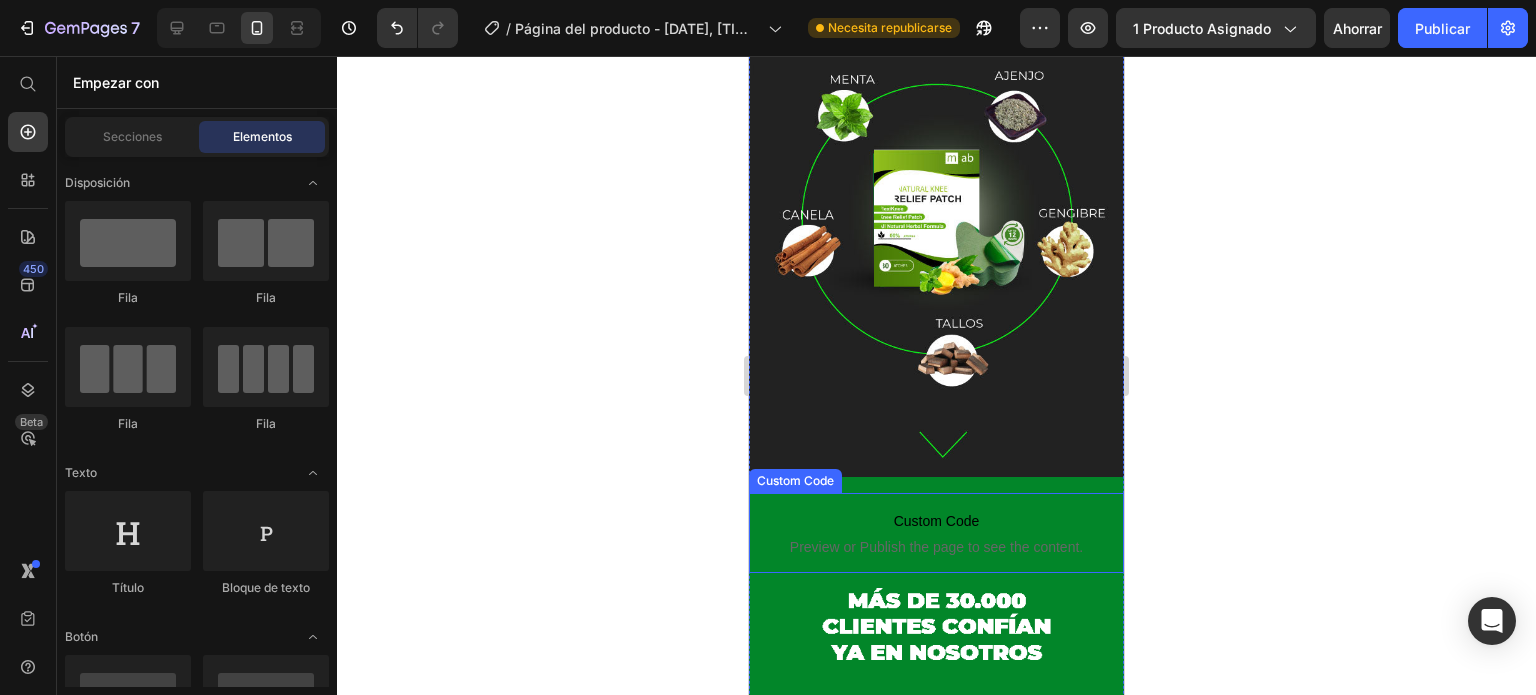 click on "Custom Code
Preview or Publish the page to see the content." at bounding box center (936, 533) 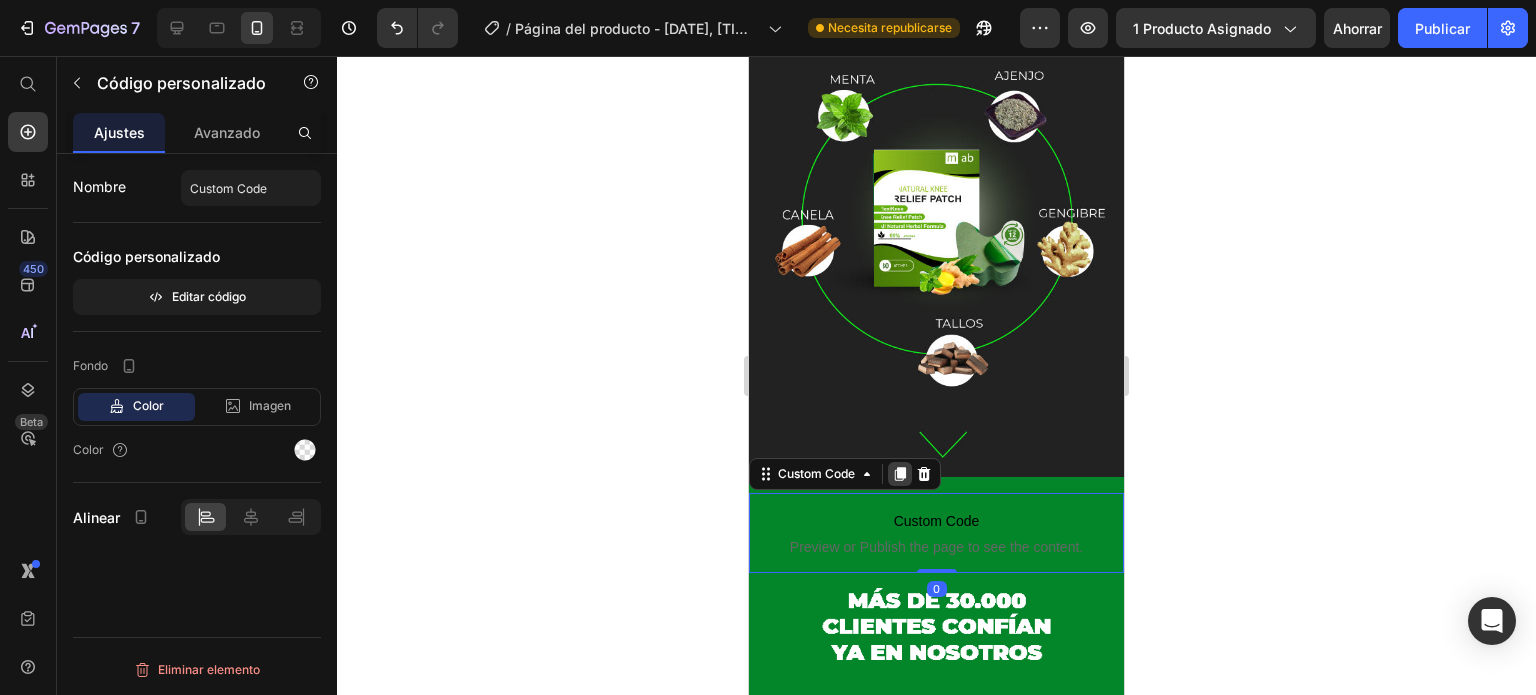 click 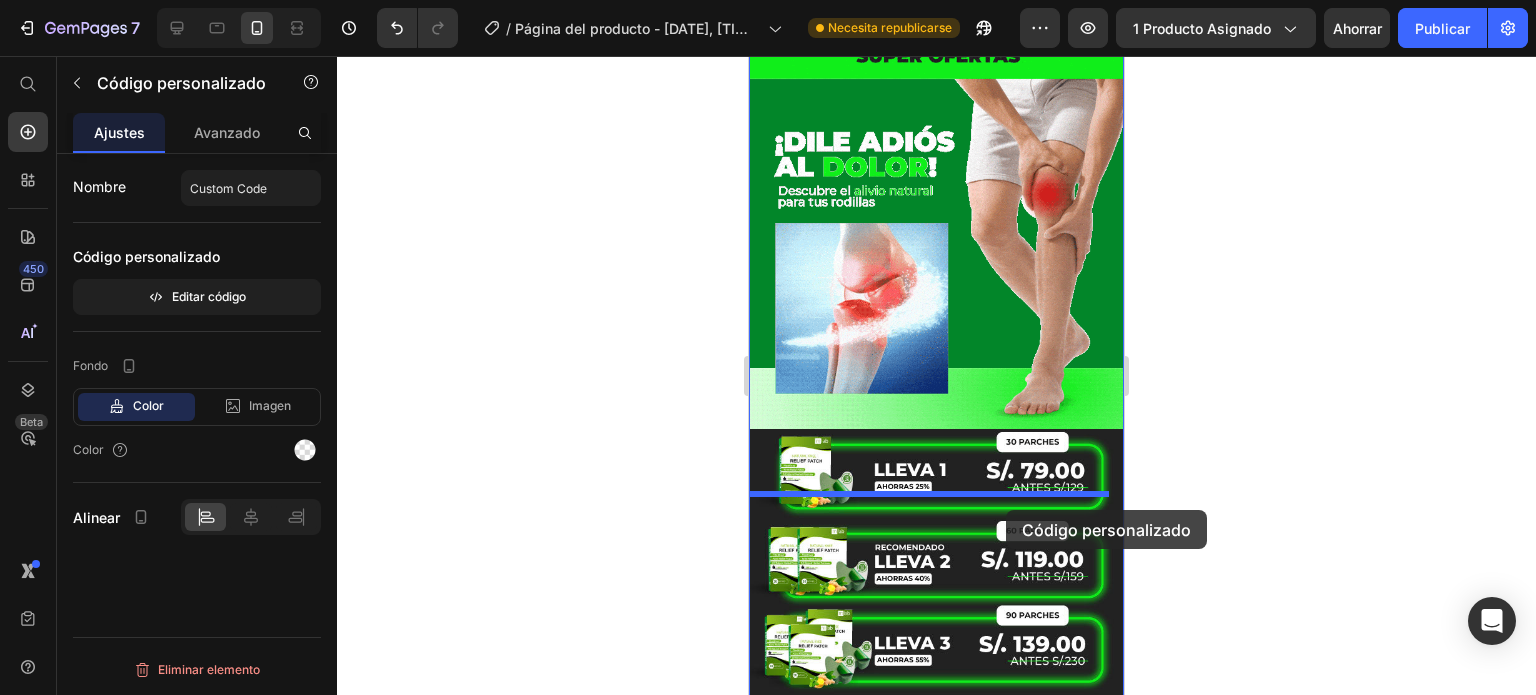 drag, startPoint x: 996, startPoint y: 457, endPoint x: 1006, endPoint y: 511, distance: 54.91812 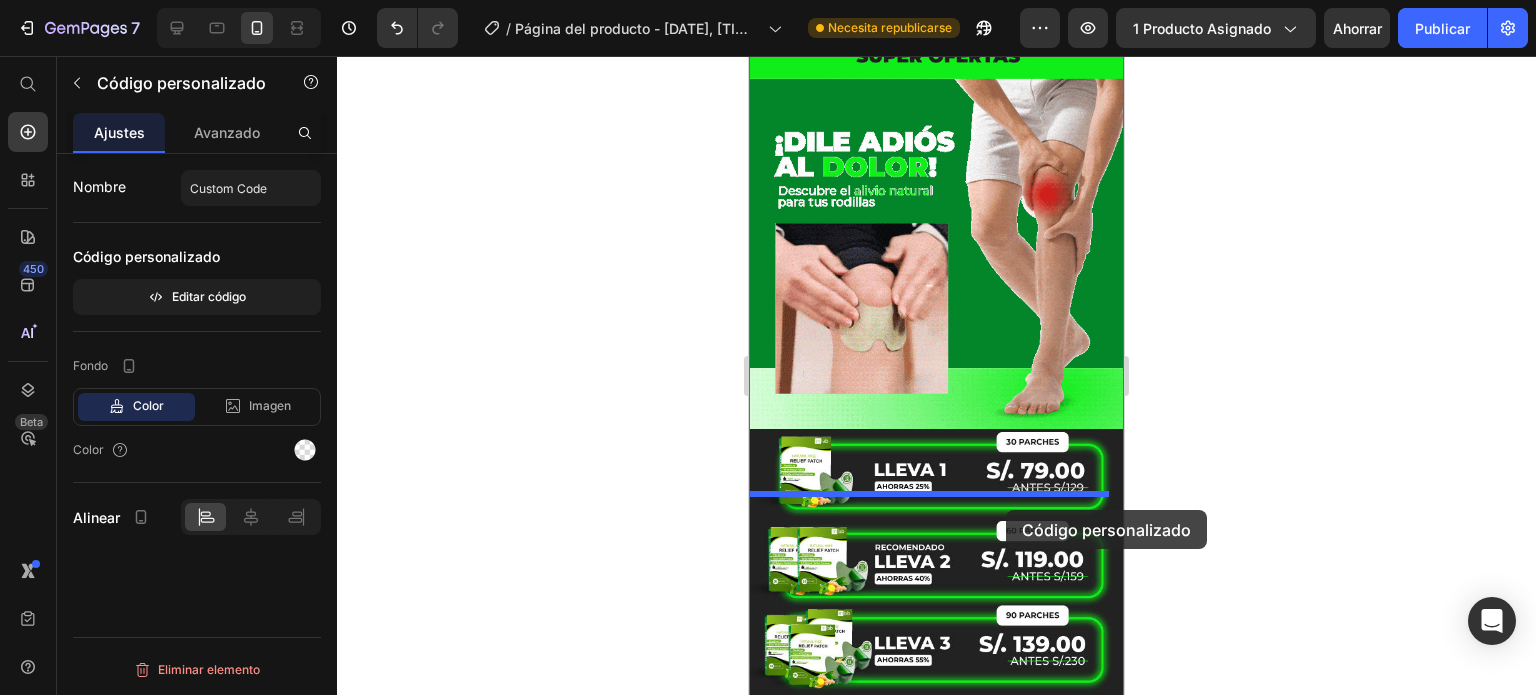 scroll, scrollTop: 4808, scrollLeft: 0, axis: vertical 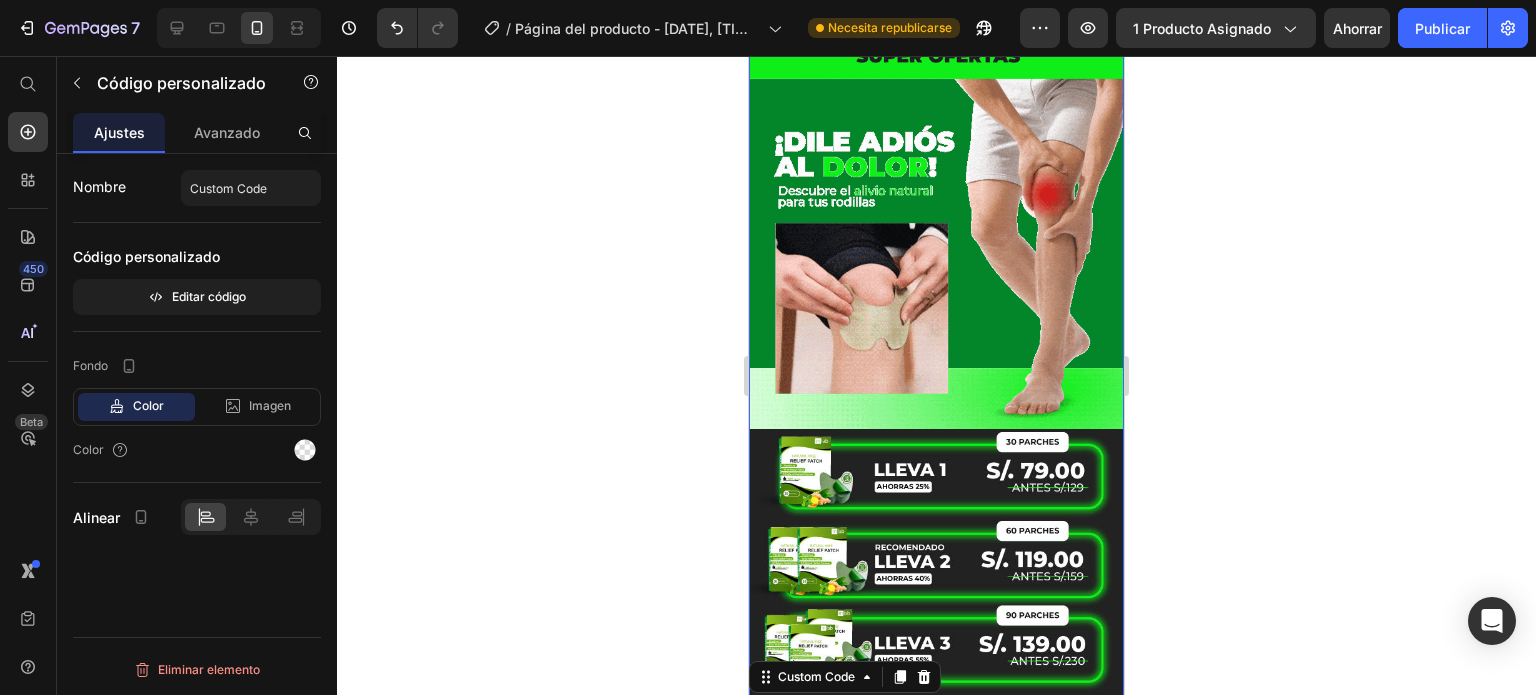 click on "Image
Custom Code
Preview or Publish the page to see the content. Custom Code Image Image
Custom Code
Preview or Publish the page to see the content. Custom Code Image Image
Custom Code
Preview or Publish the page to see the content. Custom Code Image Image Image Image Row
Custom Code
Preview or Publish the page to see the content. Custom Code Image Image Image
Custom Code
Preview or Publish the page to see the content. Custom Code   0 Section 1" at bounding box center (936, -1952) 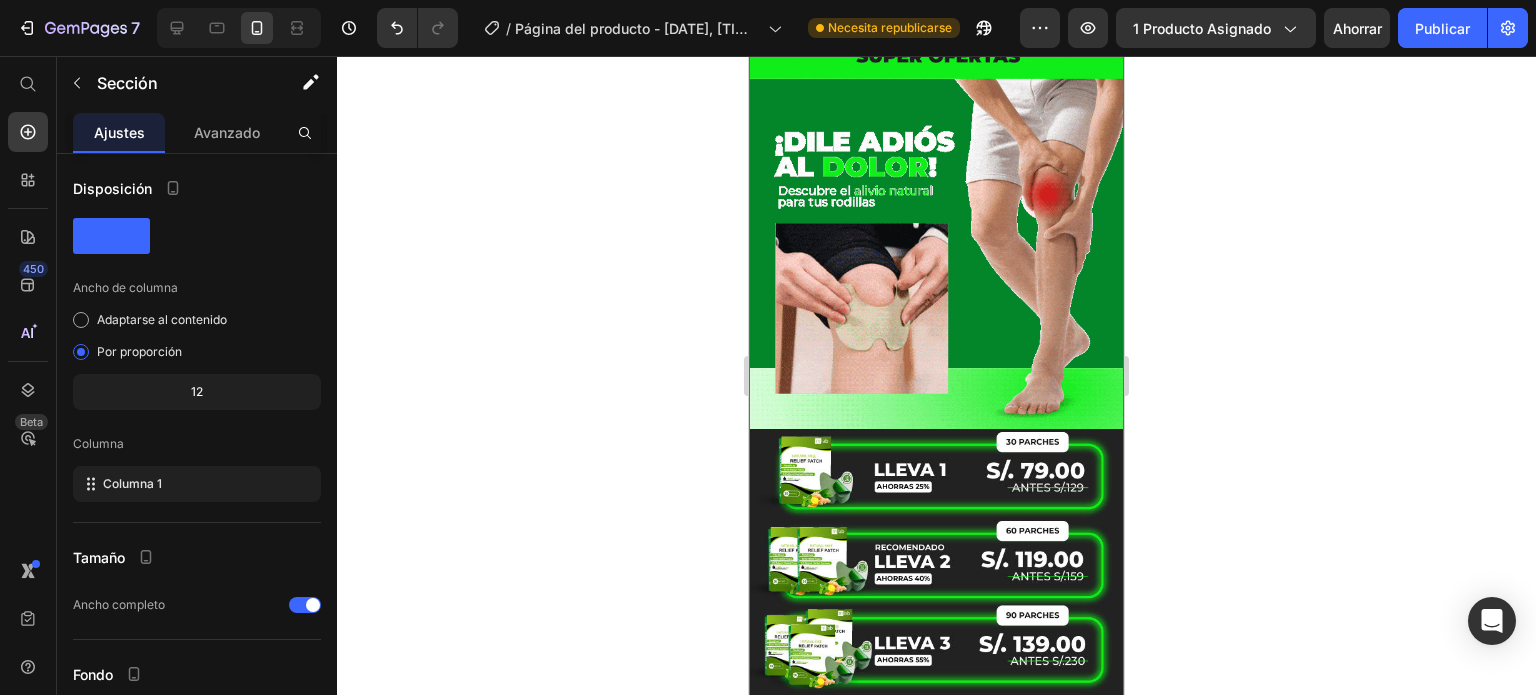 click on "Image
Custom Code
Preview or Publish the page to see the content. Custom Code Image Image
Custom Code
Preview or Publish the page to see the content. Custom Code Image Image
Custom Code
Preview or Publish the page to see the content. Custom Code Image Image Image Image Row
Custom Code
Preview or Publish the page to see the content. Custom Code Image Image Image
Custom Code
Preview or Publish the page to see the content. Custom Code Section 1   You can create reusable sections Create Theme Section AI Content Write with GemAI What would you like to describe here? Tone and Voice Persuasive Product NATURAL KNEE RELIEF PATCH Show more Generate" at bounding box center (936, -1952) 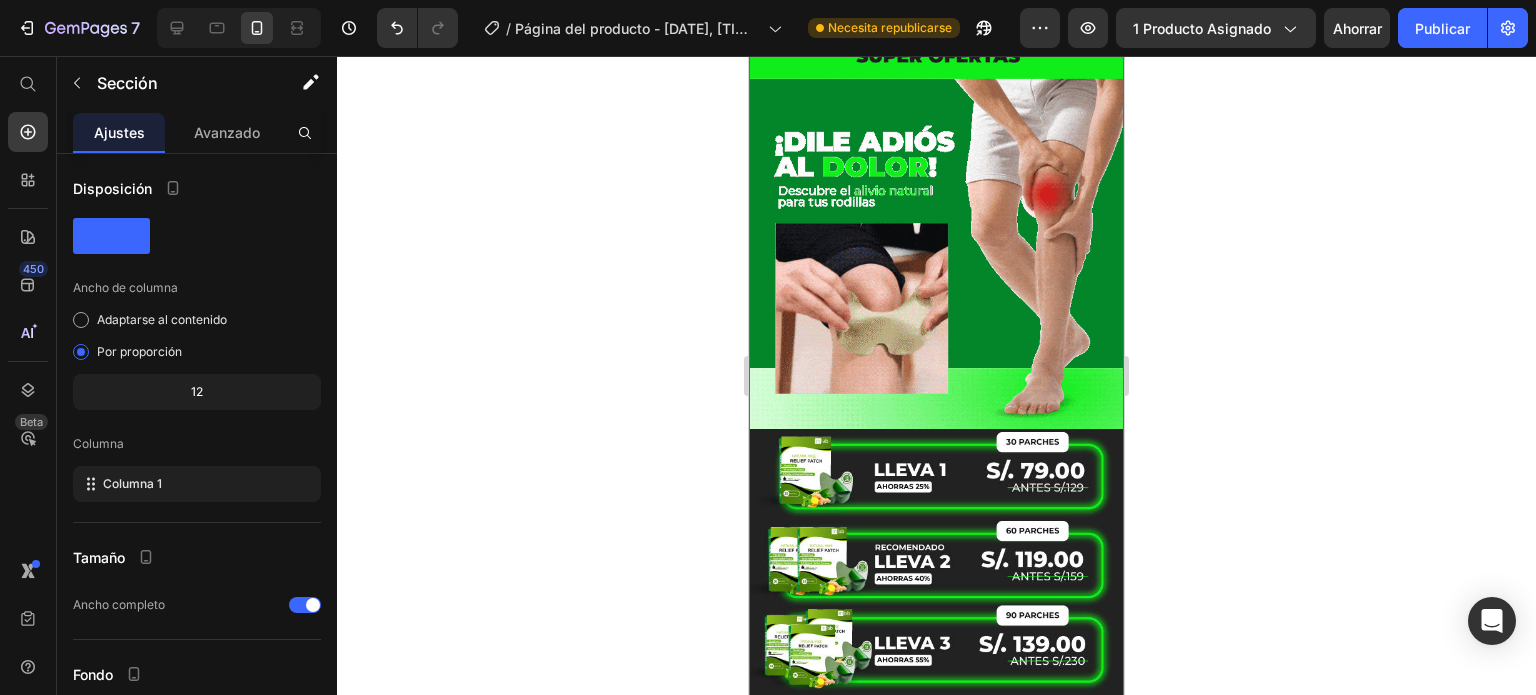click on "Image
Custom Code
Preview or Publish the page to see the content. Custom Code Image Image
Custom Code
Preview or Publish the page to see the content. Custom Code Image Image
Custom Code
Preview or Publish the page to see the content. Custom Code Image Image Image Image Row
Custom Code
Preview or Publish the page to see the content. Custom Code Image Image Image
Custom Code
Preview or Publish the page to see the content. Custom Code Section 1   You can create reusable sections Create Theme Section AI Content Write with GemAI What would you like to describe here? Tone and Voice Persuasive Product NATURAL KNEE RELIEF PATCH Show more Generate" at bounding box center (936, -1952) 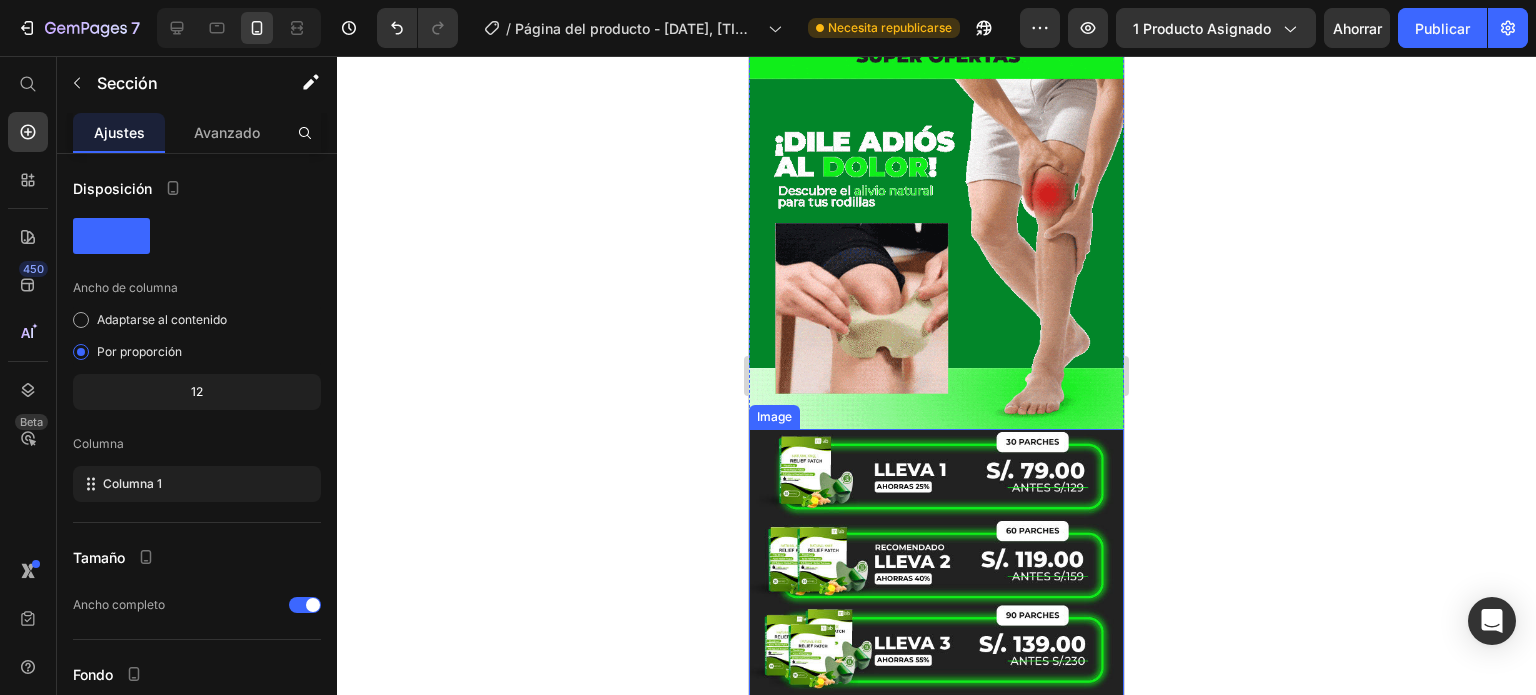 click at bounding box center [936, 562] 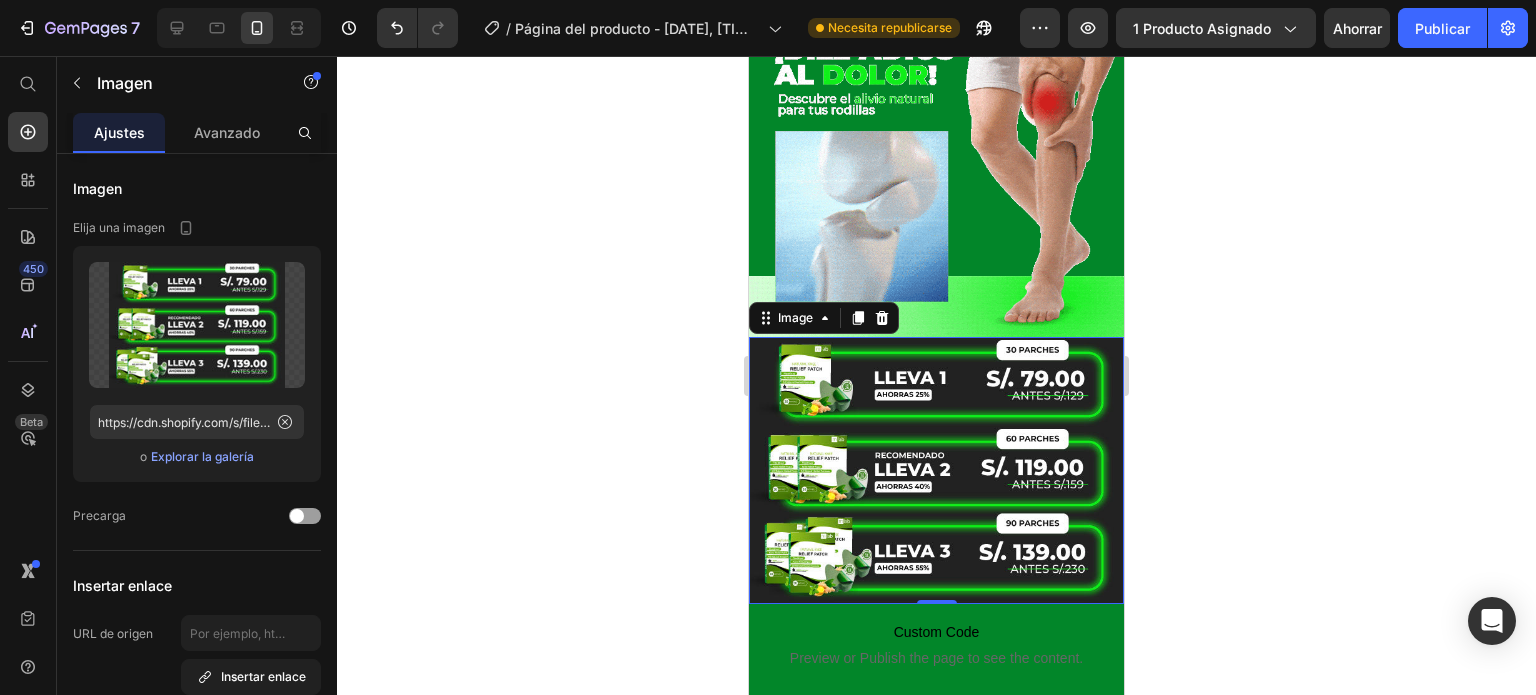 scroll, scrollTop: 4932, scrollLeft: 0, axis: vertical 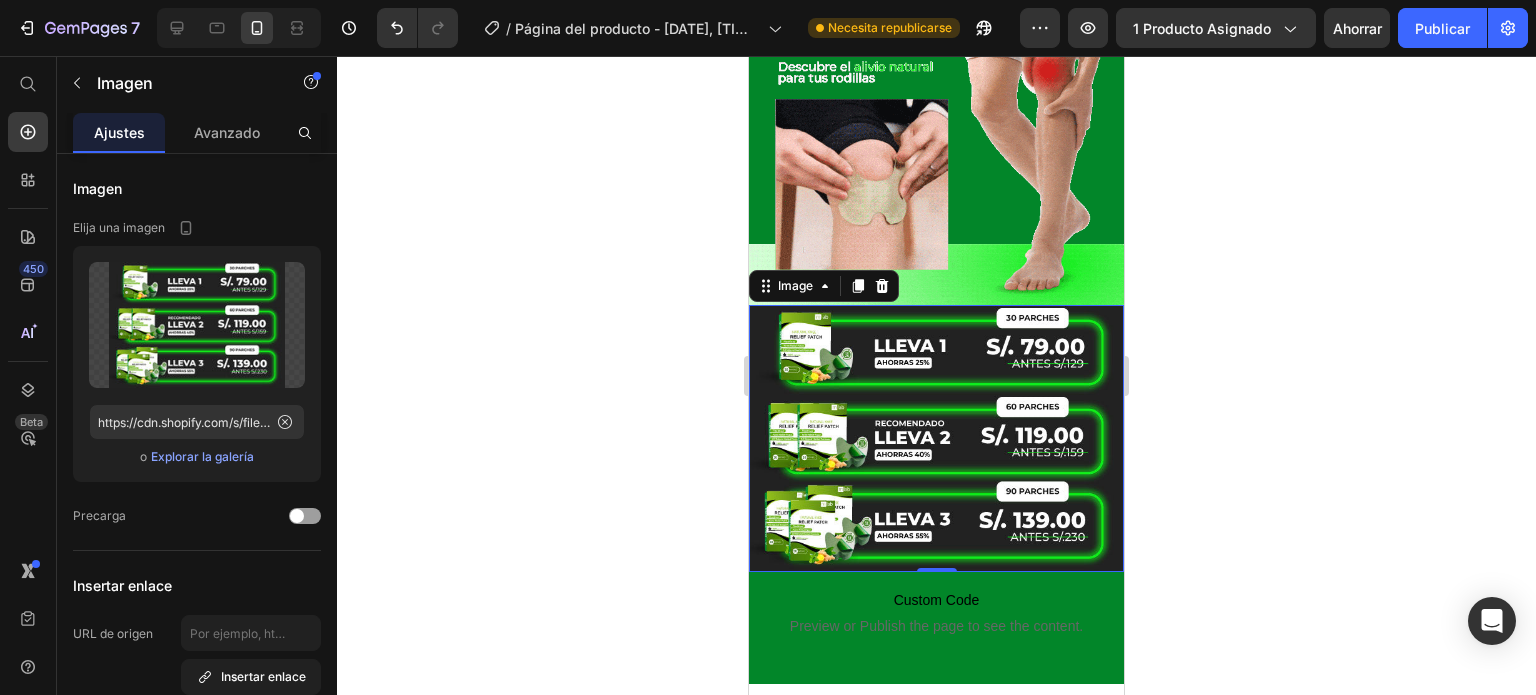 click at bounding box center [936, 438] 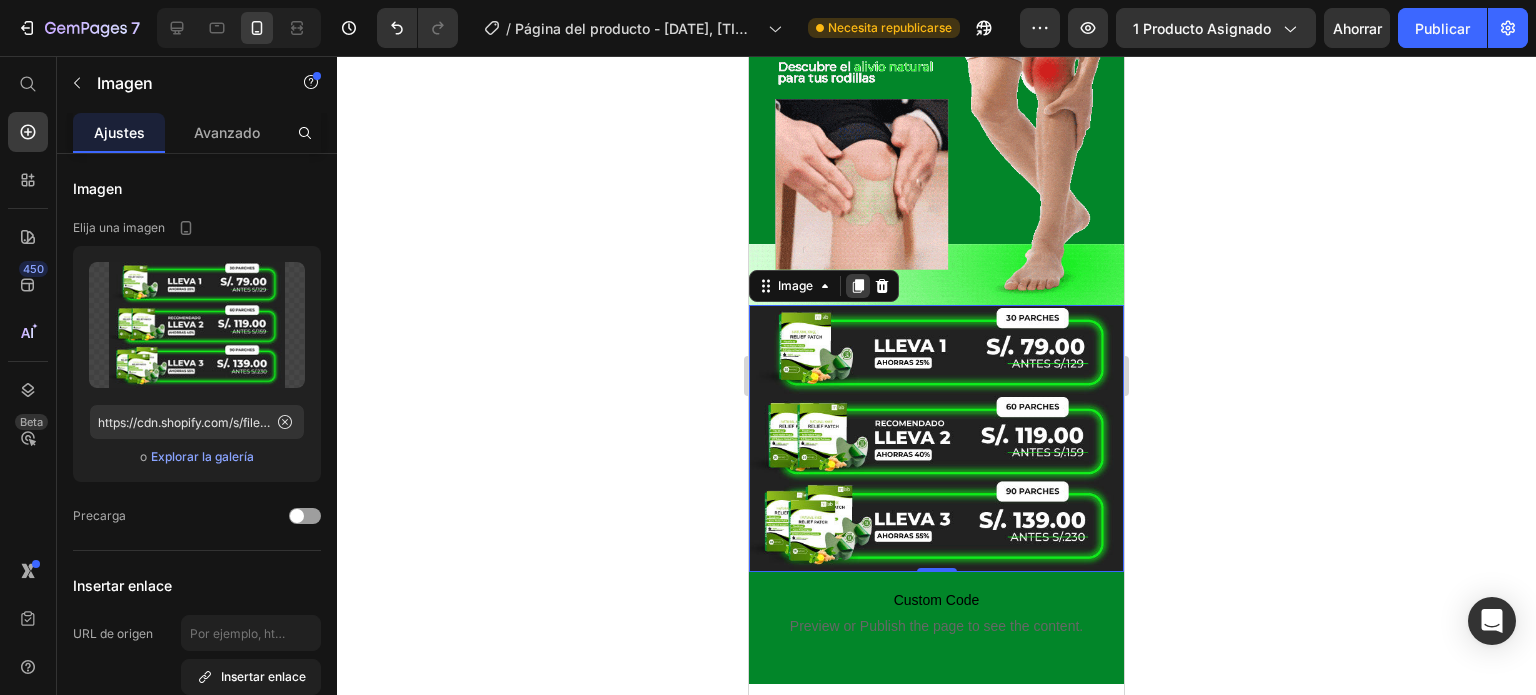 click 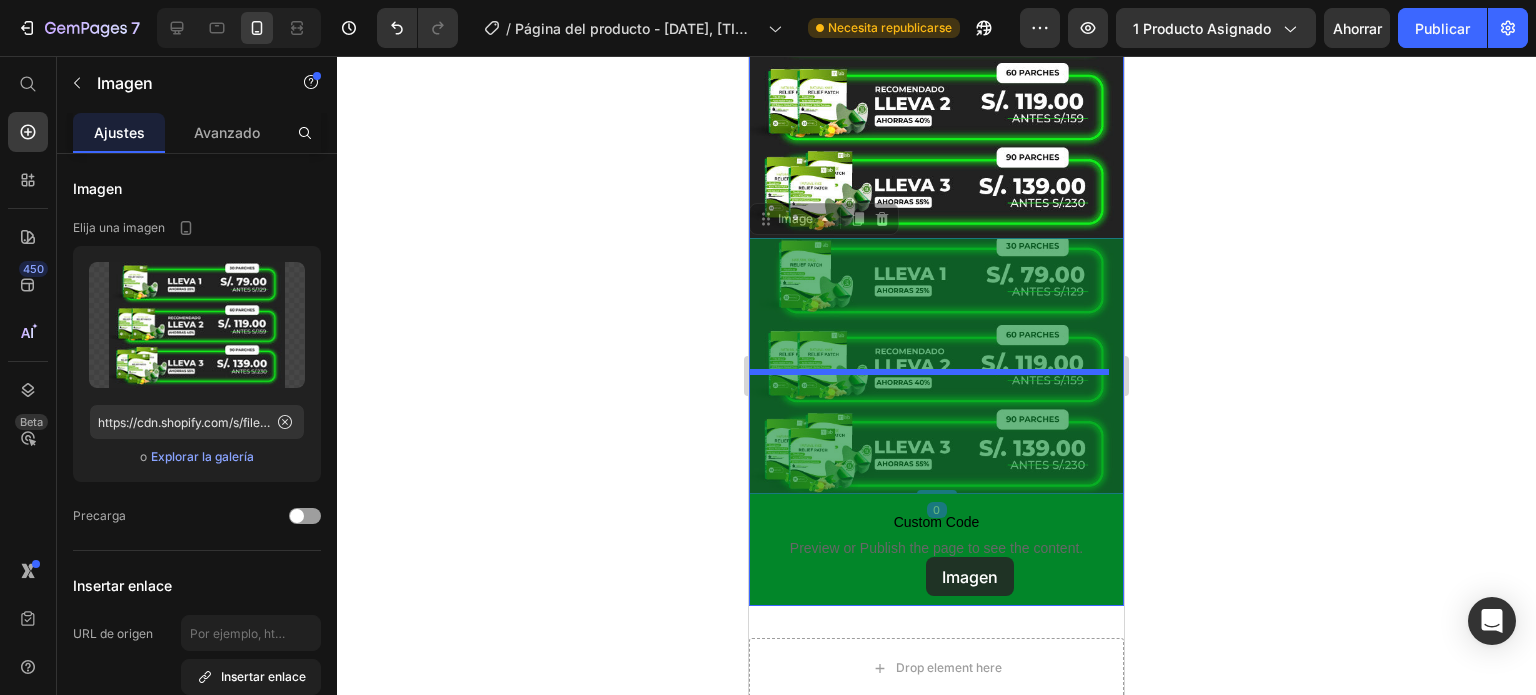scroll, scrollTop: 5338, scrollLeft: 0, axis: vertical 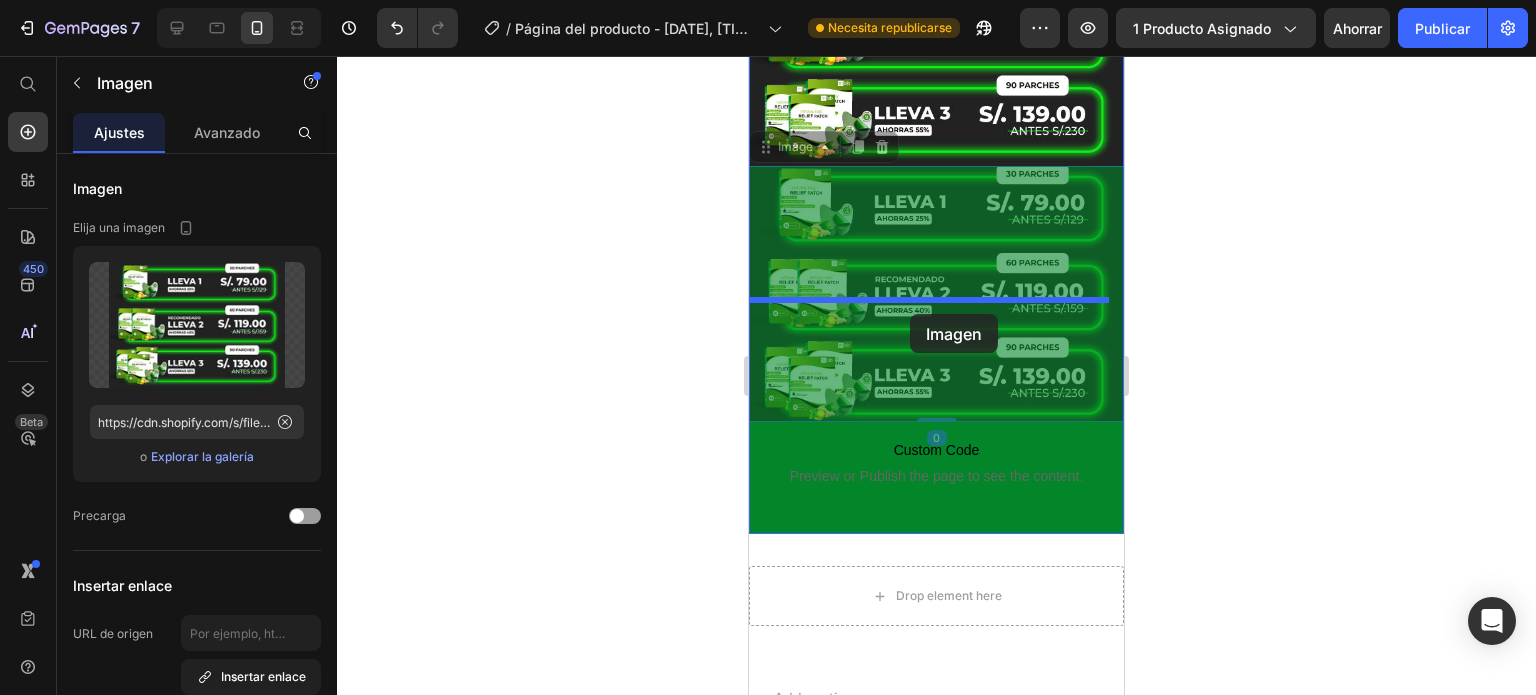 drag, startPoint x: 915, startPoint y: 446, endPoint x: 910, endPoint y: 314, distance: 132.09467 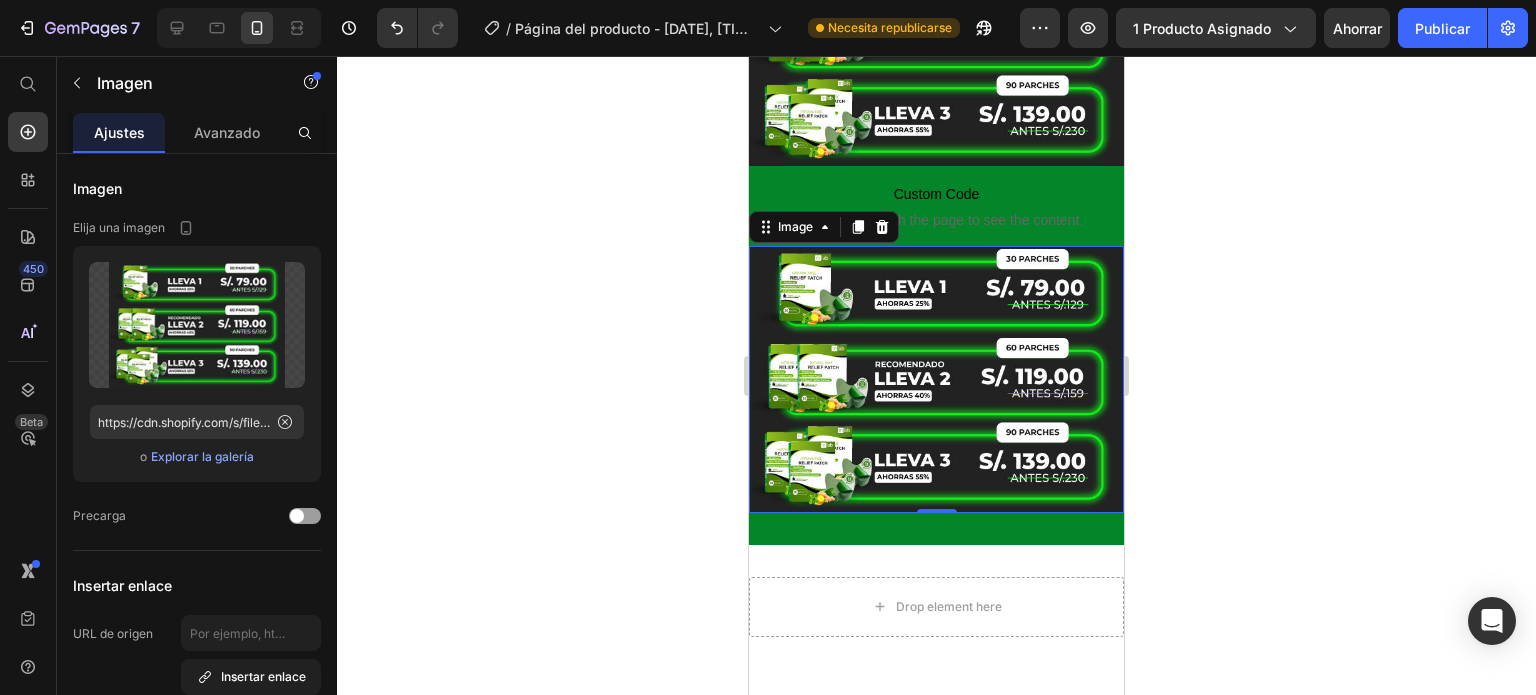 scroll, scrollTop: 5082, scrollLeft: 0, axis: vertical 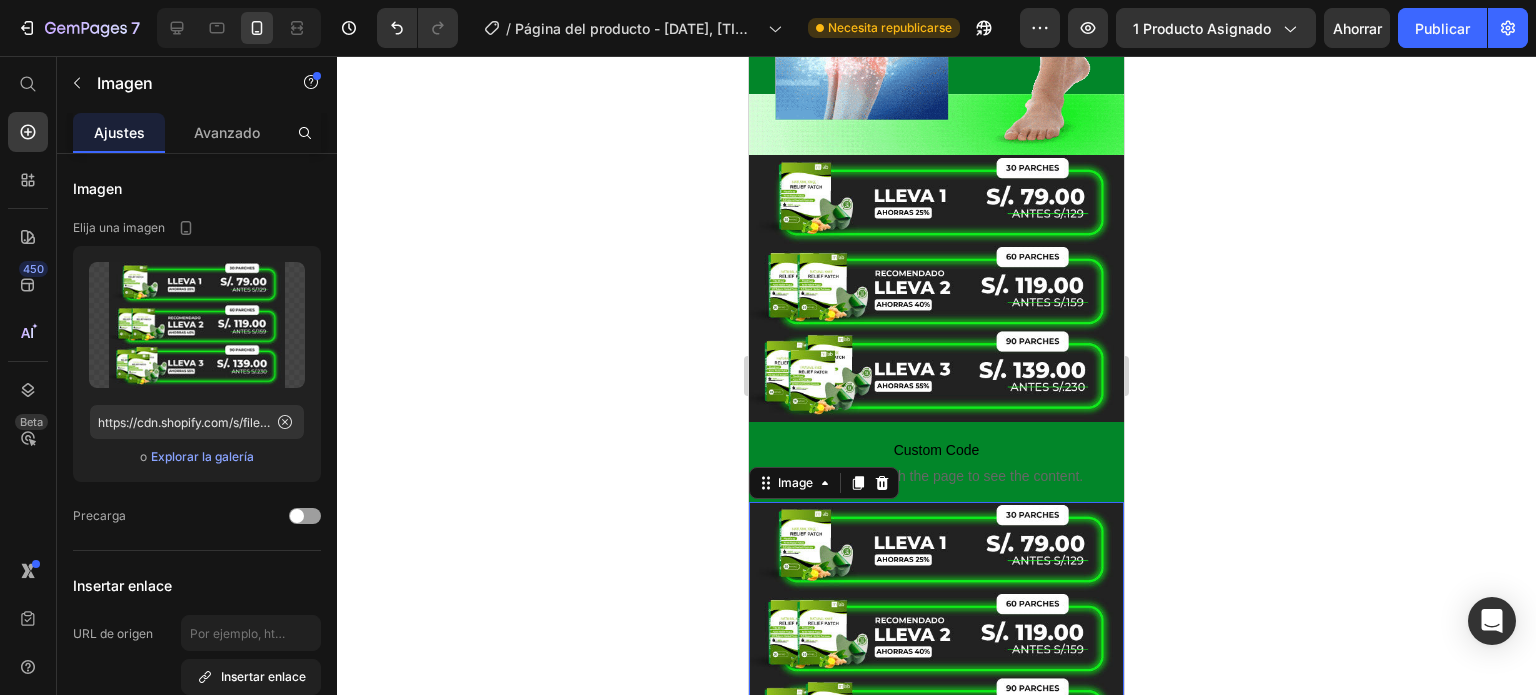 click at bounding box center (936, 635) 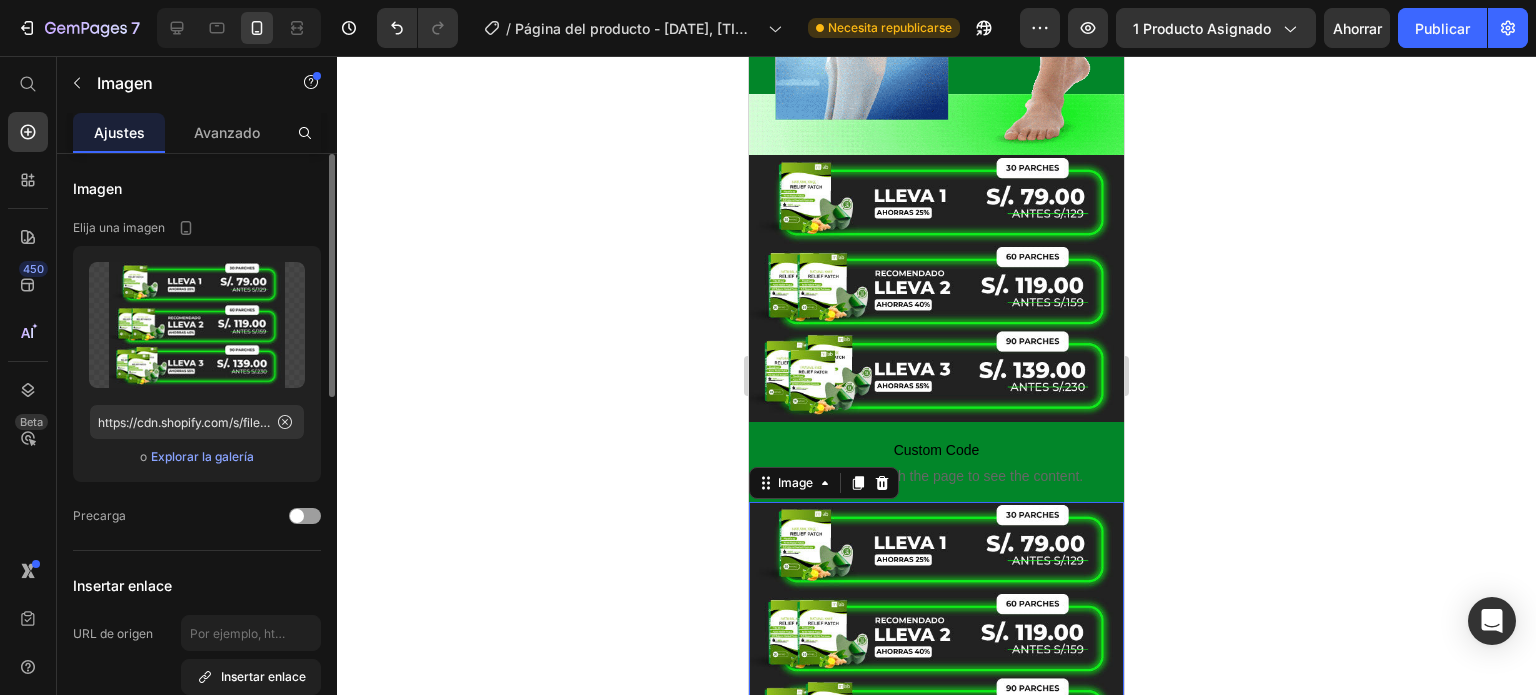 click on "Subir imagen https://cdn.shopify.com/s/files/1/0396/7795/2153/files/price.jpg?v=1728691498 o Explorar la galería" at bounding box center (197, 364) 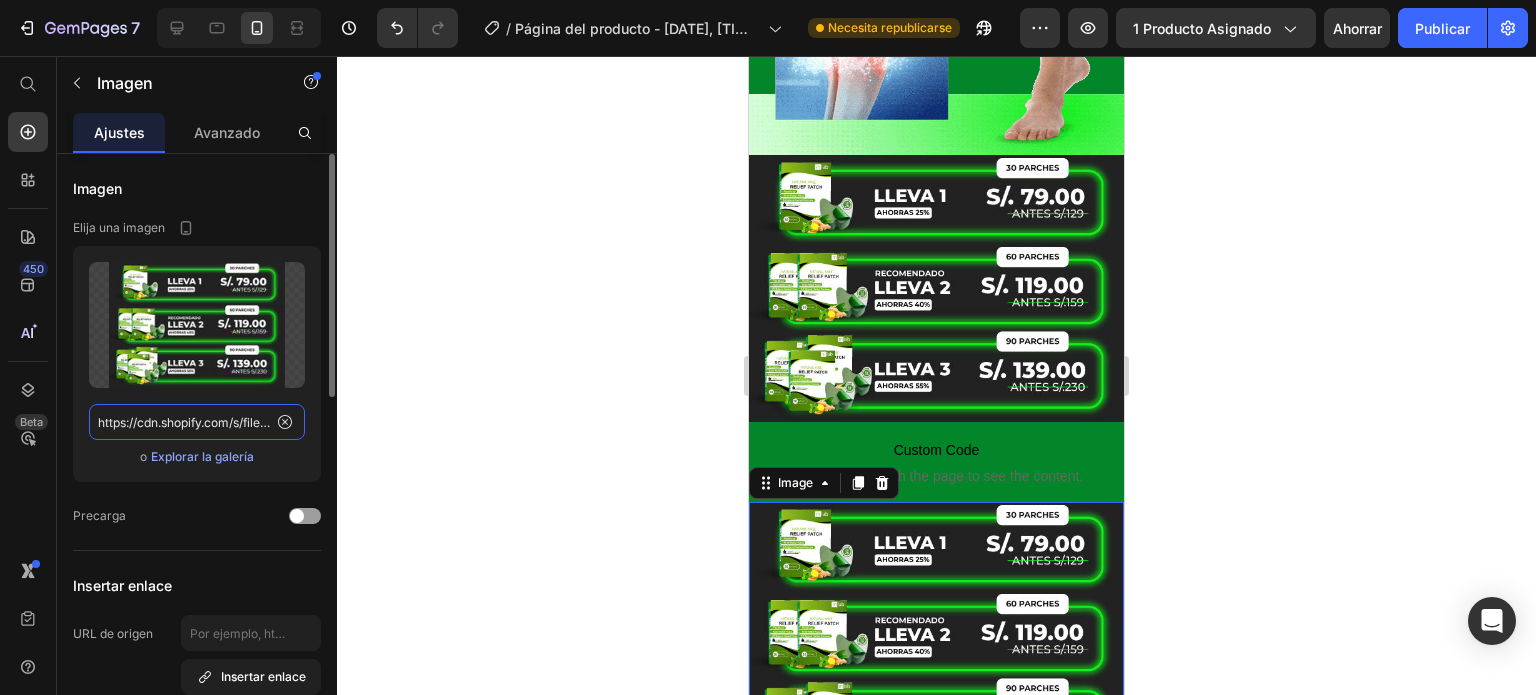 click on "https://cdn.shopify.com/s/files/1/0396/7795/2153/files/price.jpg?v=1728691498" 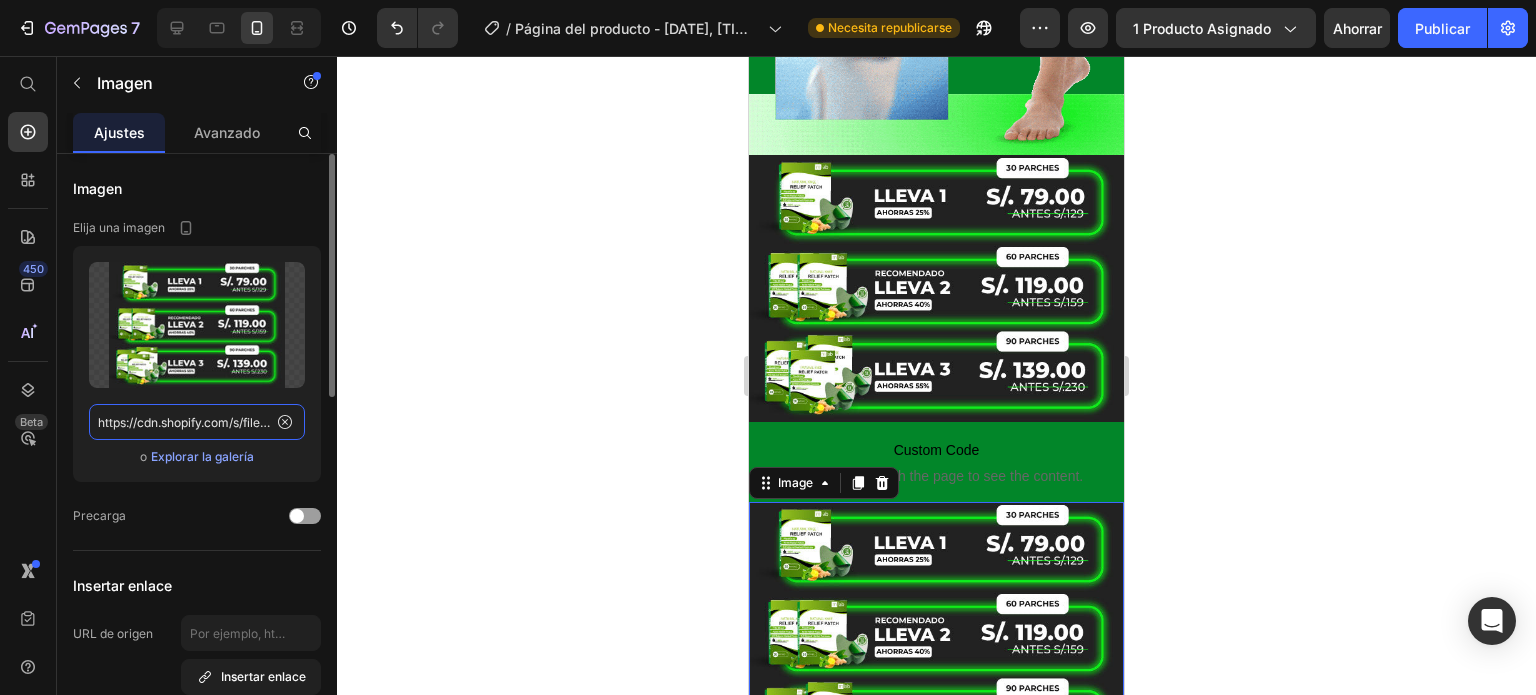 paste on "upsell-parches-pie.jpg?v=1728693201" 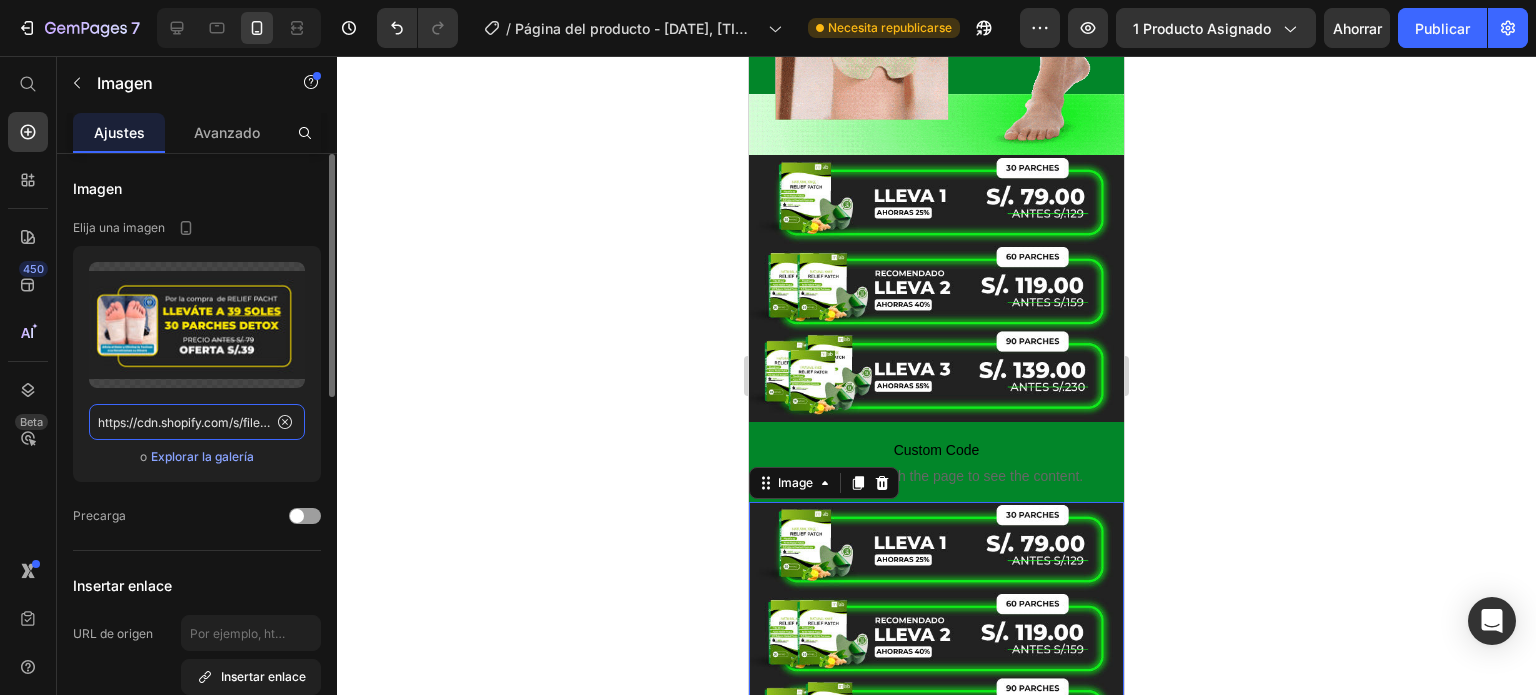 scroll, scrollTop: 0, scrollLeft: 356, axis: horizontal 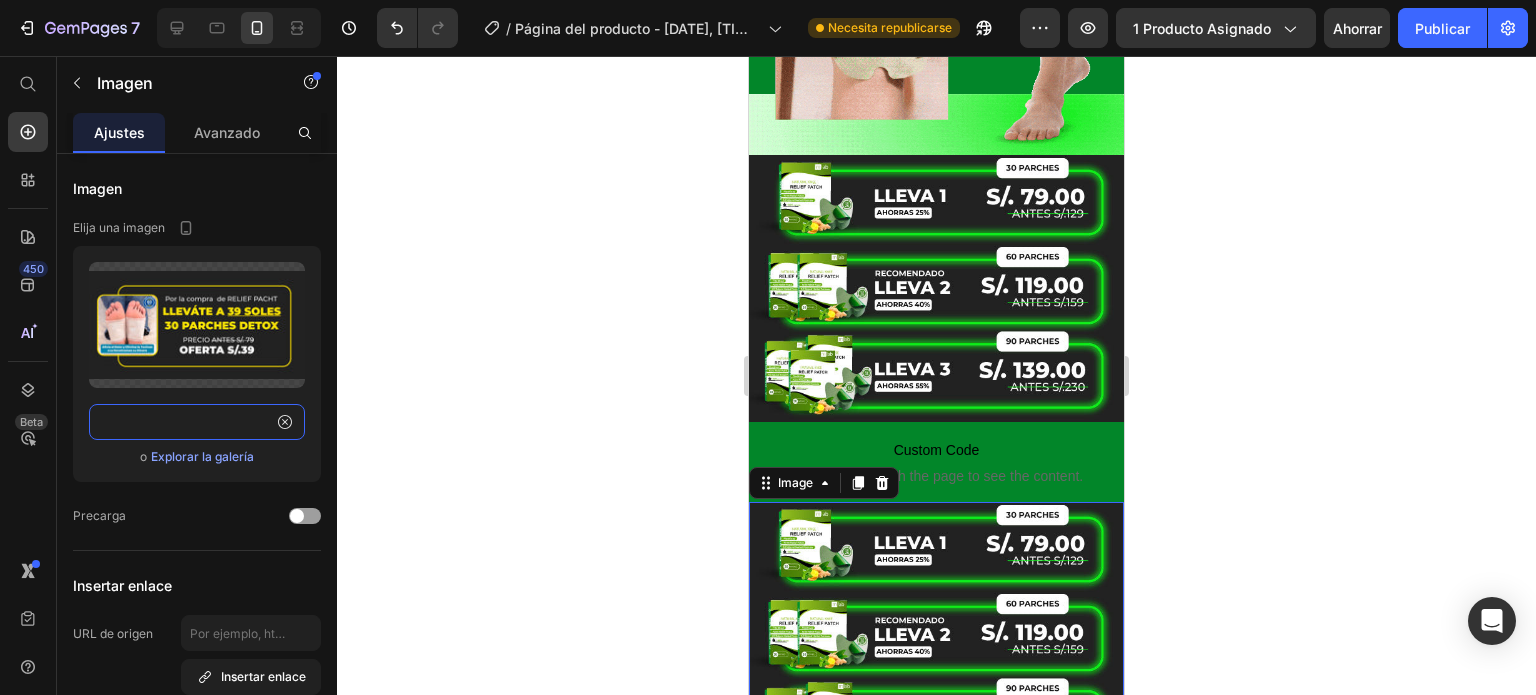 type on "https://cdn.shopify.com/s/files/1/0396/7795/2153/files/upsell-parches-pie.jpg?v=1728693201" 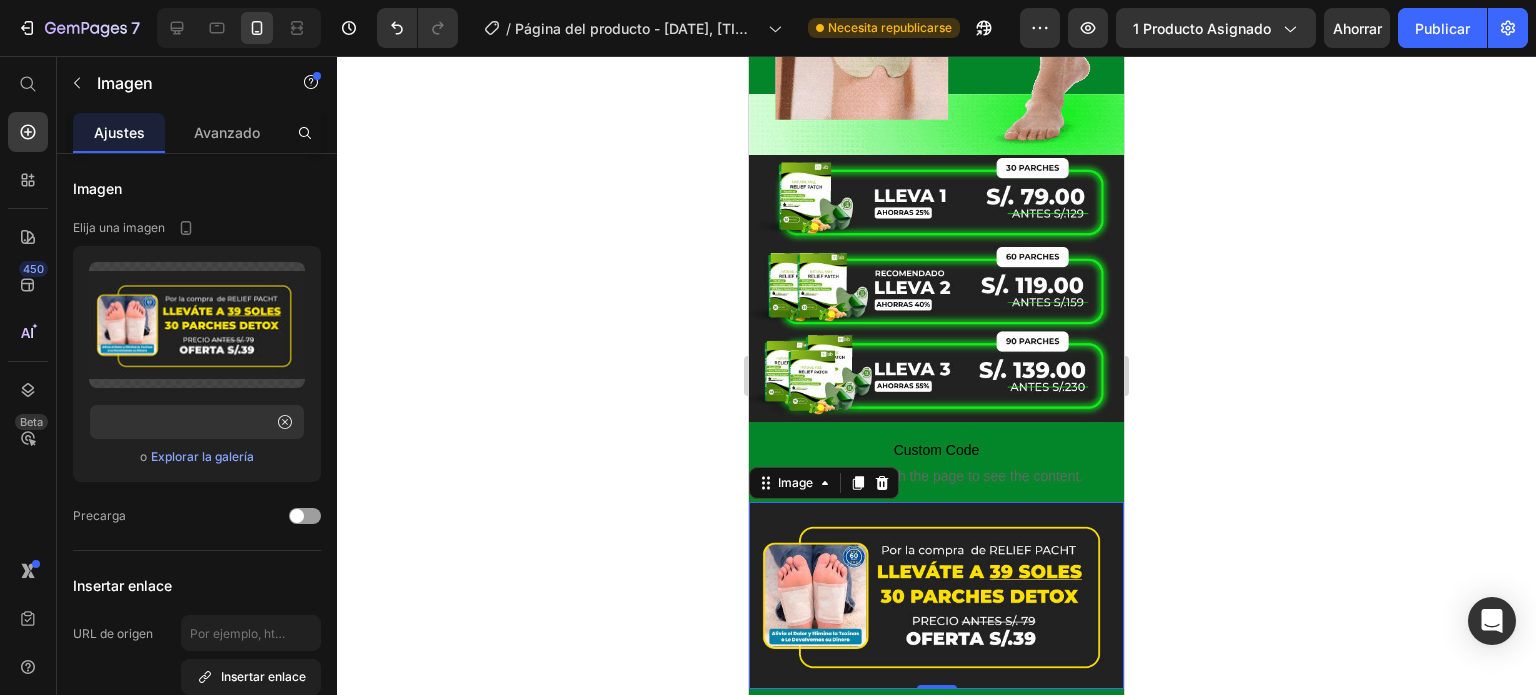 click 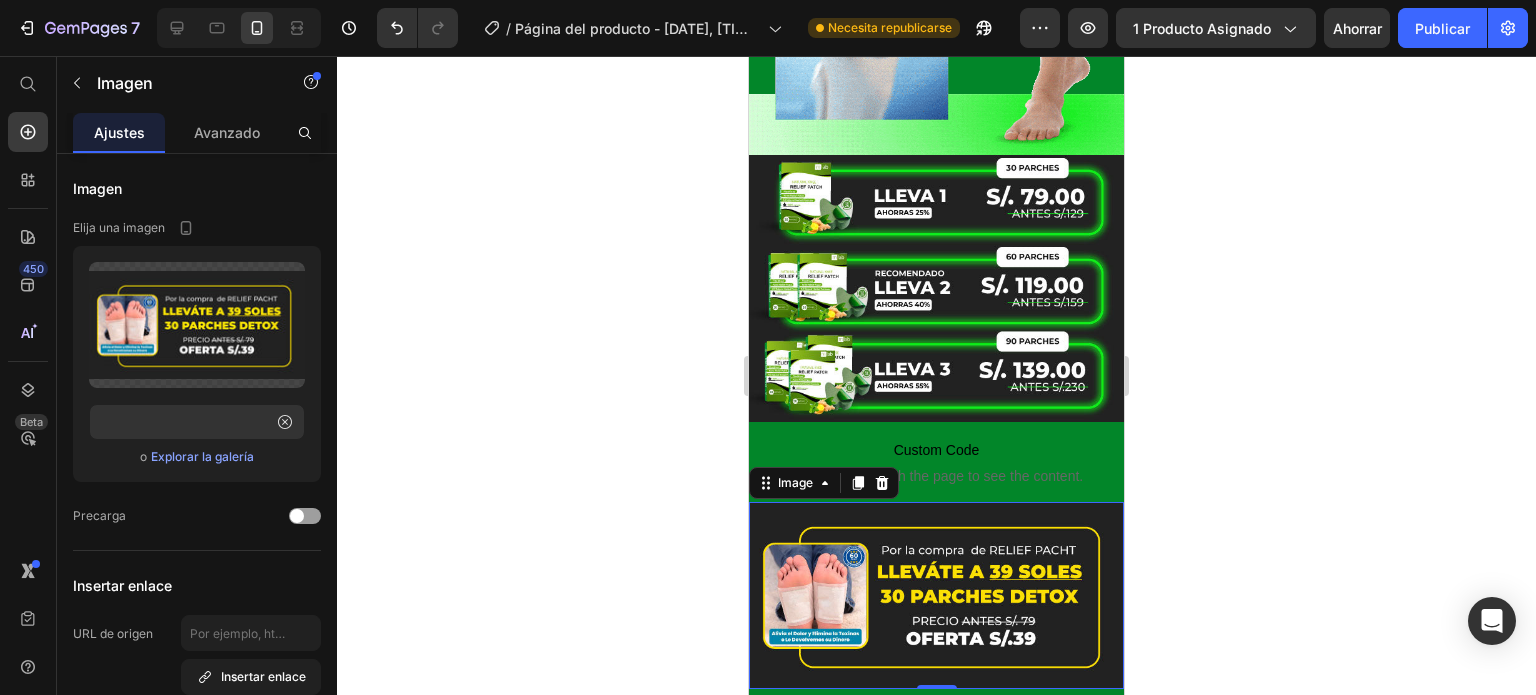 scroll, scrollTop: 0, scrollLeft: 0, axis: both 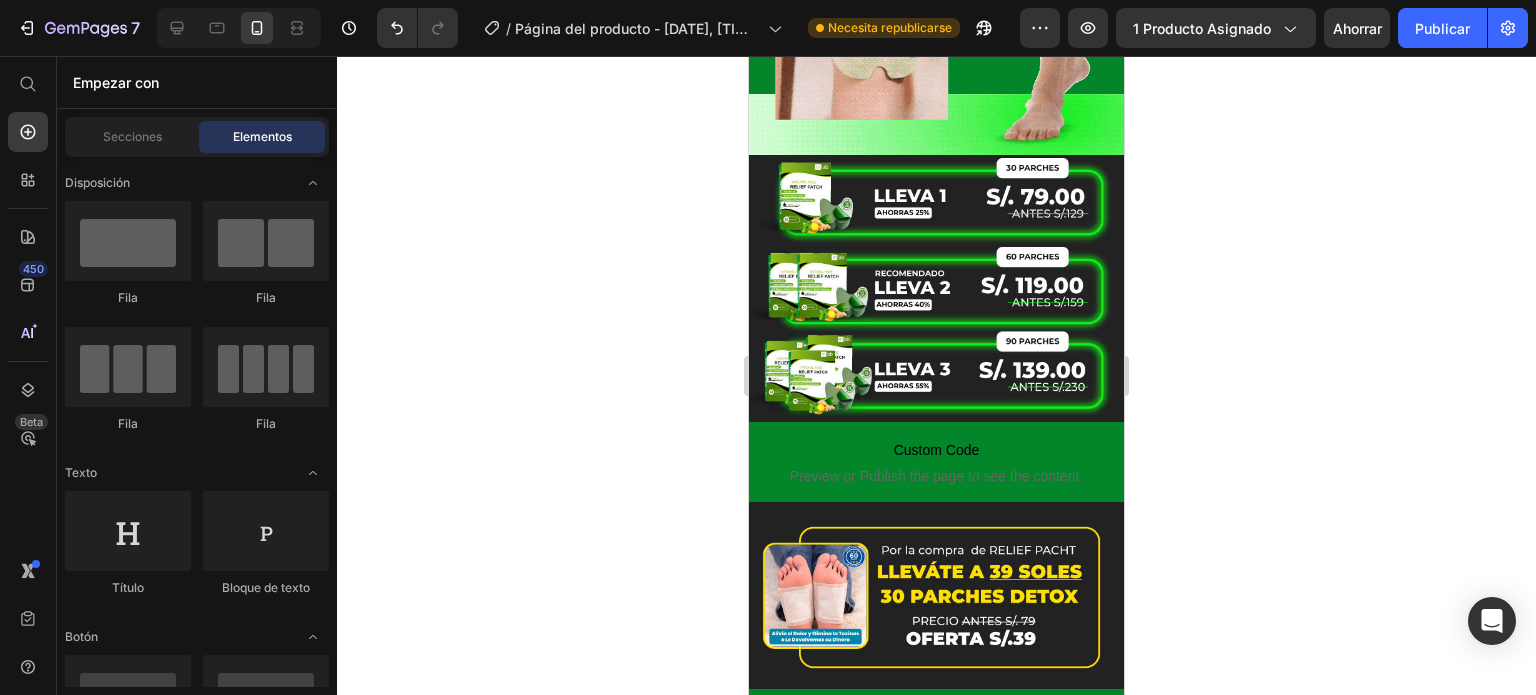 click 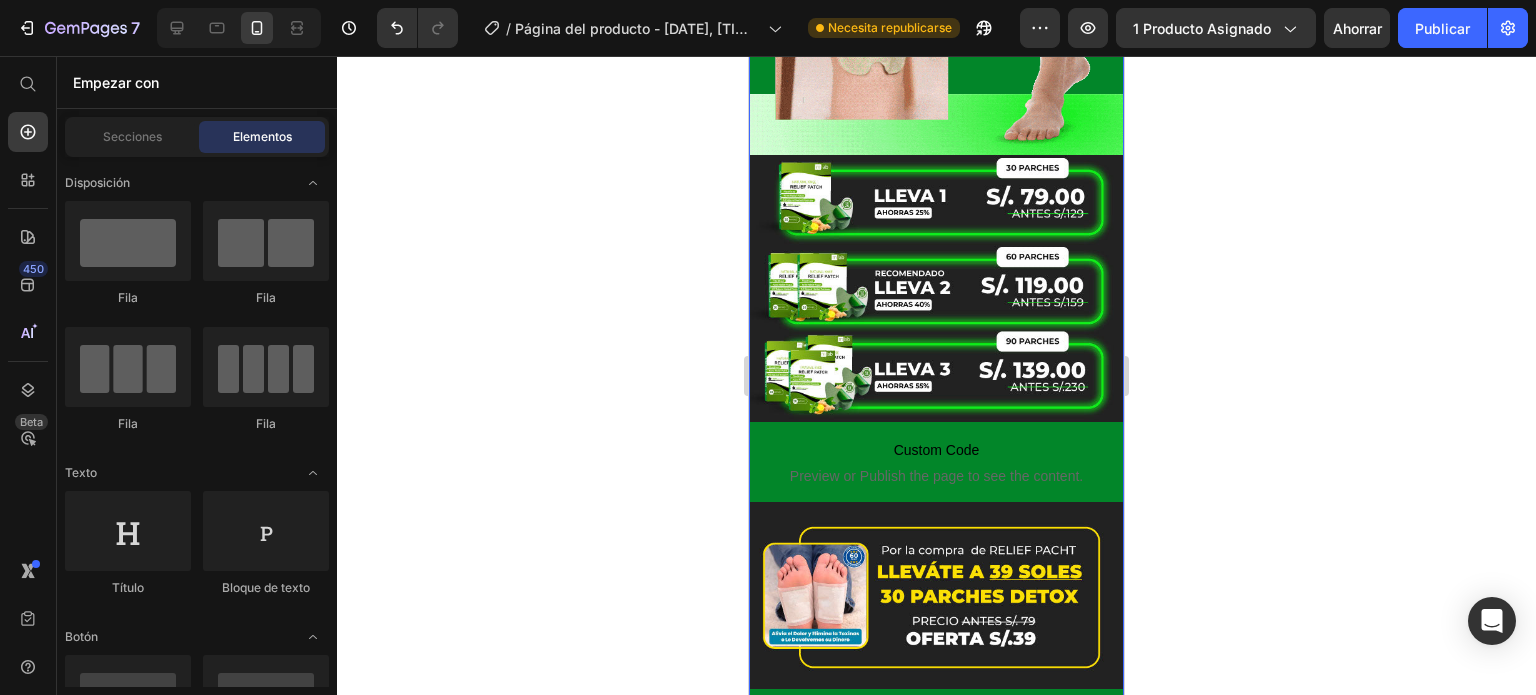 click at bounding box center (936, 595) 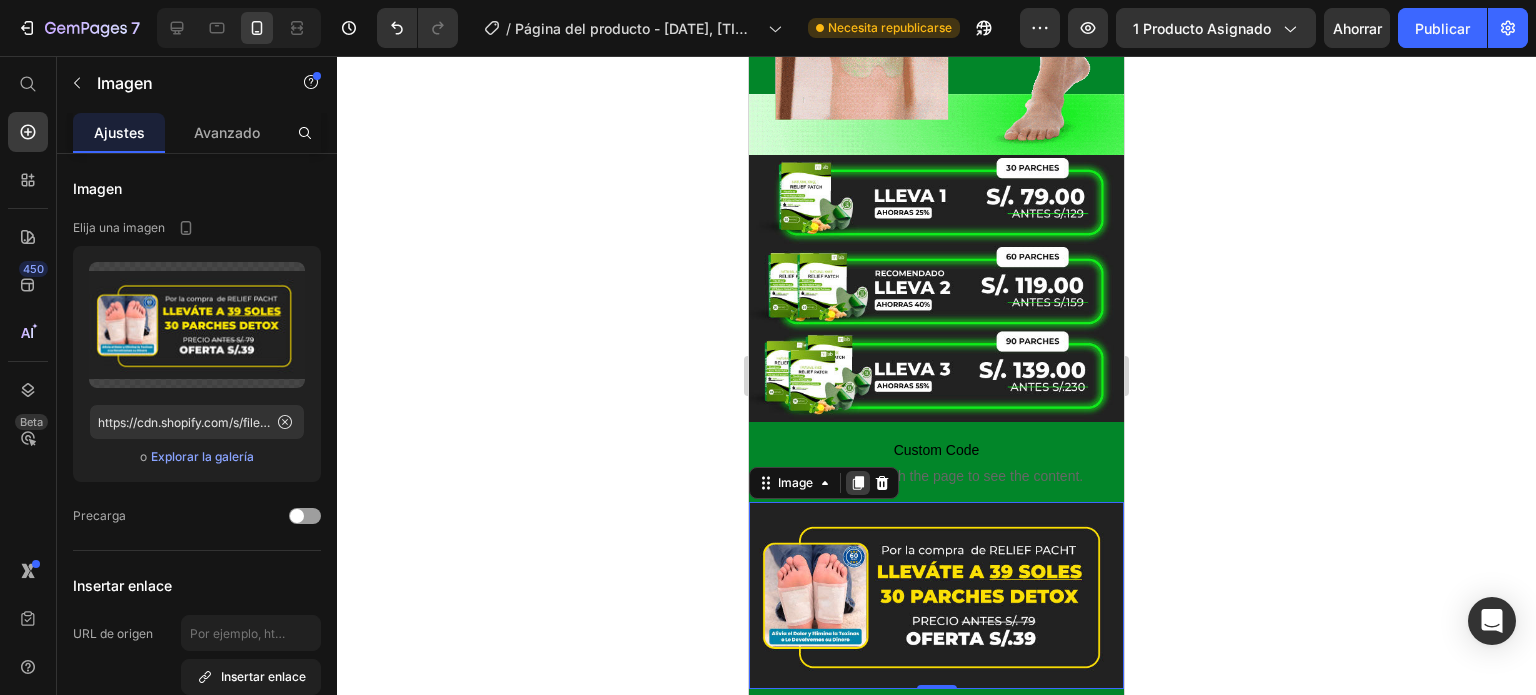 click at bounding box center (858, 483) 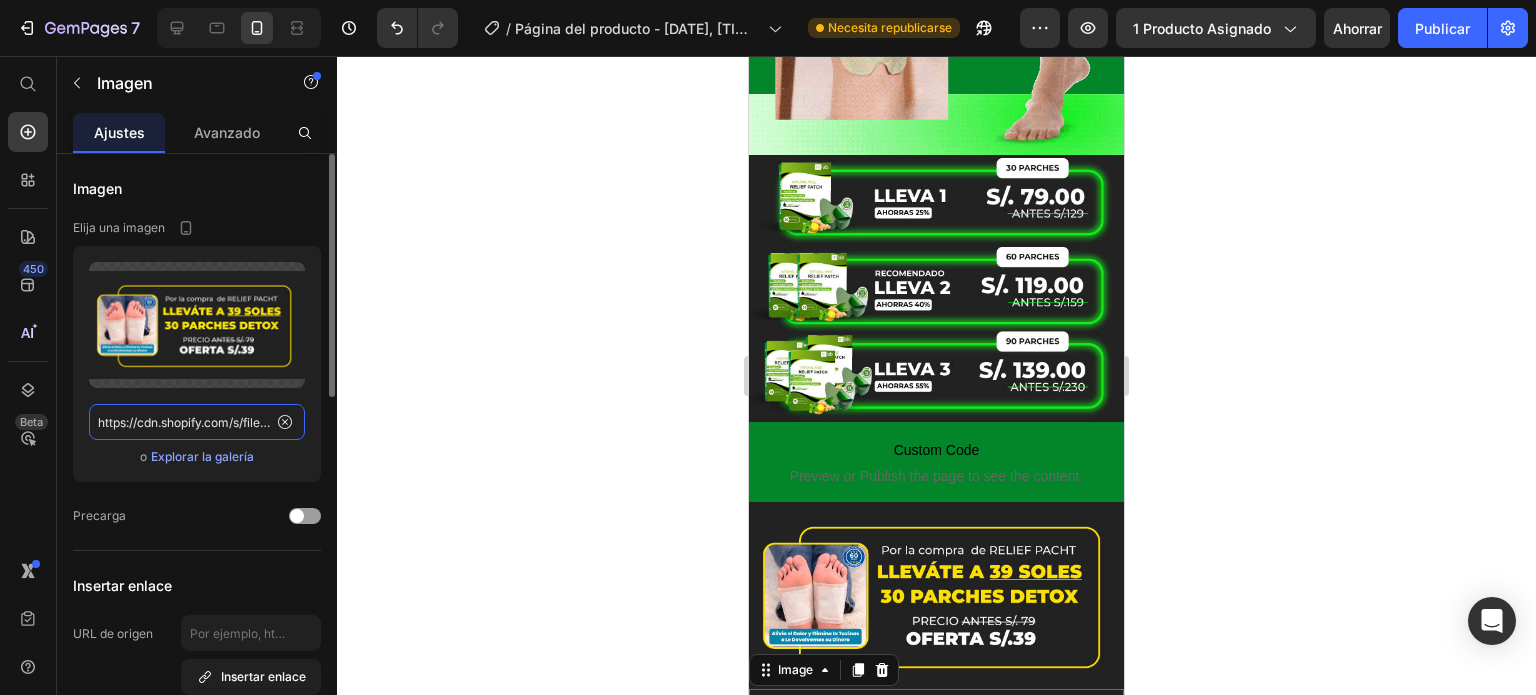 click on "https://cdn.shopify.com/s/files/1/0396/7795/2153/files/upsell-parches-pie.jpg?v=1728693201" 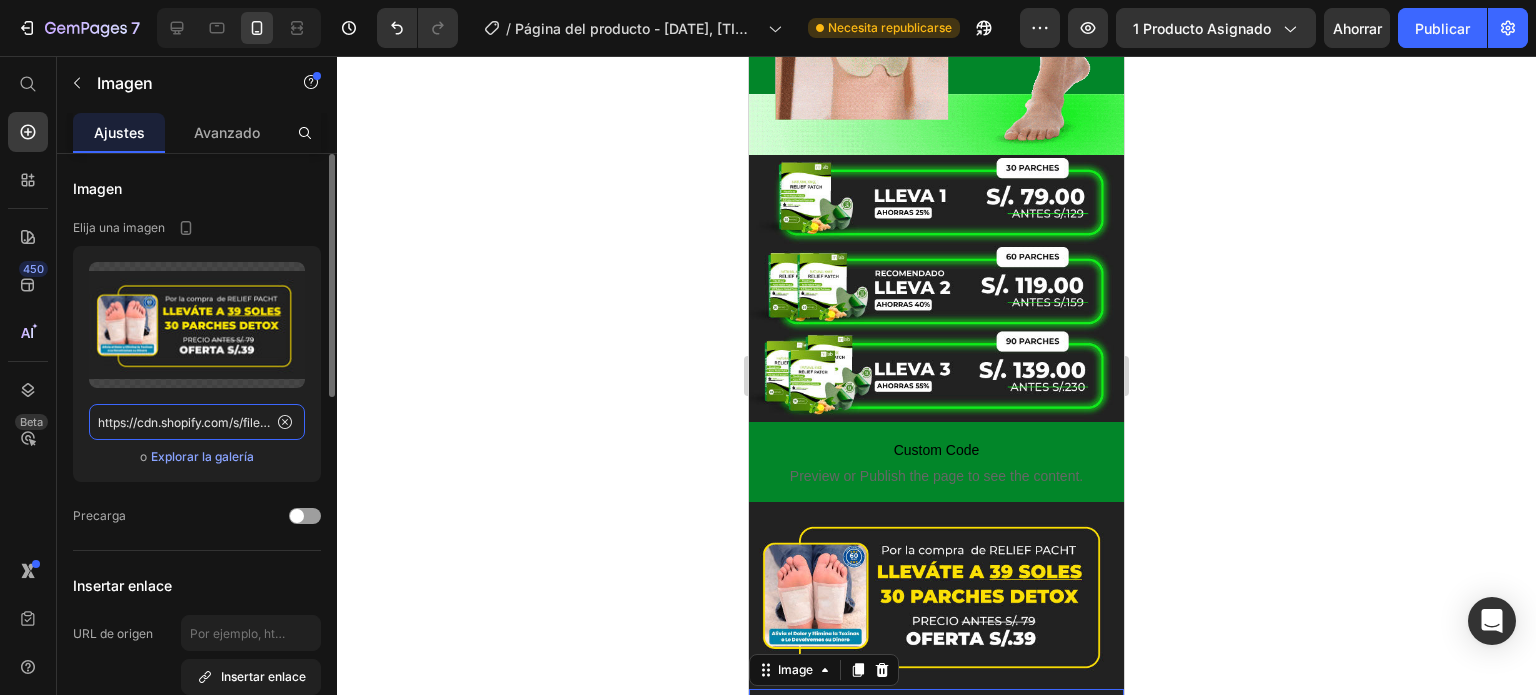 paste on "10.jpg?v=1728510480" 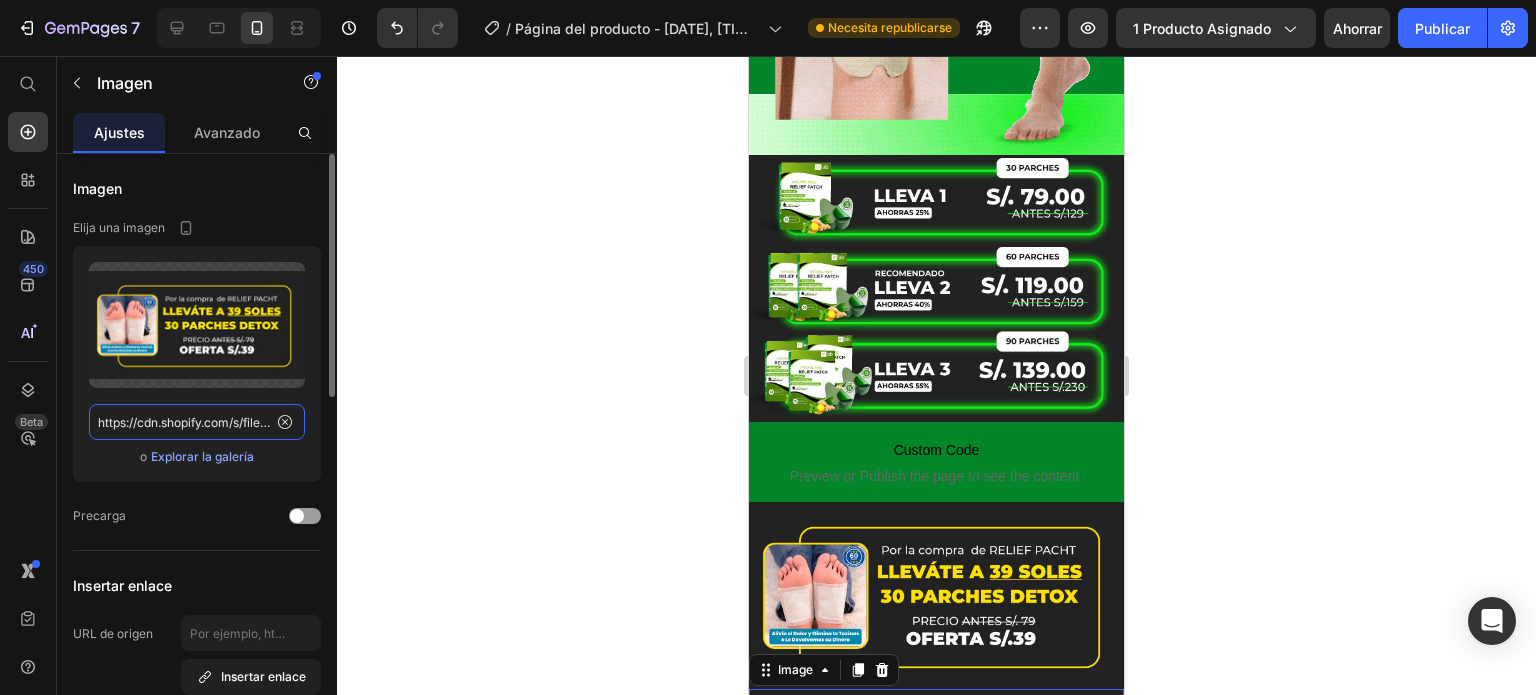 scroll, scrollTop: 0, scrollLeft: 260, axis: horizontal 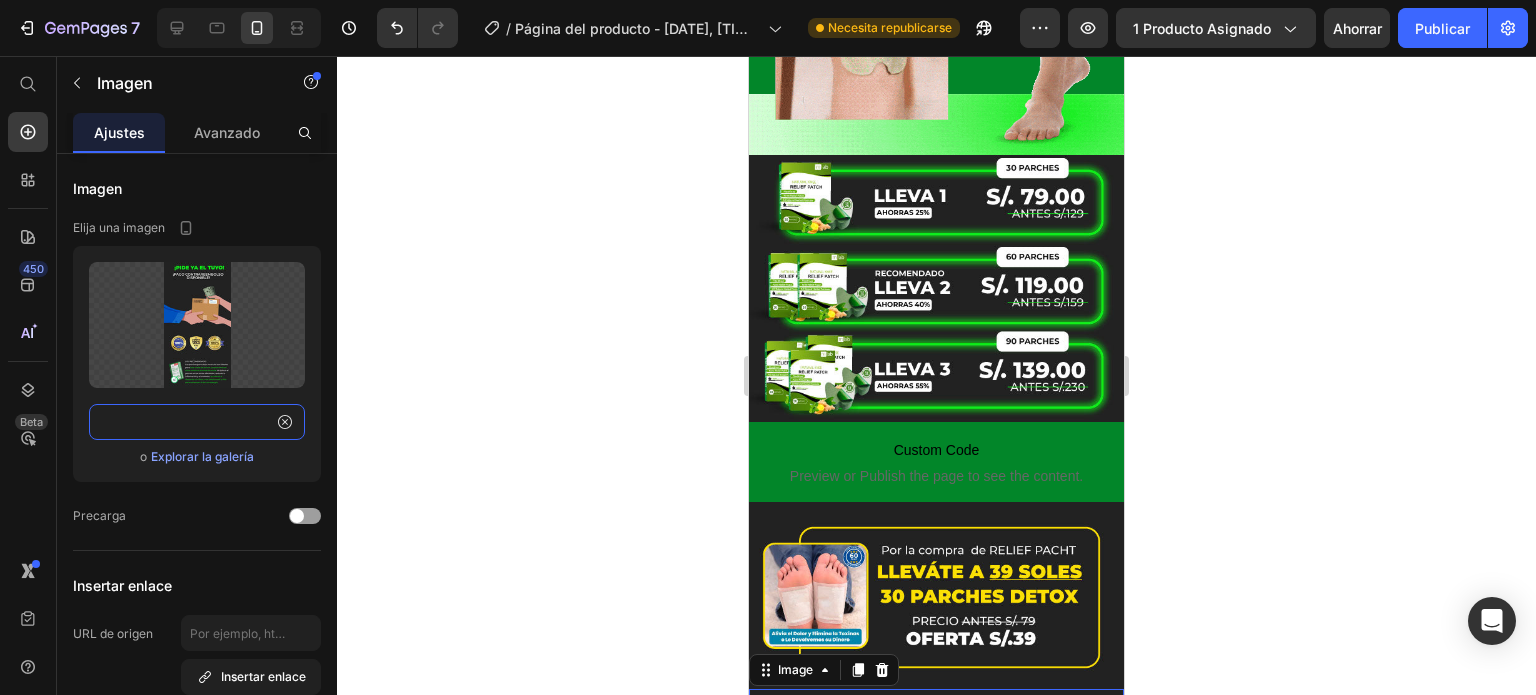 type on "https://cdn.shopify.com/s/files/1/0396/7795/2153/files/10.jpg?v=1728510480" 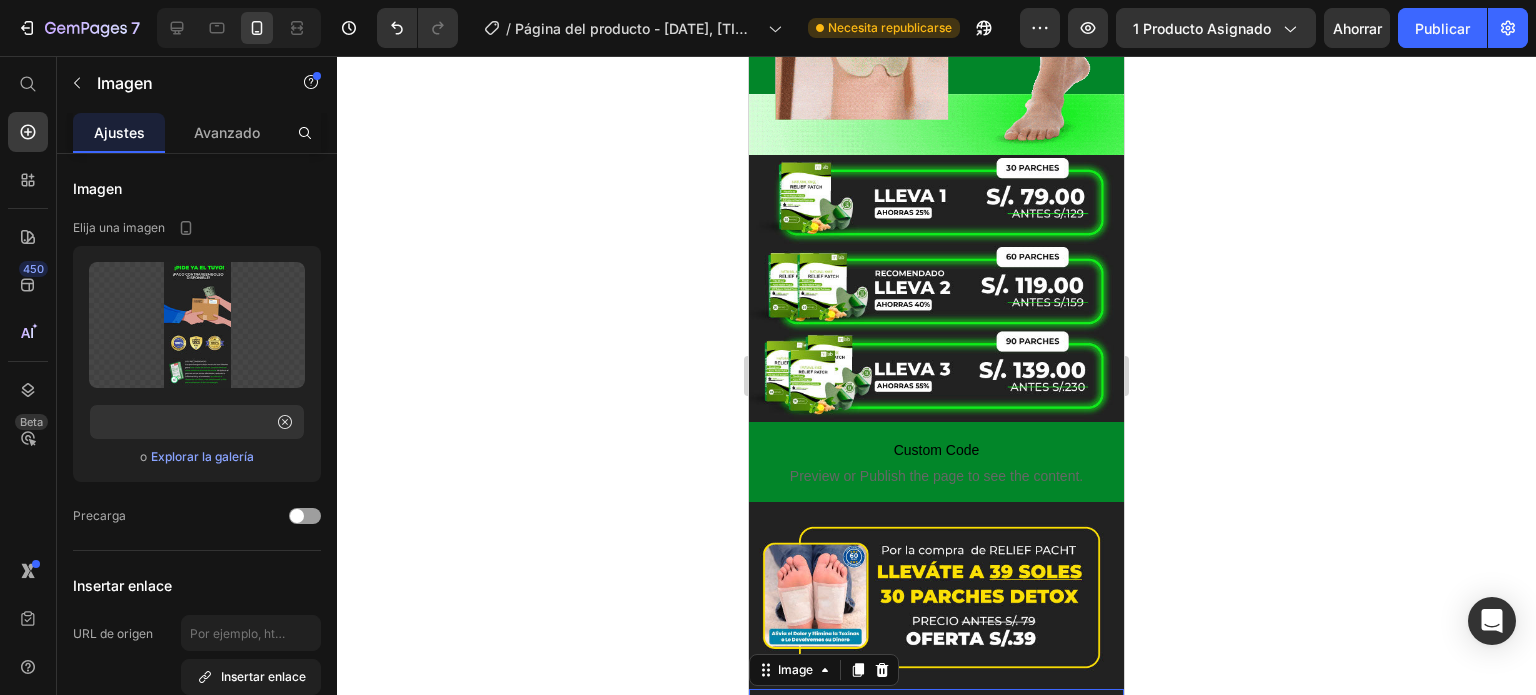 click 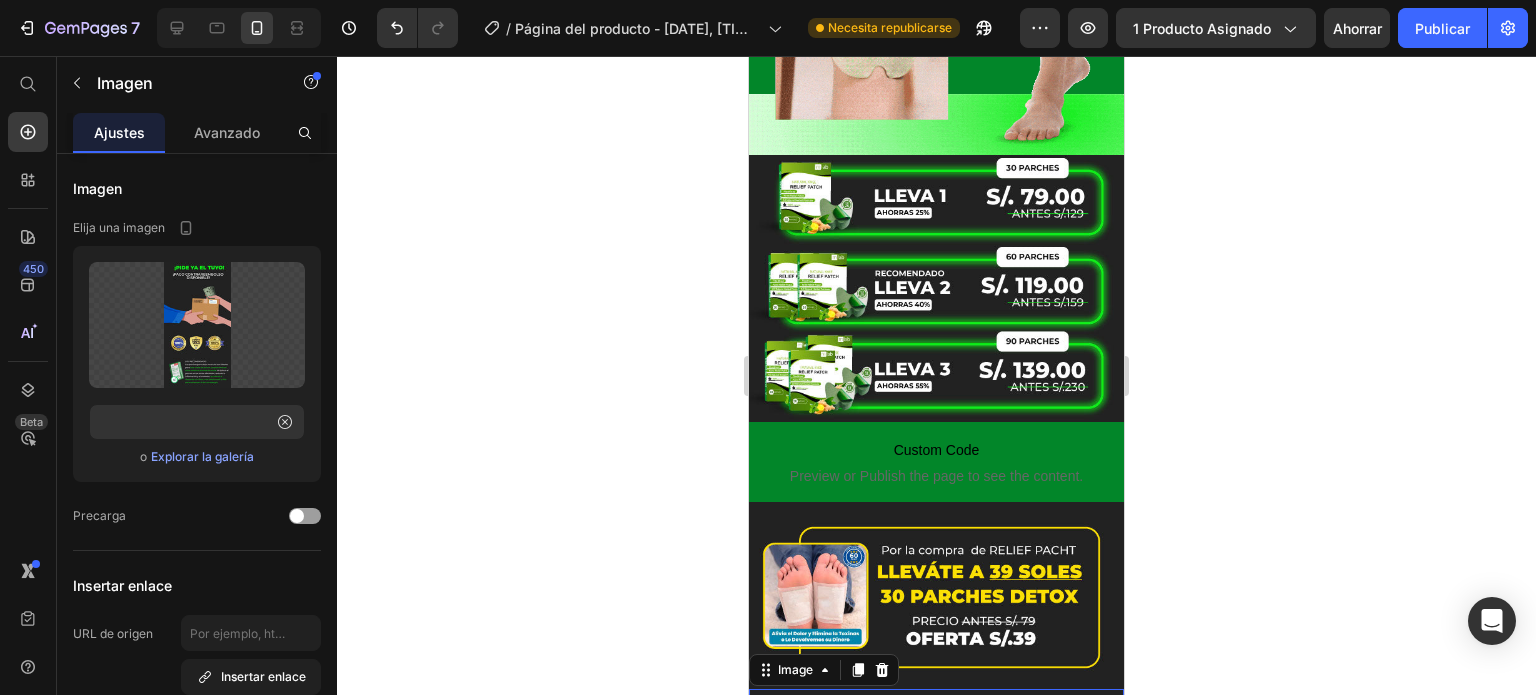 scroll, scrollTop: 0, scrollLeft: 0, axis: both 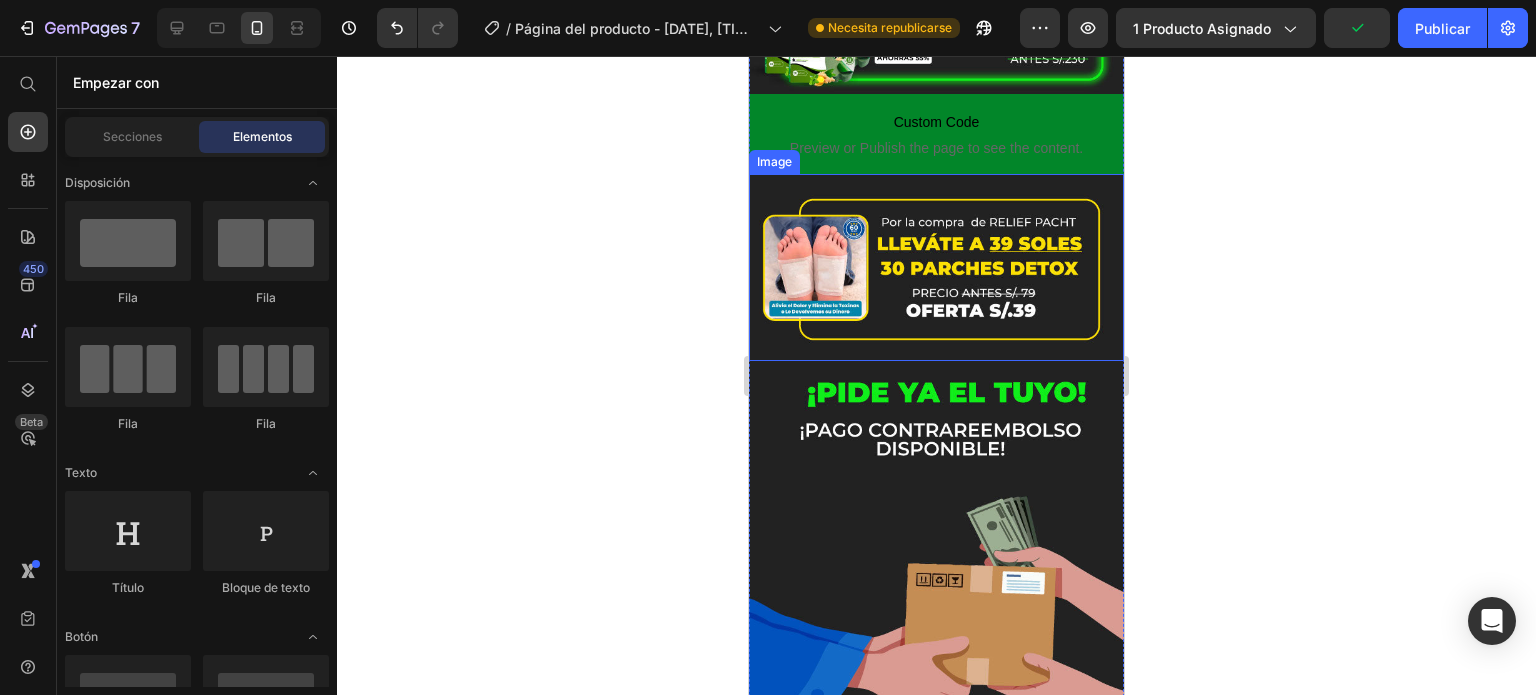 click at bounding box center (936, 713) 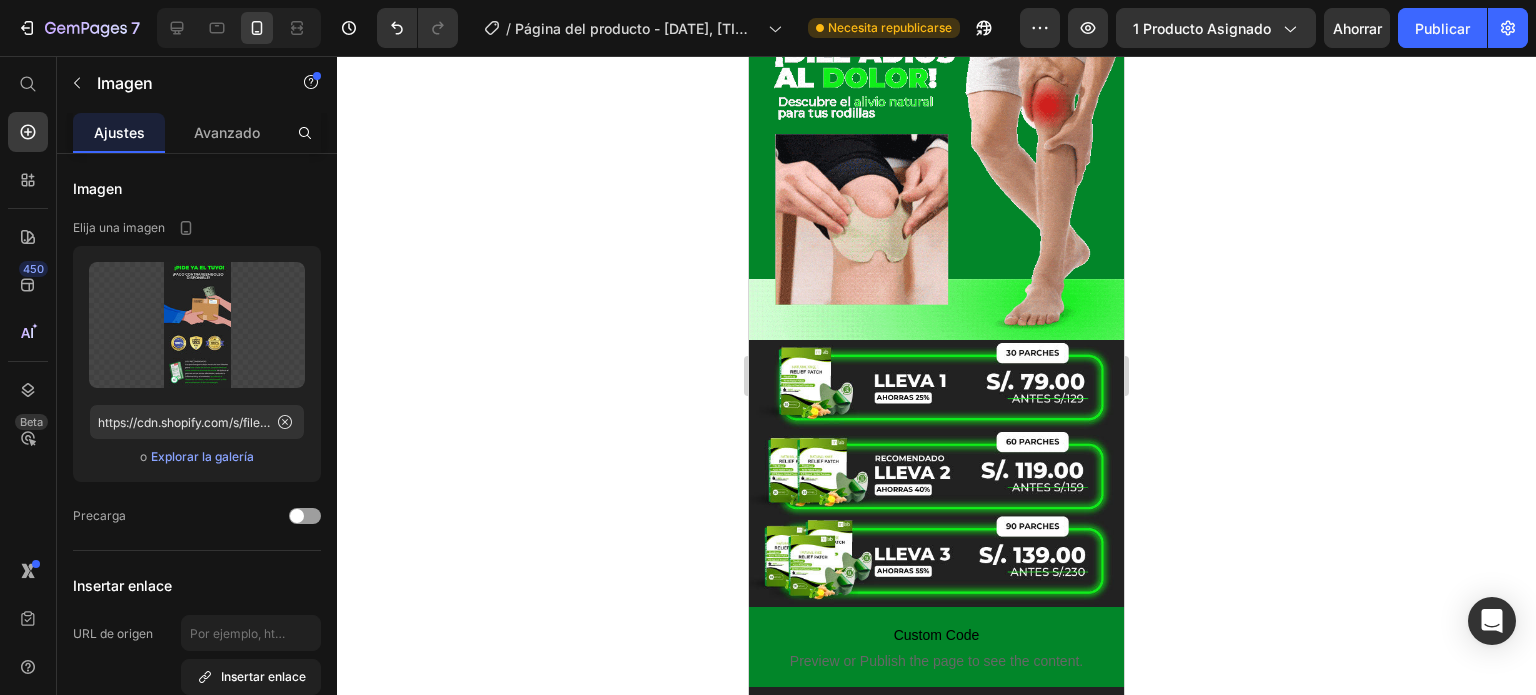 scroll, scrollTop: 4807, scrollLeft: 0, axis: vertical 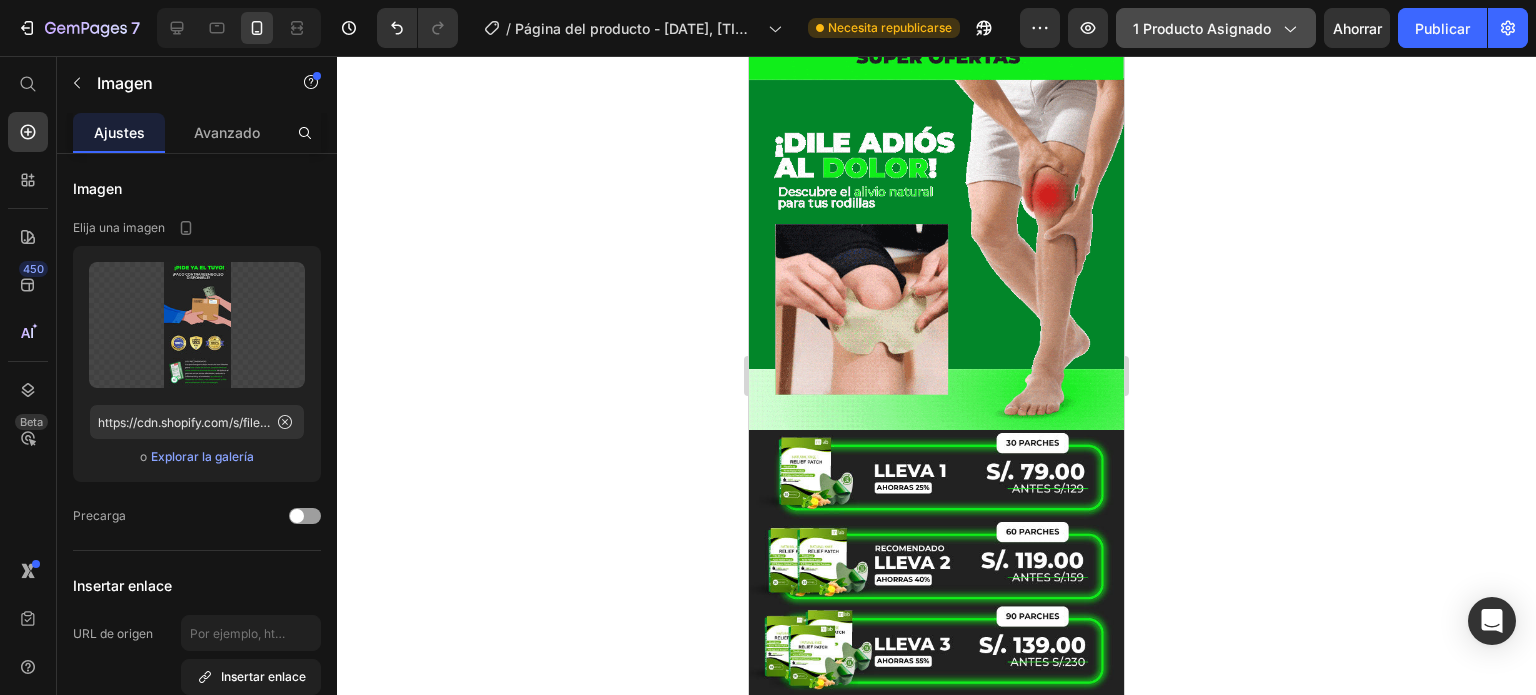 click on "1 producto asignado" at bounding box center (1202, 28) 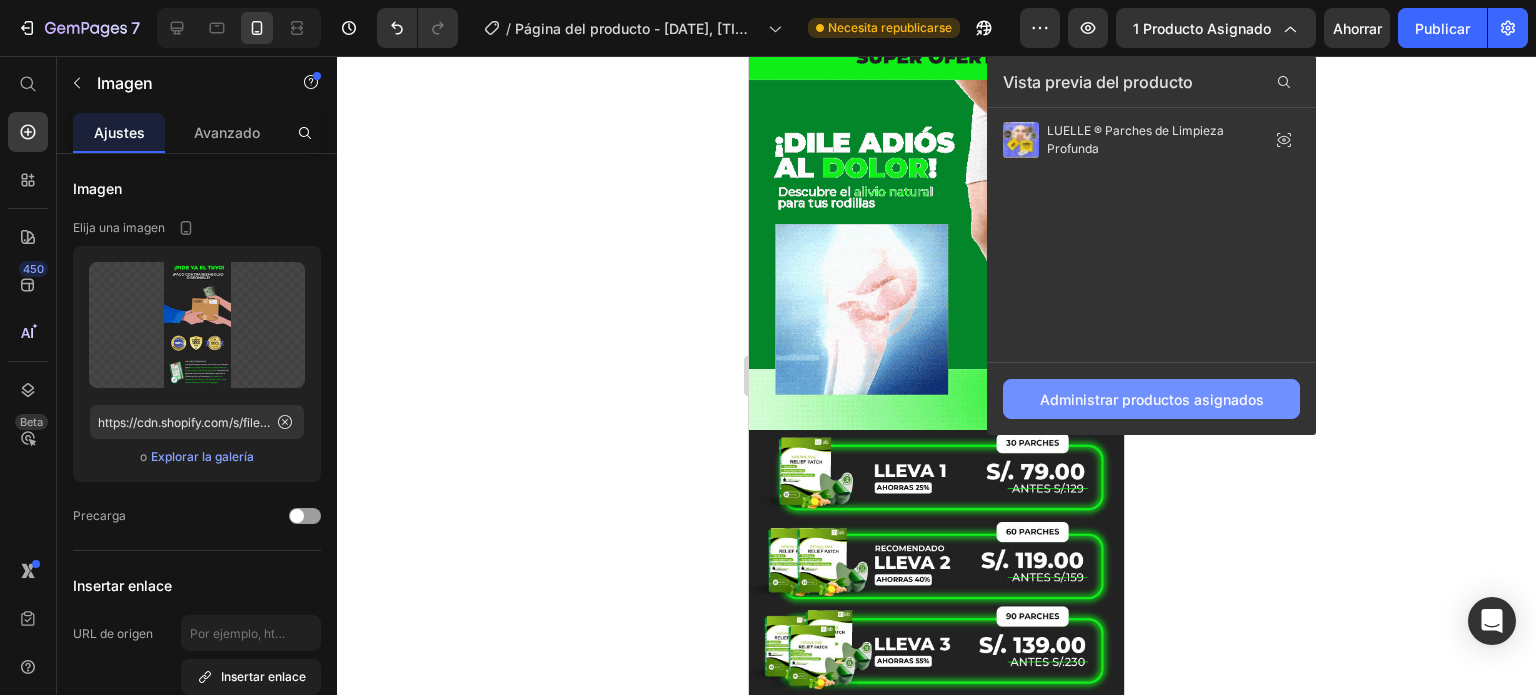 click on "Administrar productos asignados" at bounding box center [1152, 399] 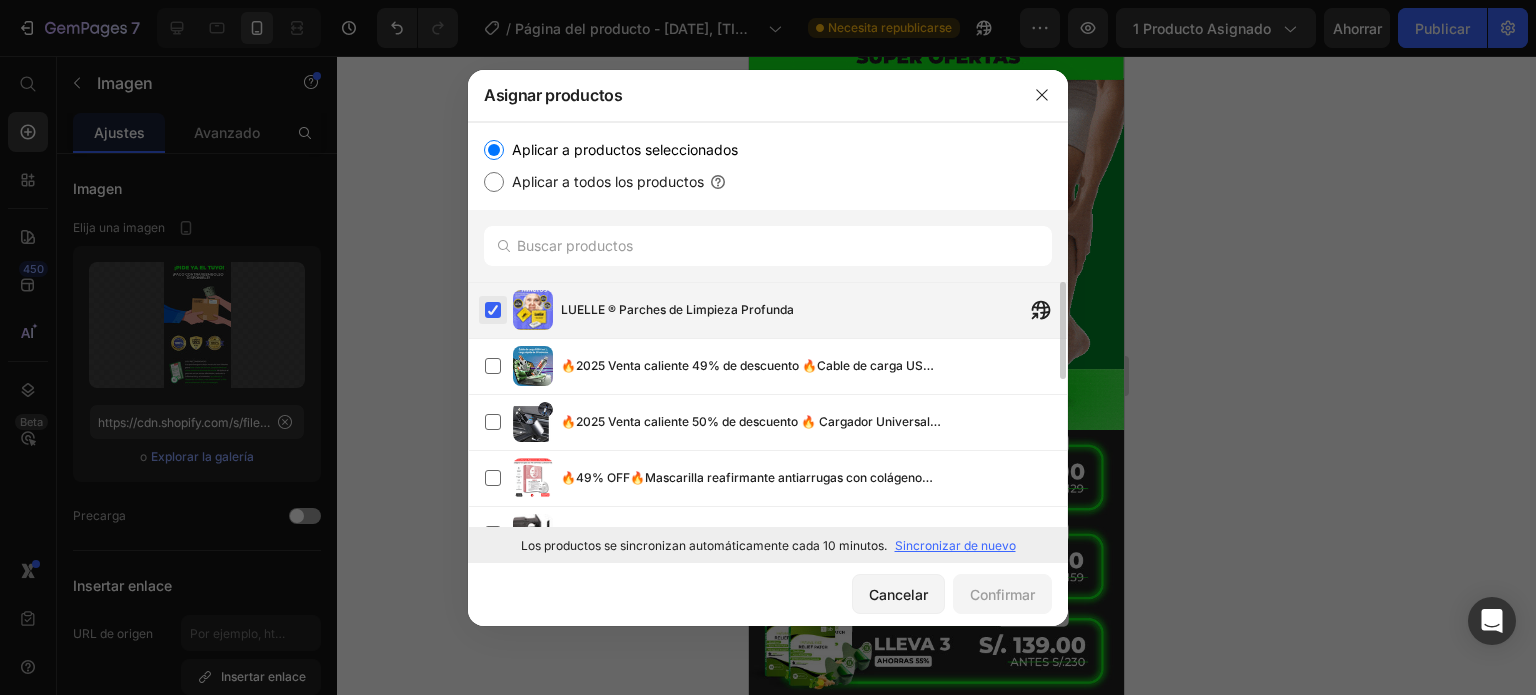 click at bounding box center [493, 310] 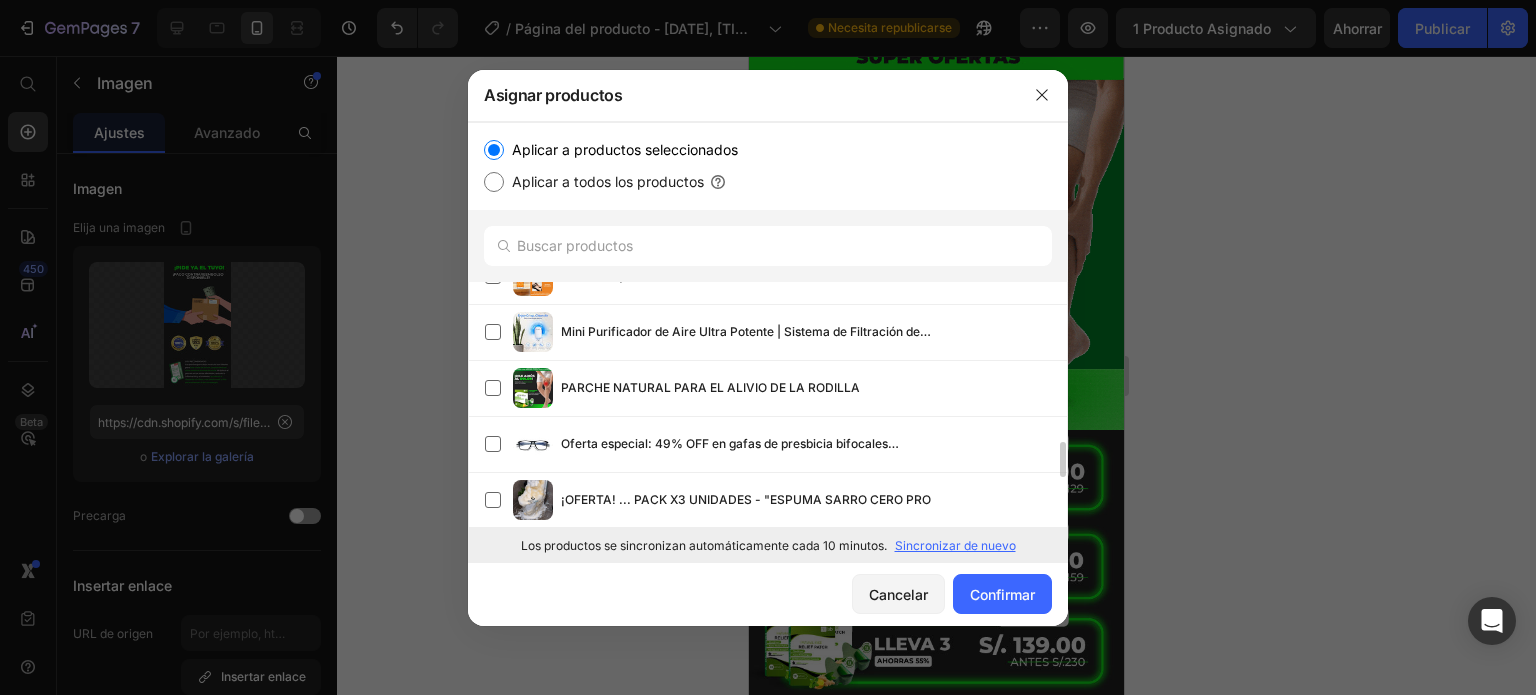 scroll, scrollTop: 1098, scrollLeft: 0, axis: vertical 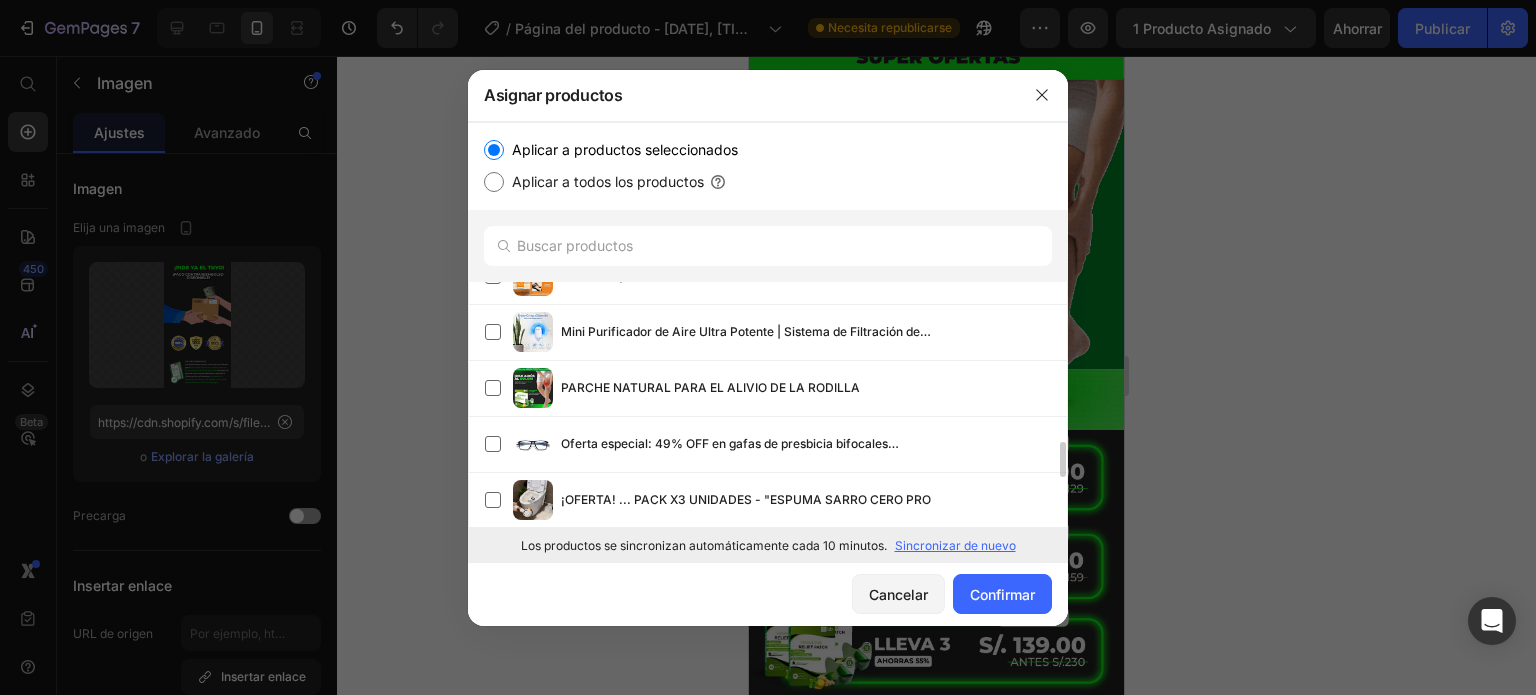 click on "PARCHE NATURAL PARA EL ALIVIO DE LA RODILLA" at bounding box center [814, 388] 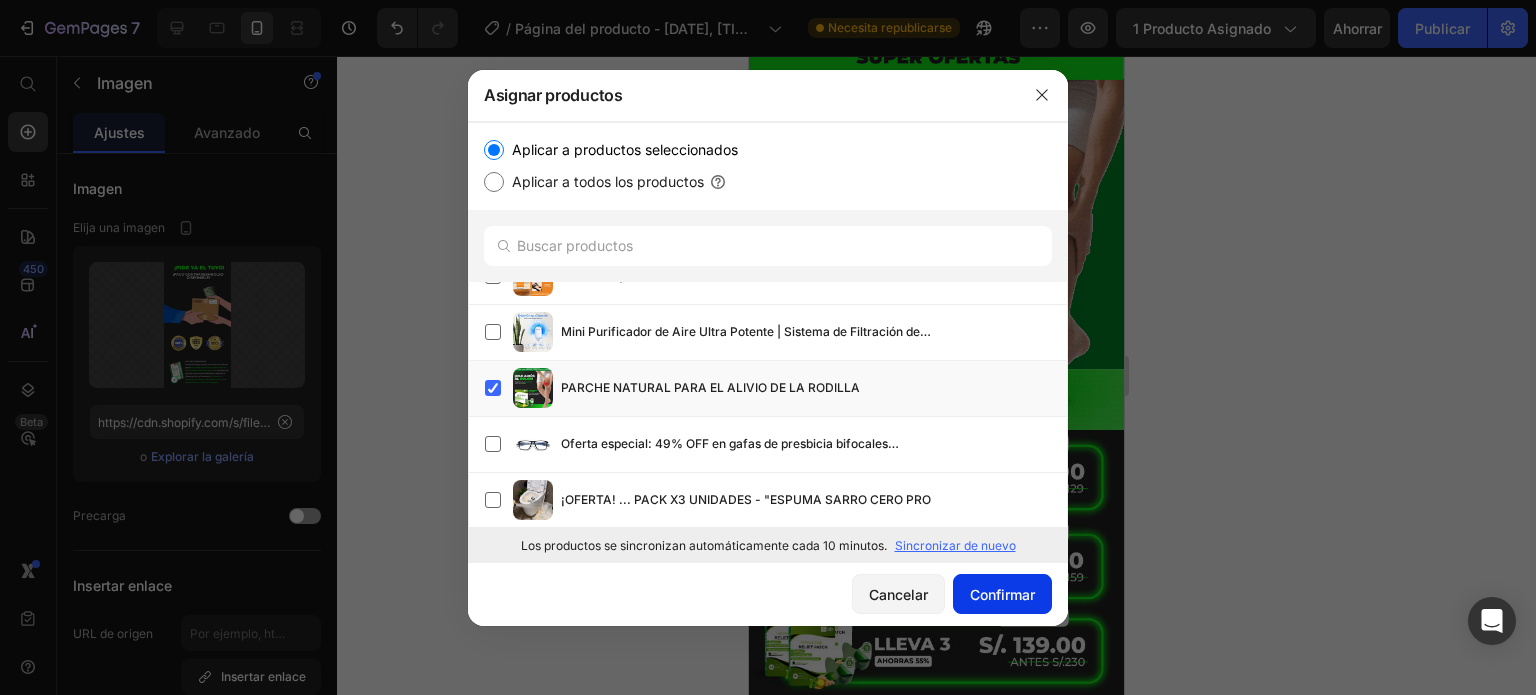 click on "Confirmar" at bounding box center [1002, 594] 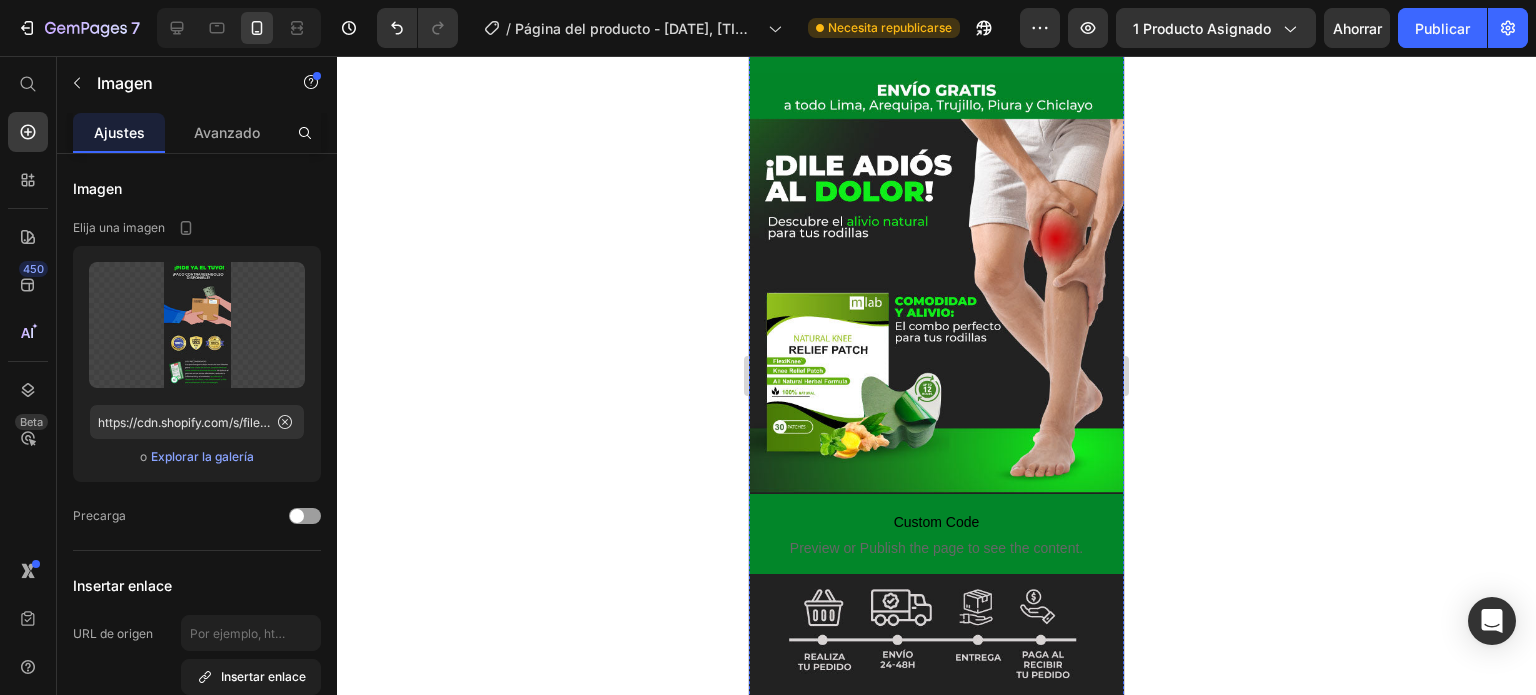 scroll, scrollTop: 0, scrollLeft: 0, axis: both 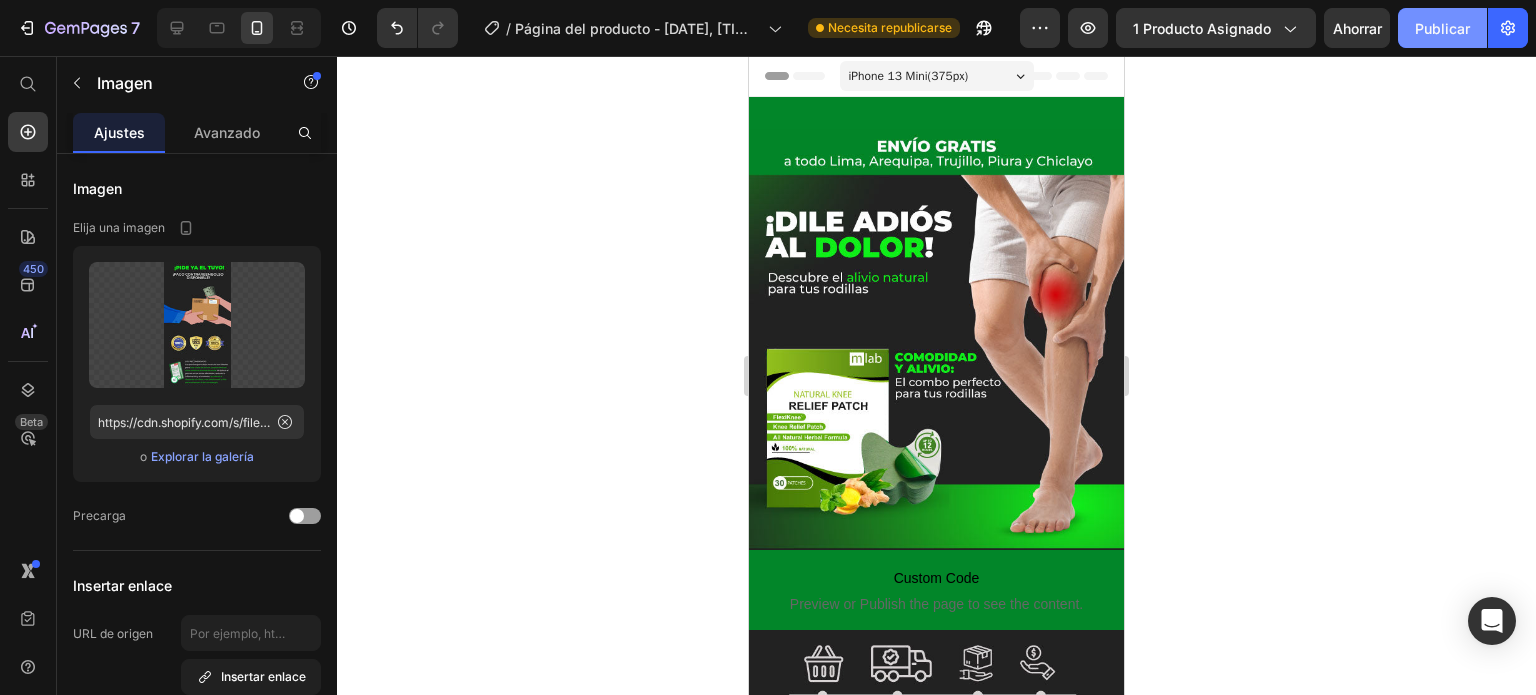 click on "Publicar" at bounding box center [1442, 28] 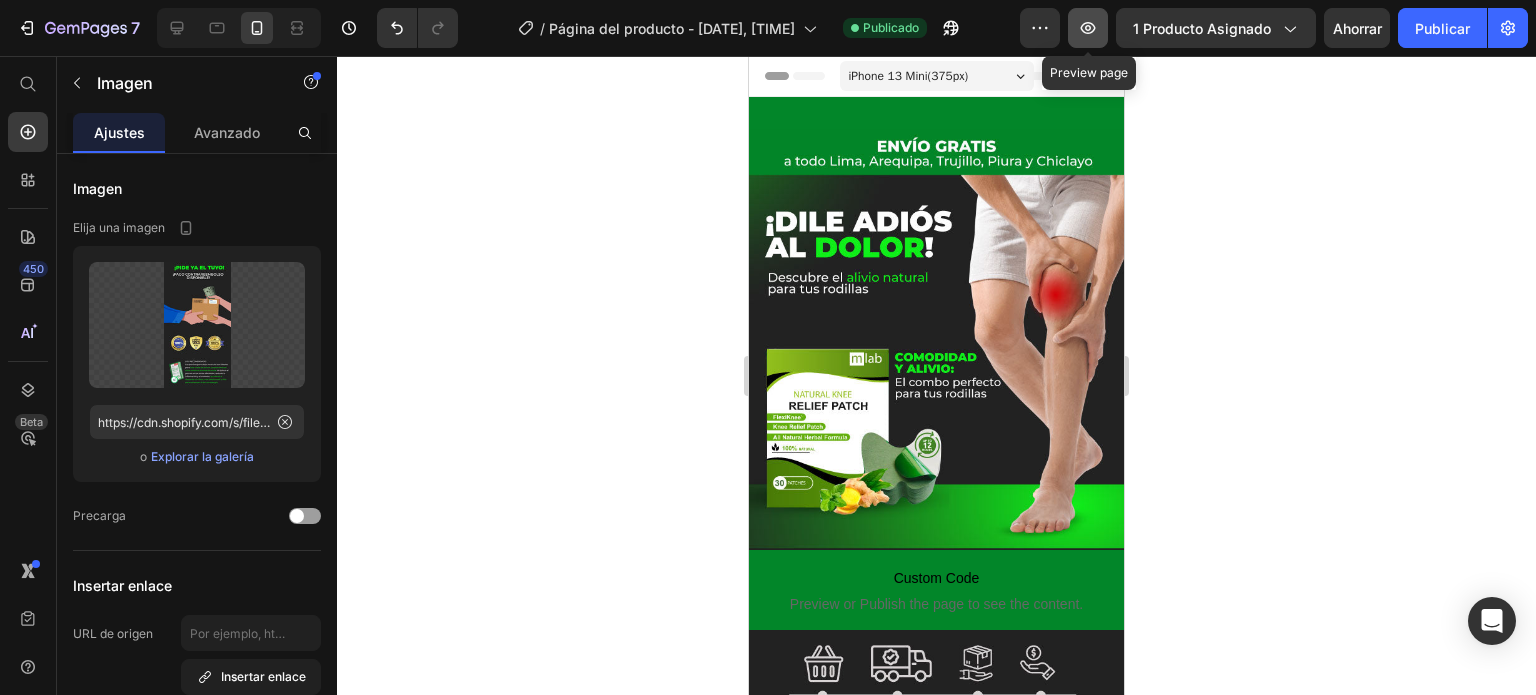 click 